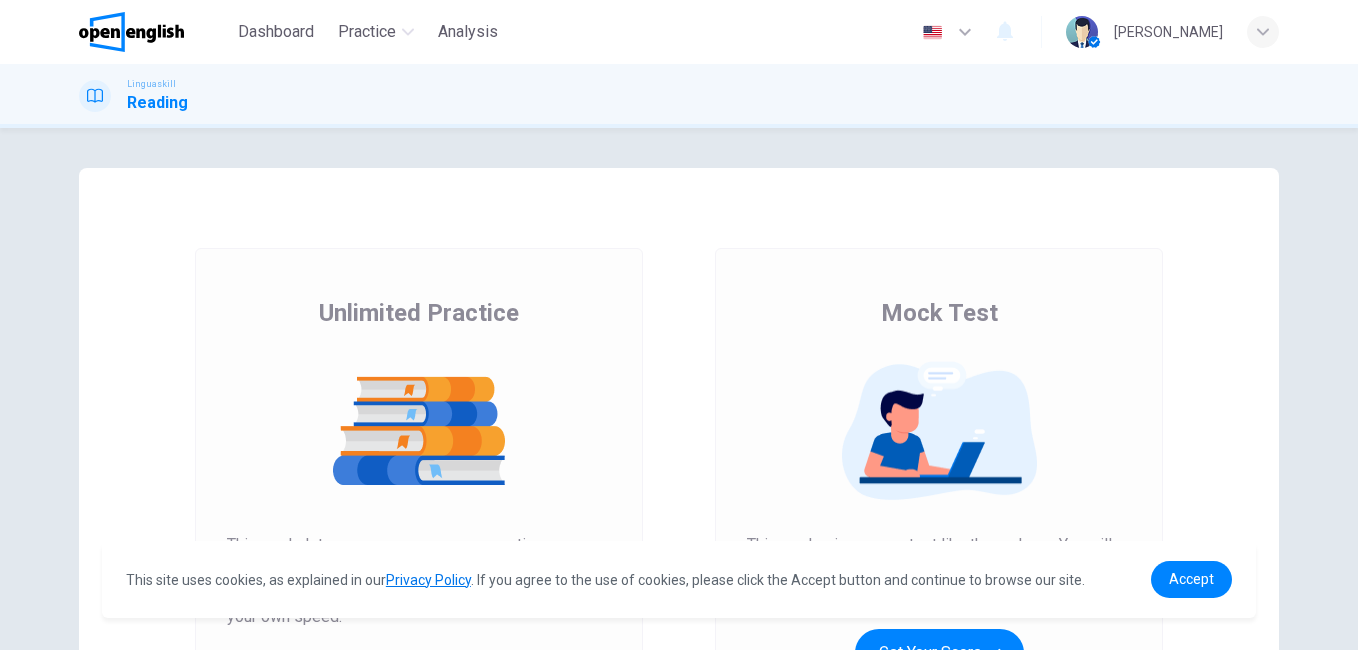 scroll, scrollTop: 0, scrollLeft: 0, axis: both 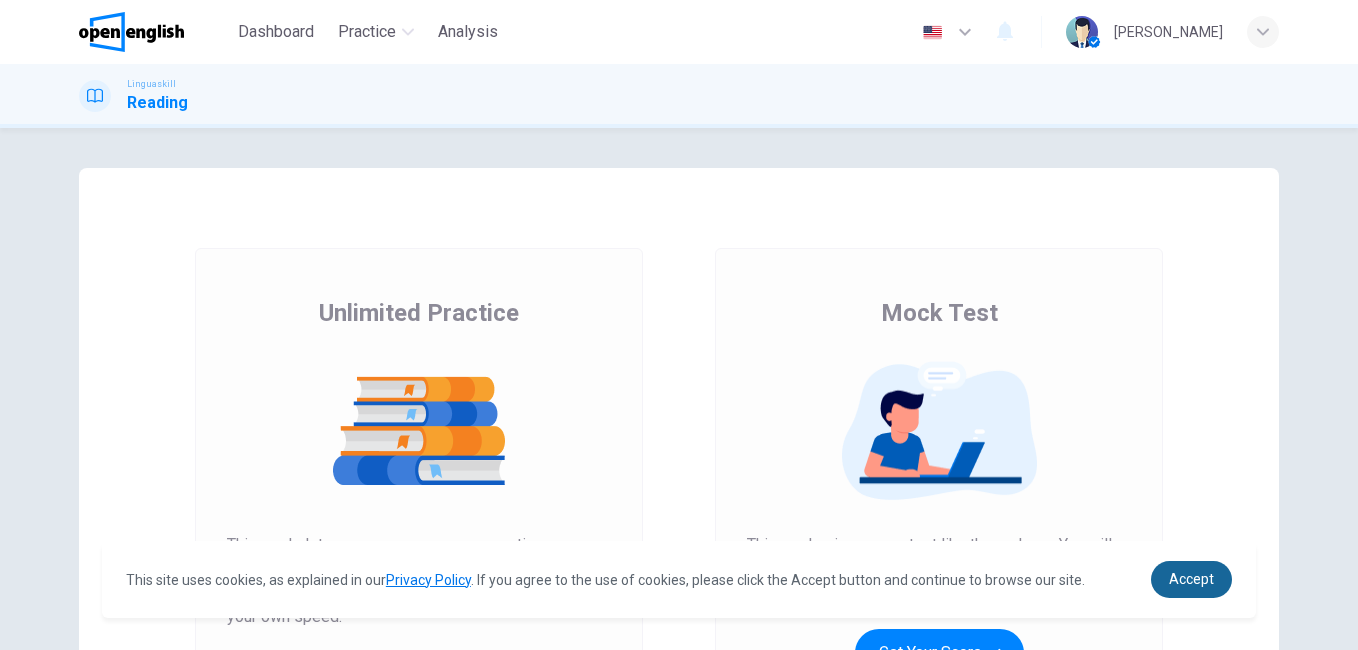 click on "Accept" at bounding box center [1191, 579] 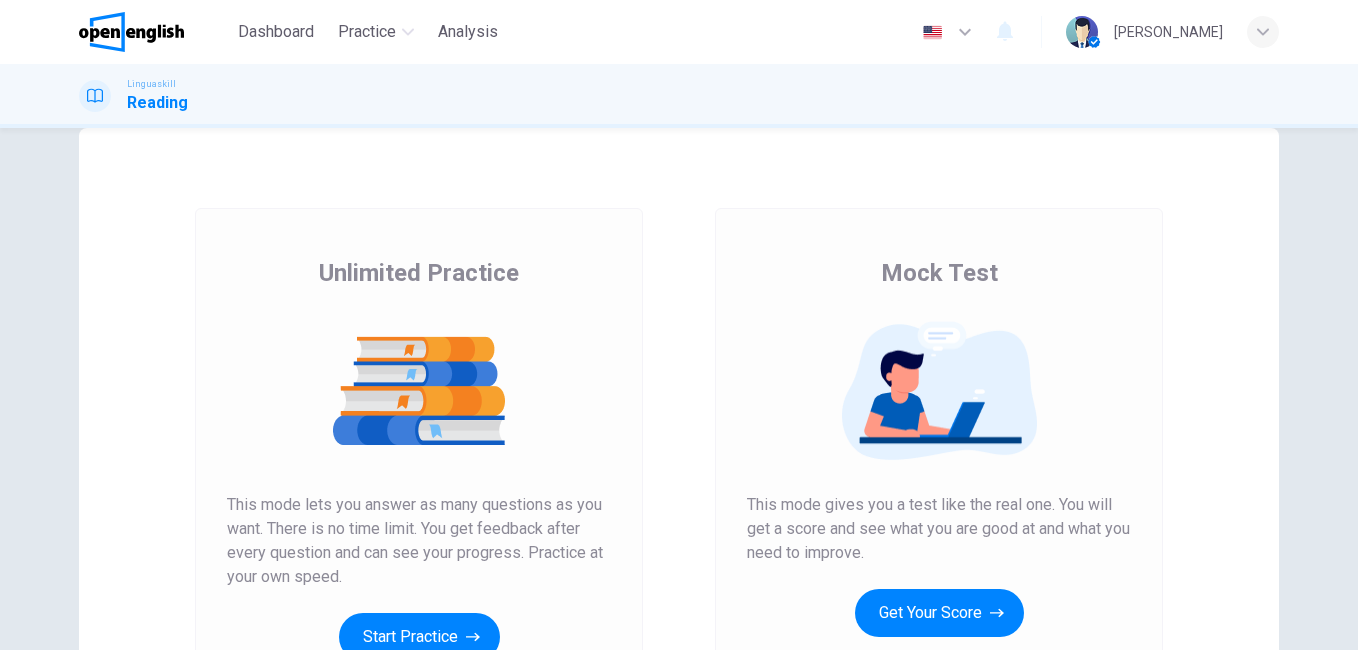 scroll, scrollTop: 120, scrollLeft: 0, axis: vertical 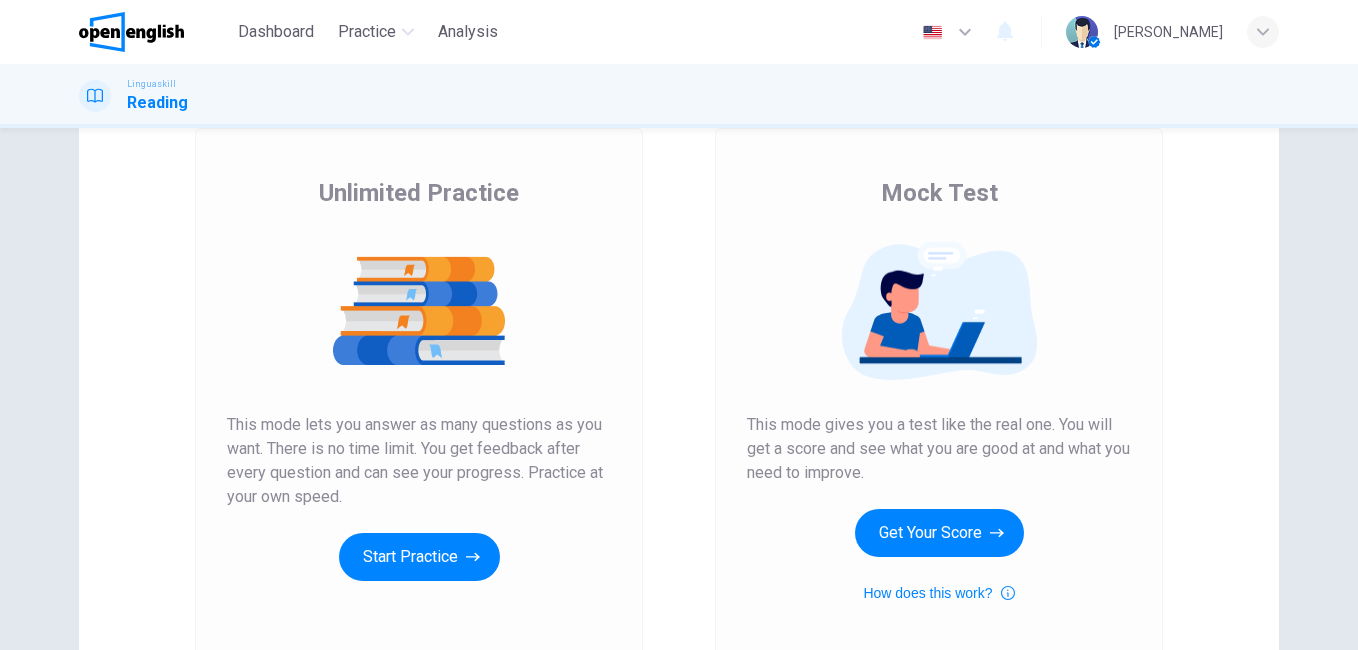 click at bounding box center (939, 311) 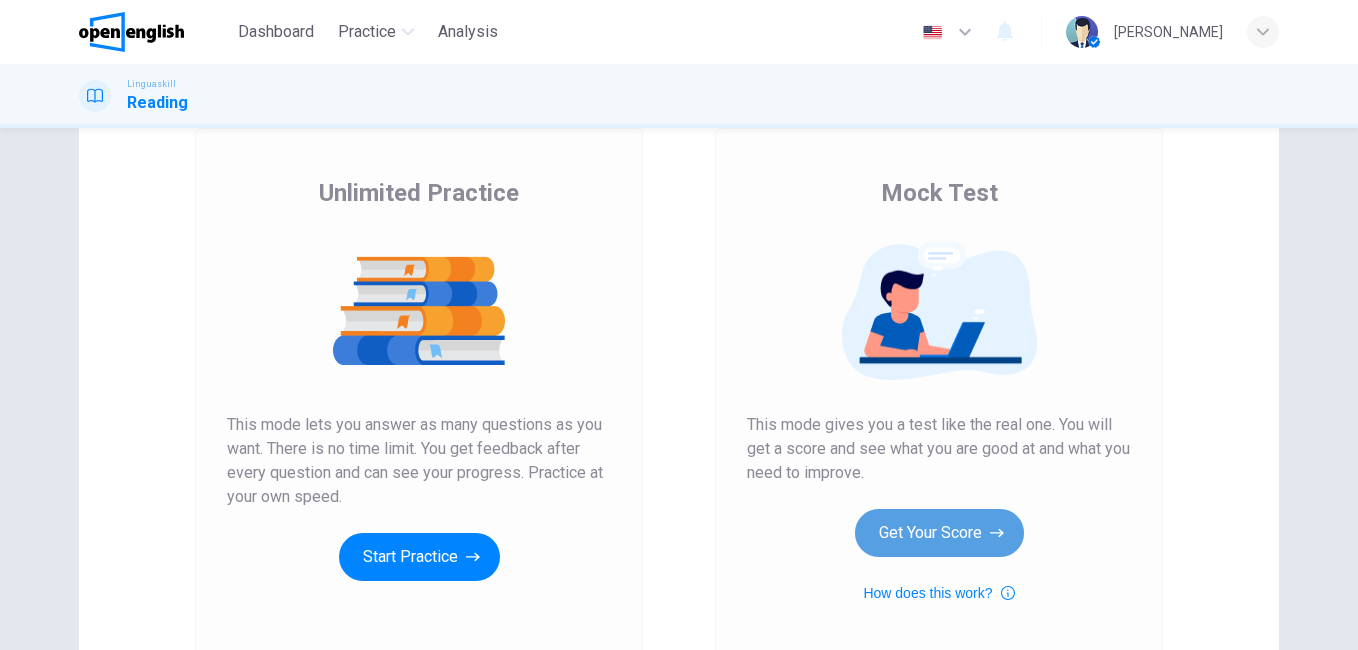 click on "Get Your Score" at bounding box center (939, 533) 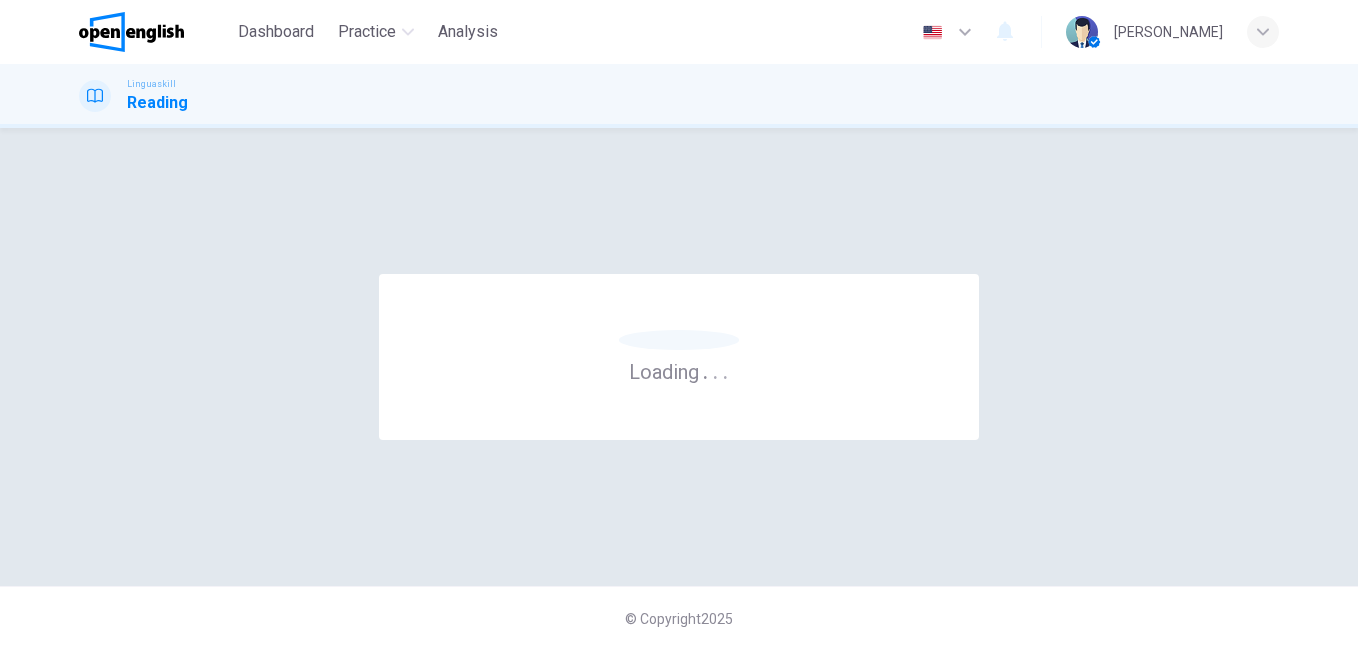 scroll, scrollTop: 0, scrollLeft: 0, axis: both 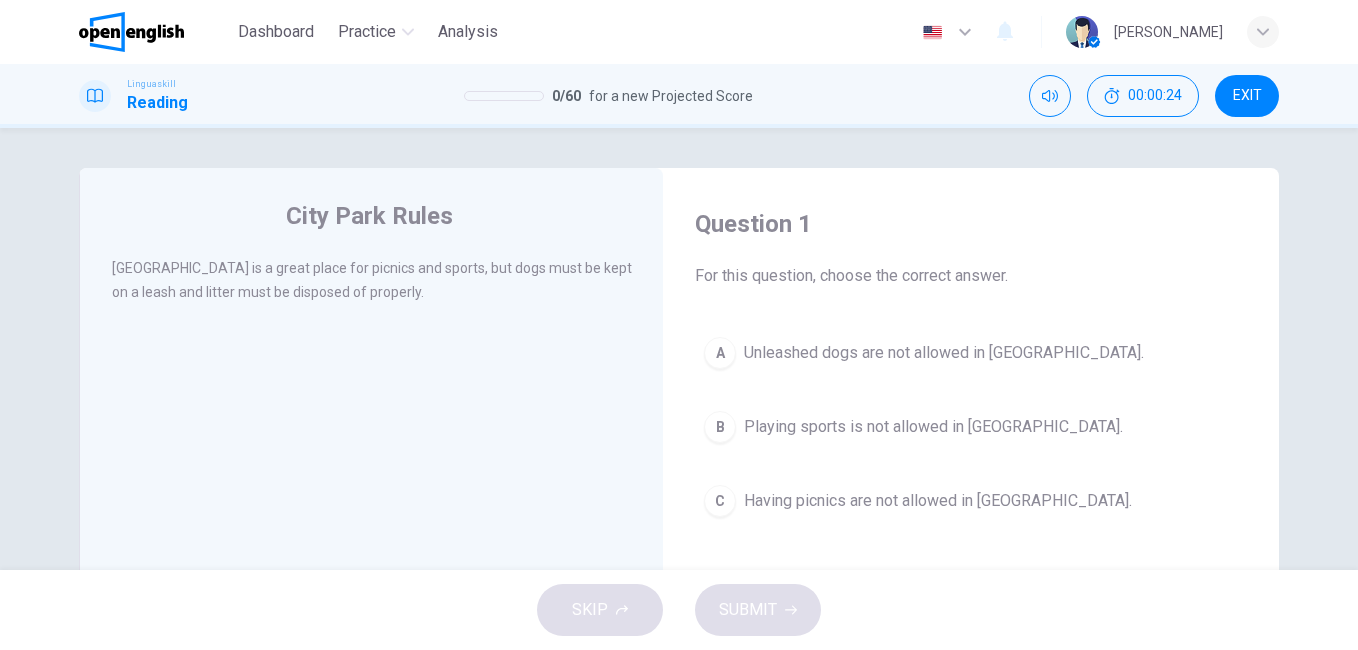 click on "A" at bounding box center [720, 353] 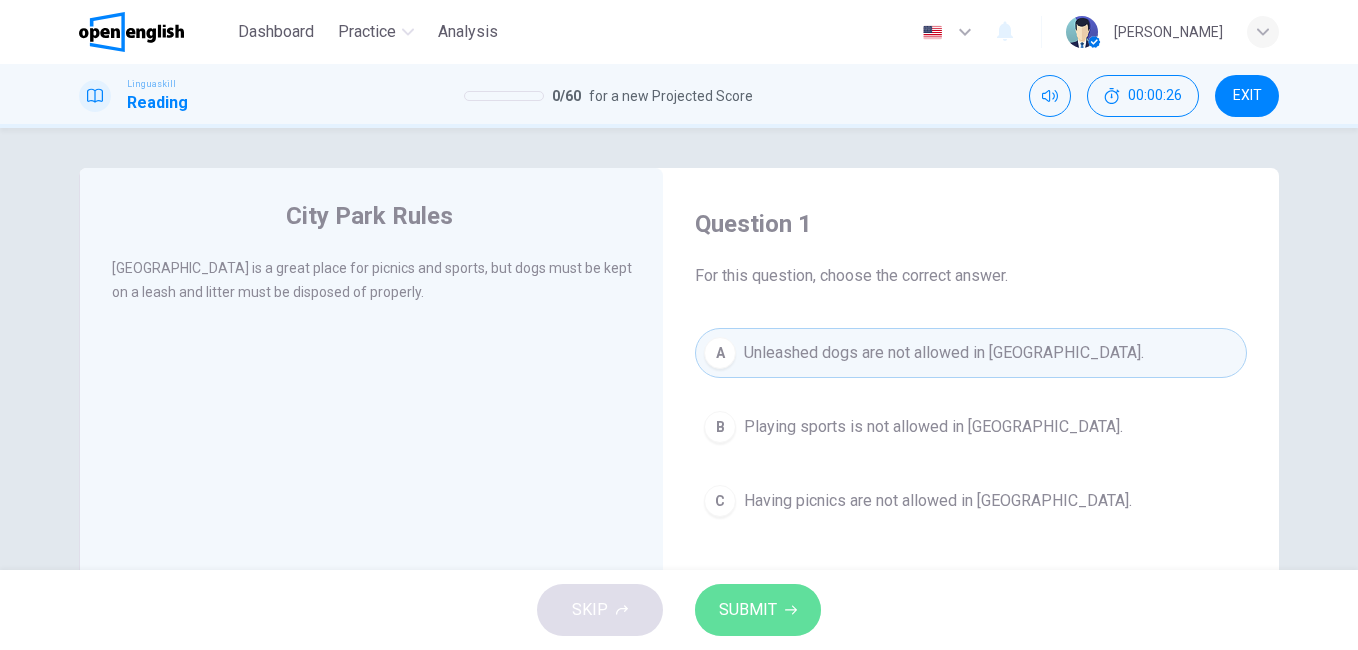 click on "SUBMIT" at bounding box center (748, 610) 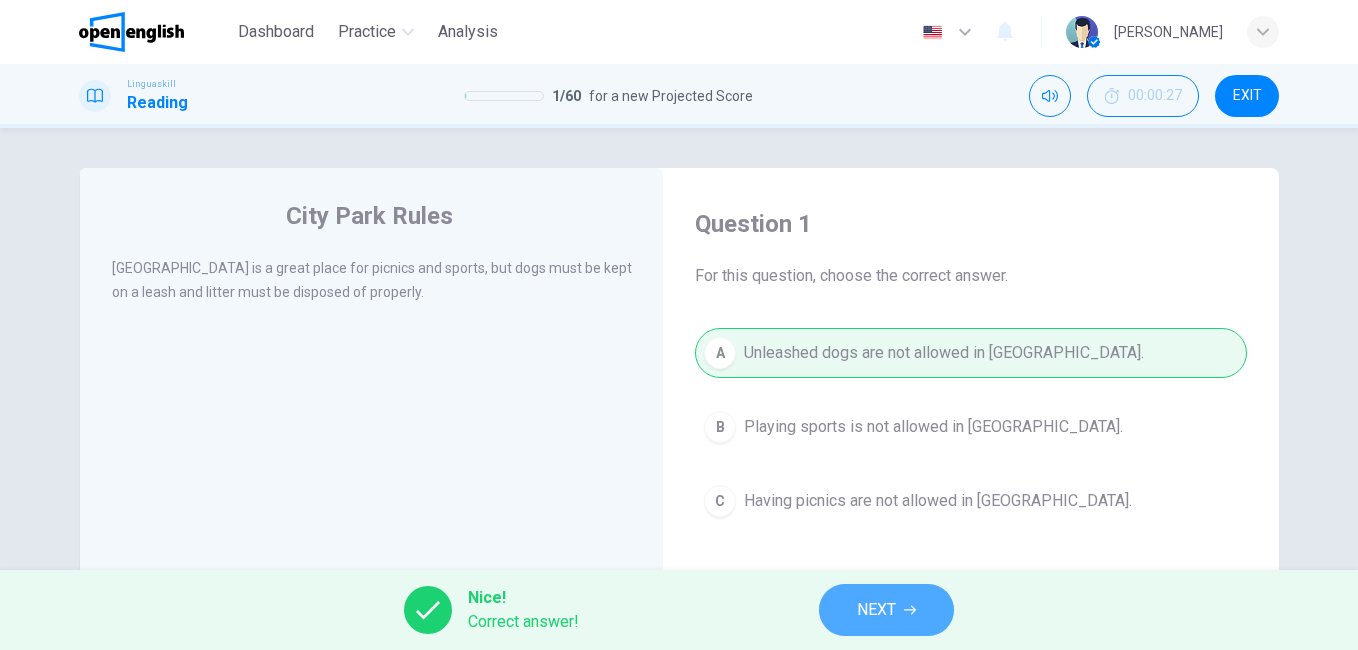 click on "NEXT" at bounding box center [886, 610] 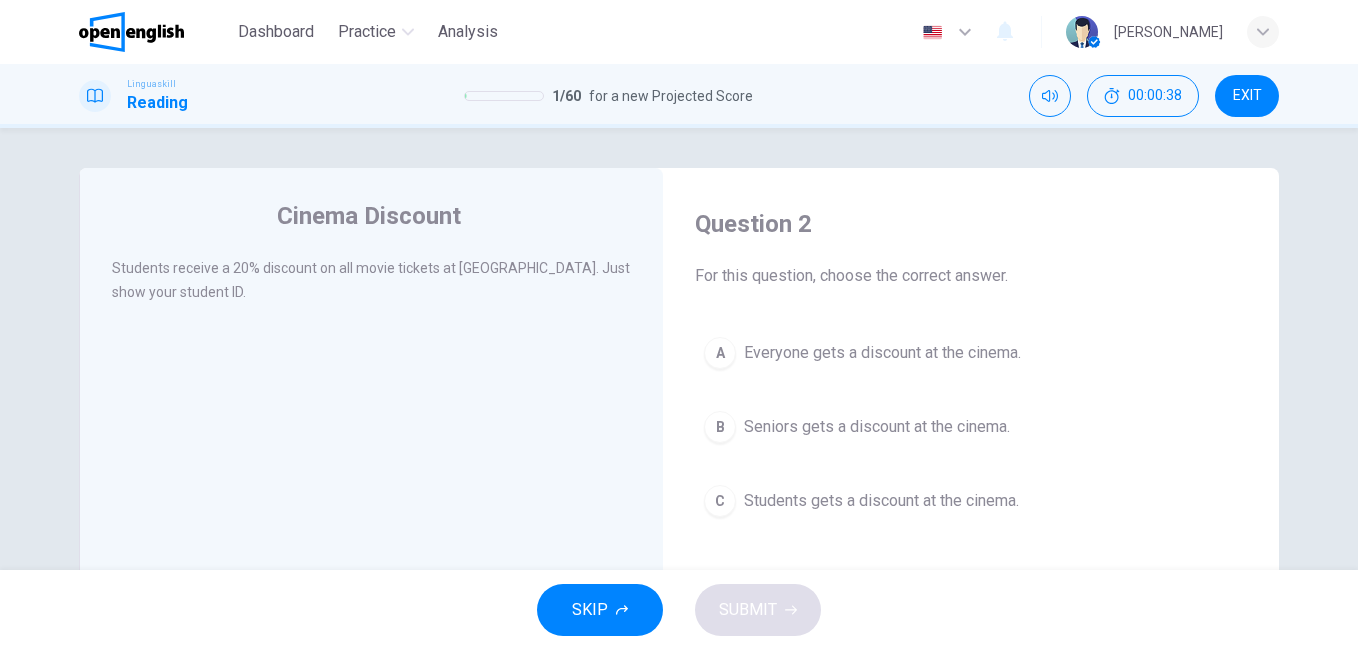 click on "C" at bounding box center [720, 501] 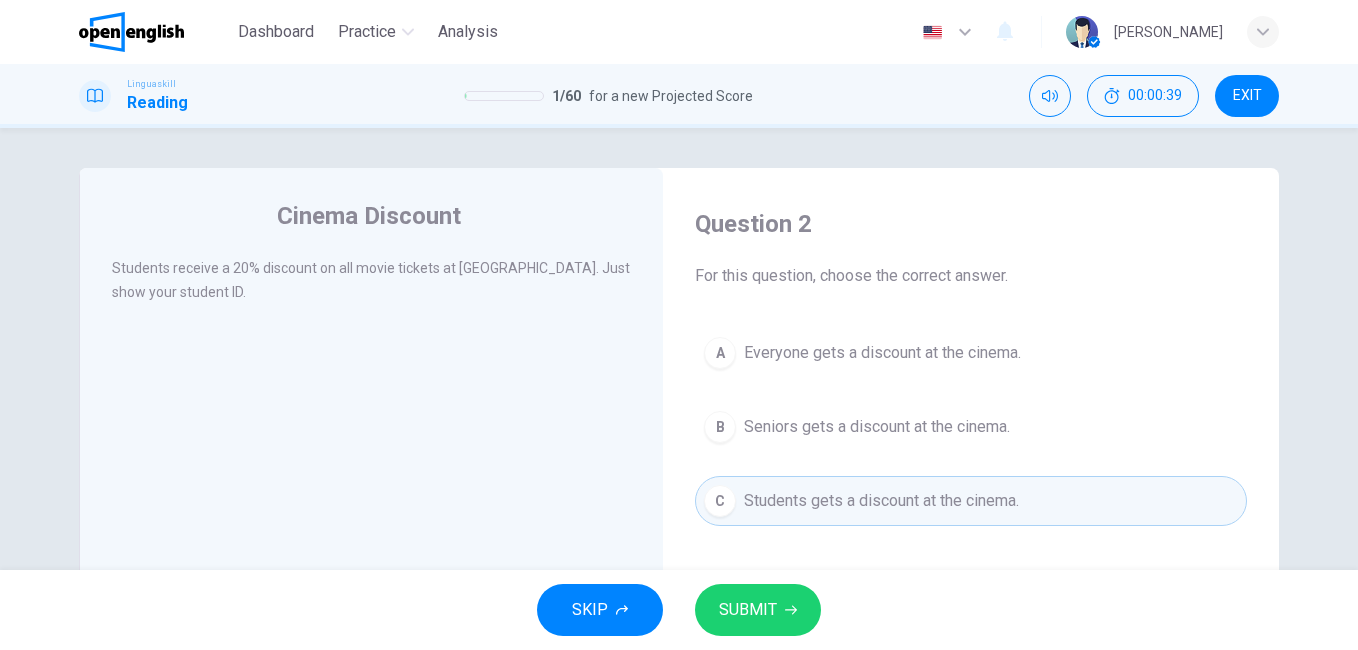 click on "SUBMIT" at bounding box center [748, 610] 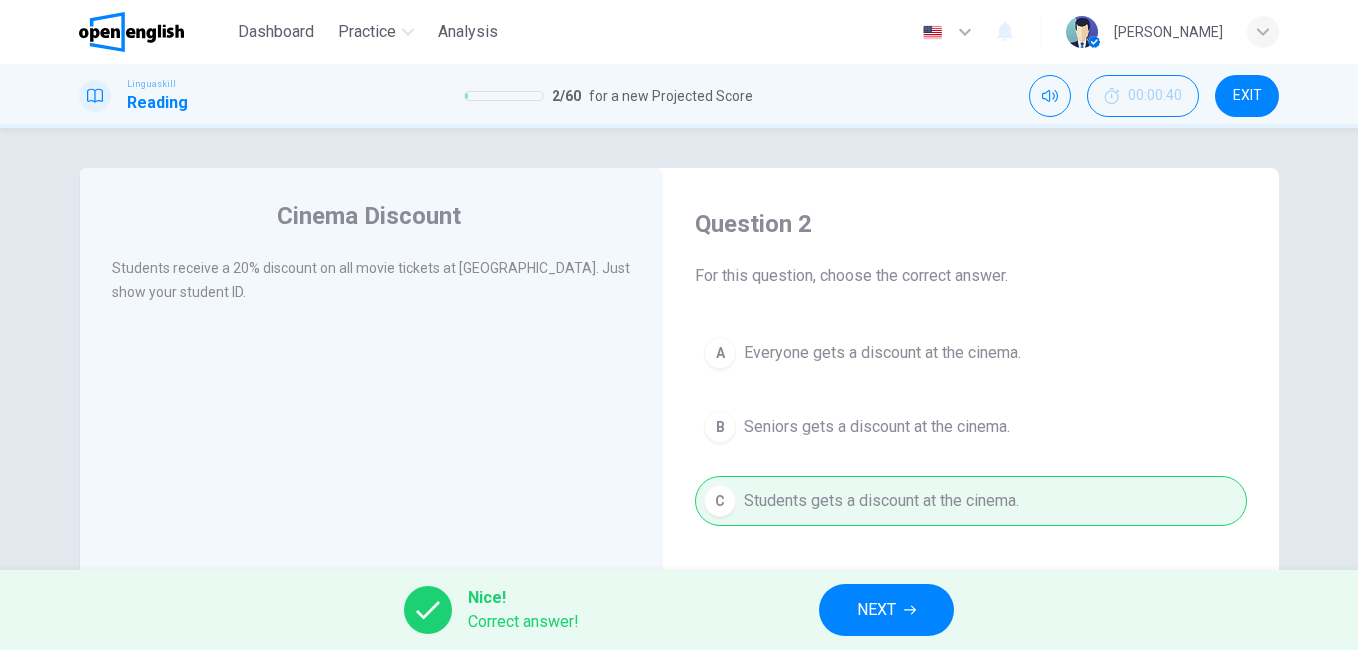 click on "NEXT" at bounding box center [886, 610] 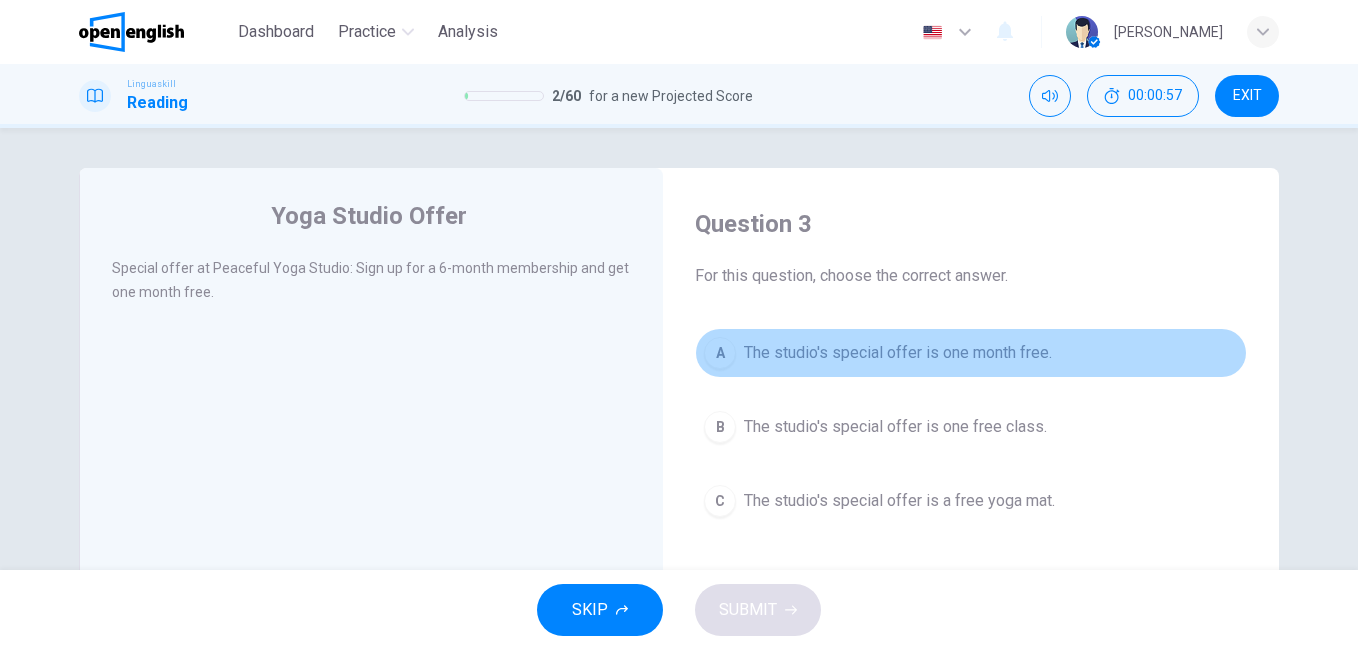 click on "A" at bounding box center (720, 353) 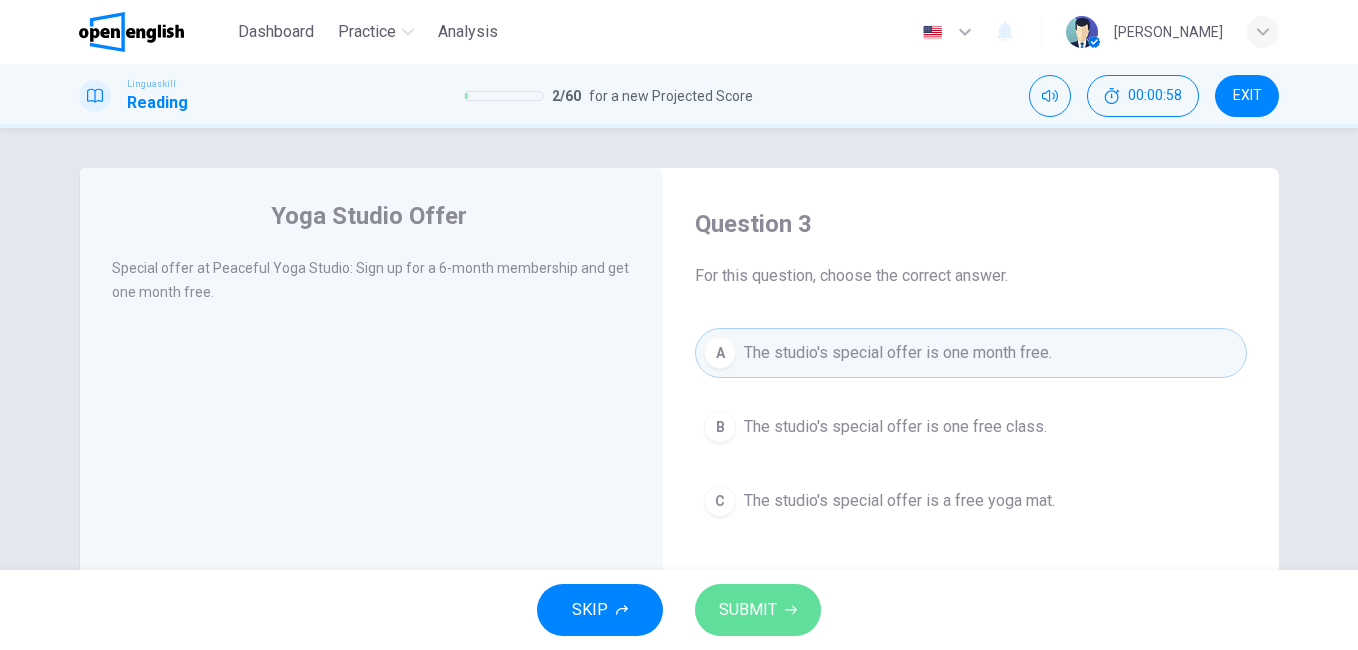 click on "SUBMIT" at bounding box center [748, 610] 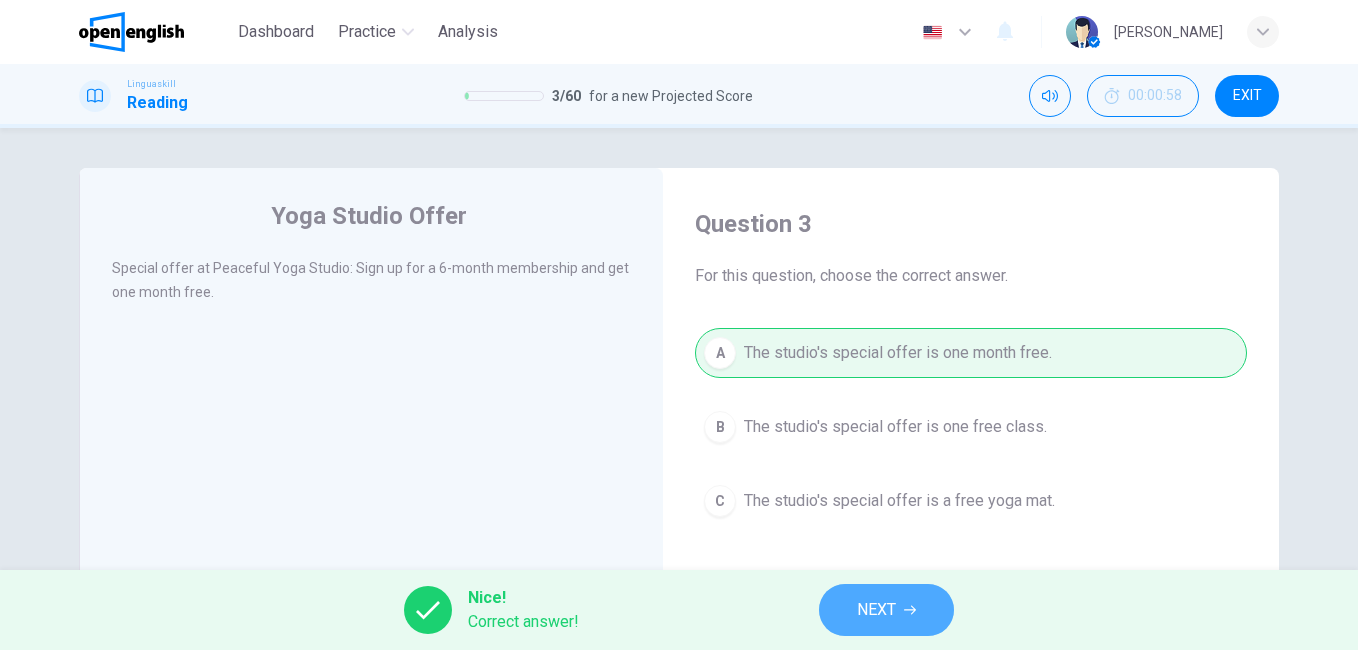 click on "NEXT" at bounding box center [876, 610] 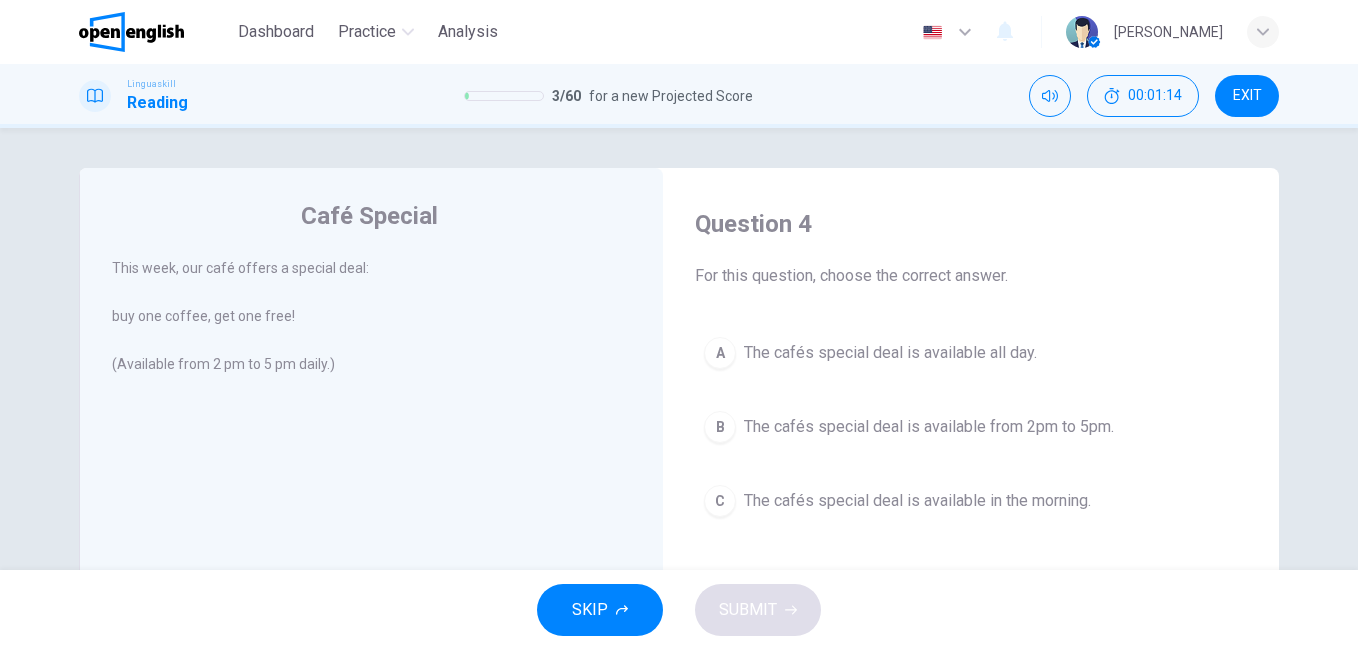 click on "B" at bounding box center (720, 427) 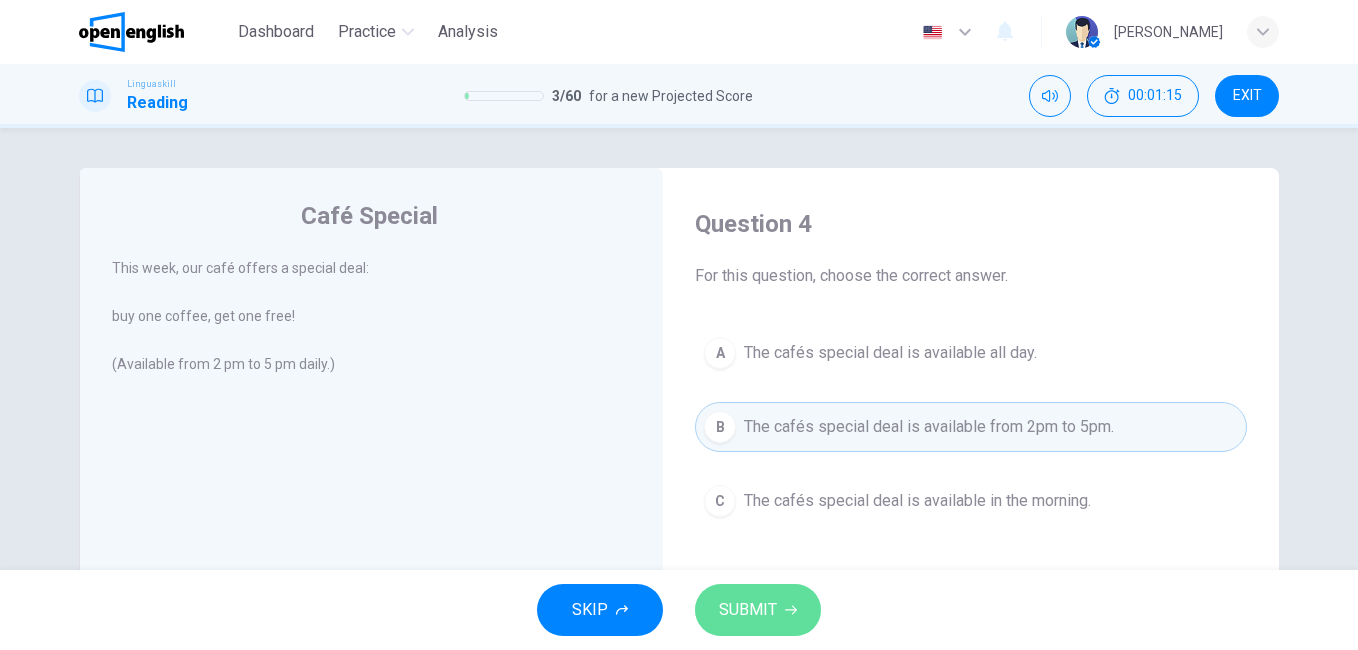 click on "SUBMIT" at bounding box center [748, 610] 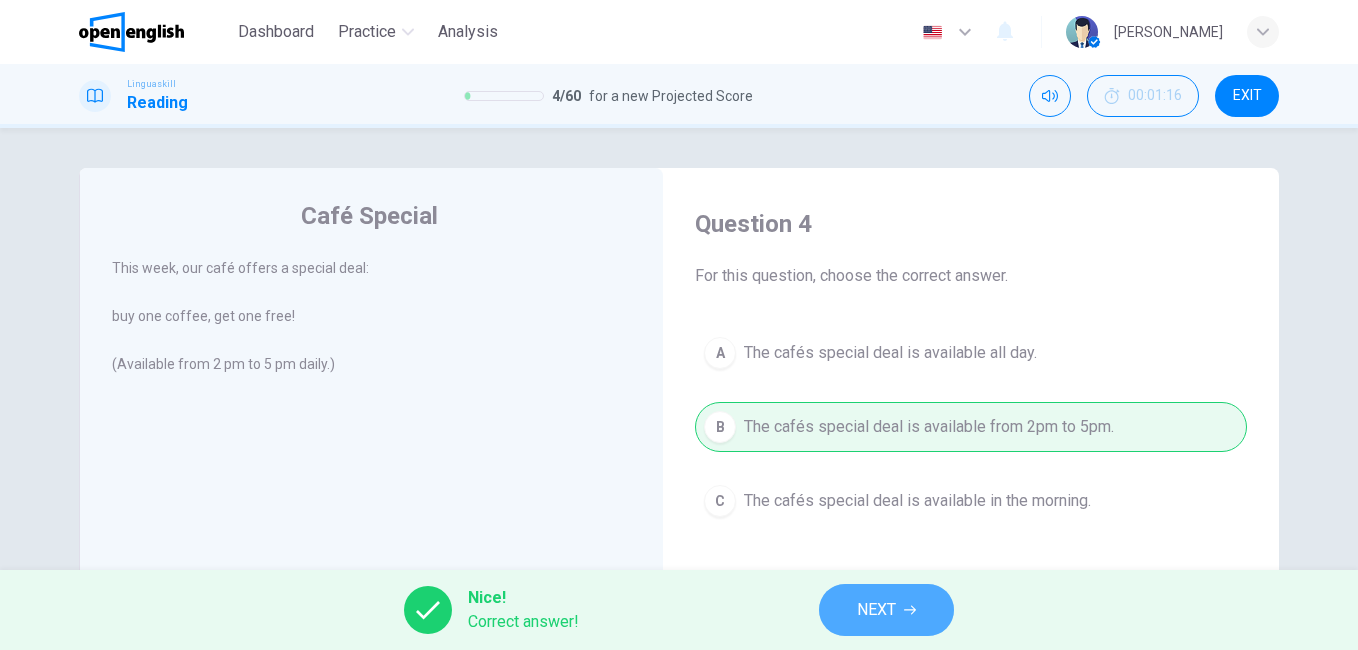 click on "NEXT" at bounding box center [886, 610] 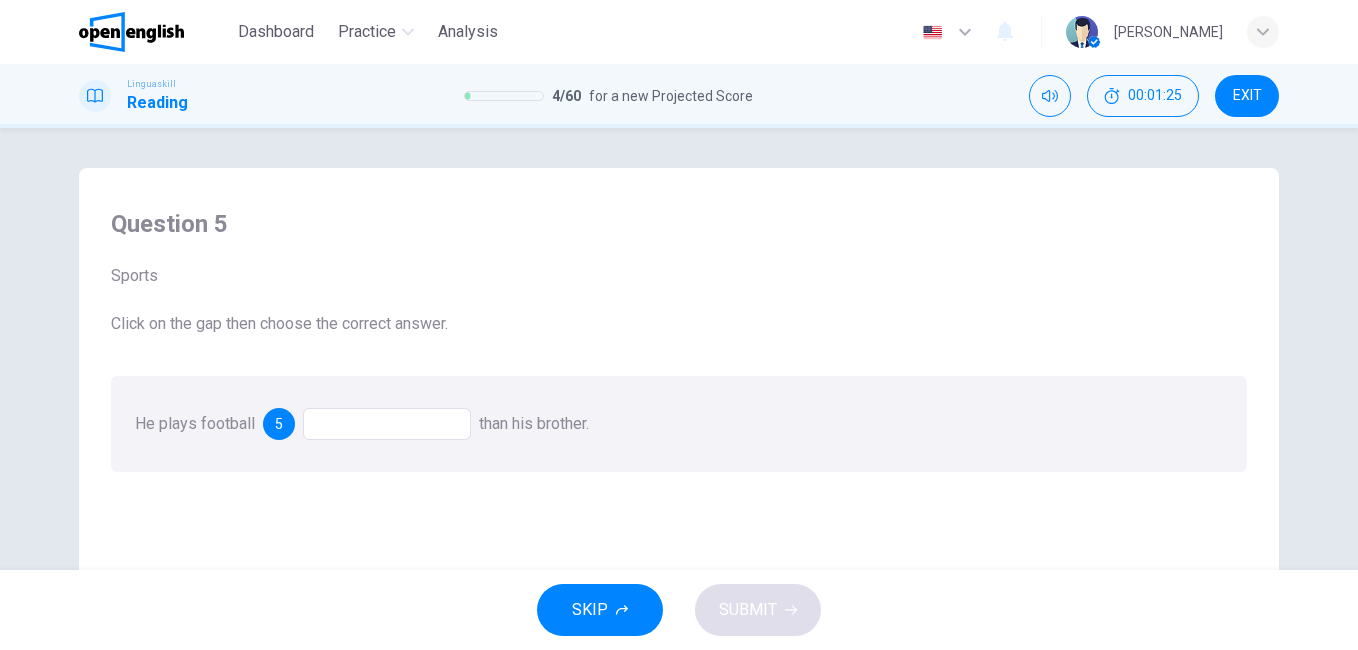 click at bounding box center [387, 424] 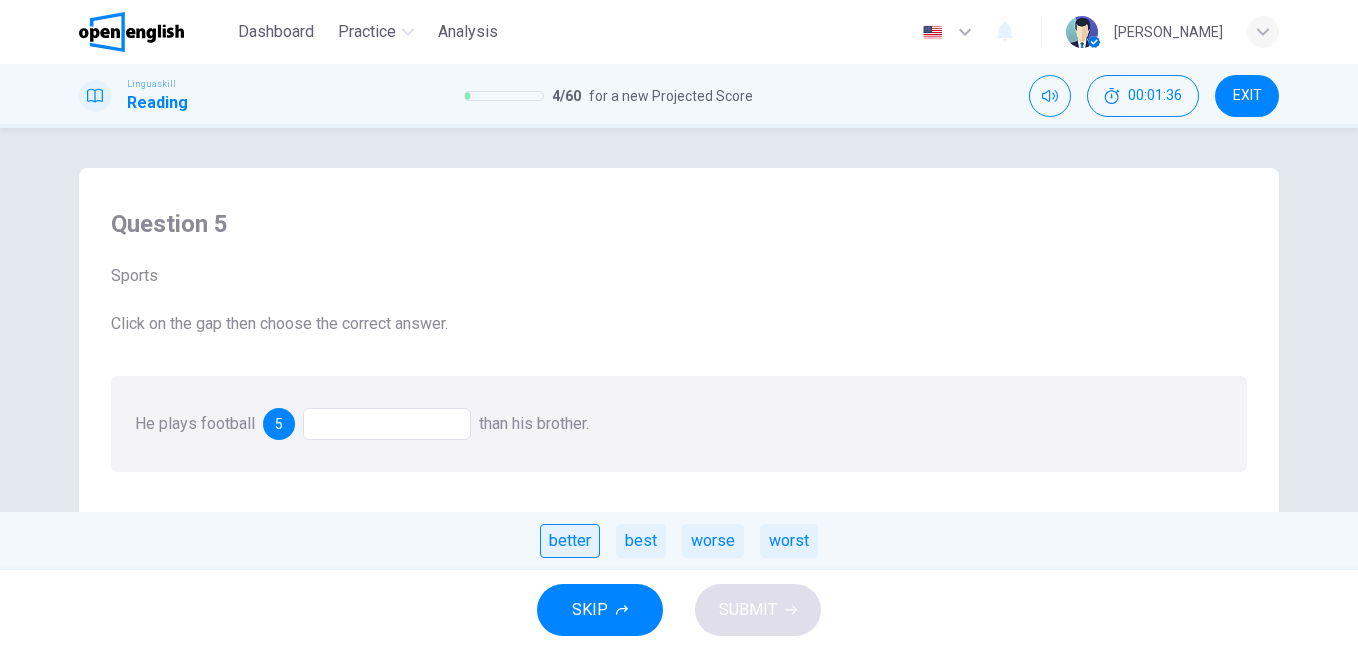 click on "better" at bounding box center [570, 541] 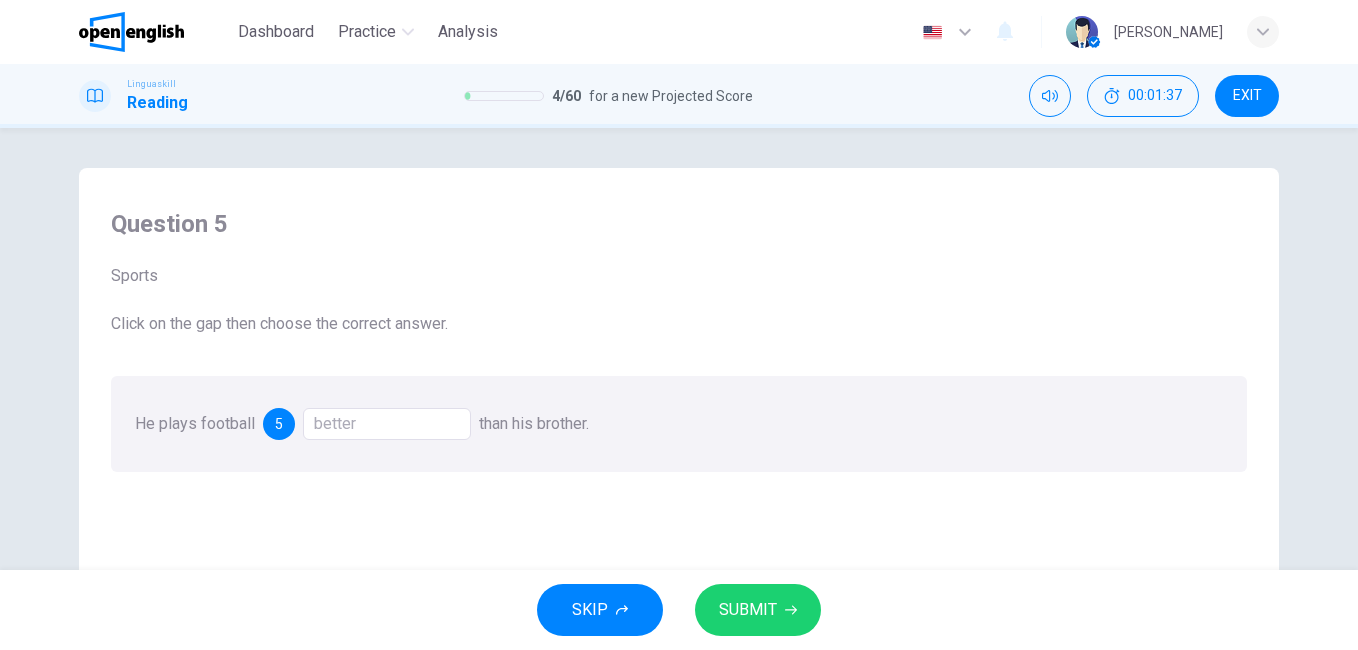 click on "SUBMIT" at bounding box center (748, 610) 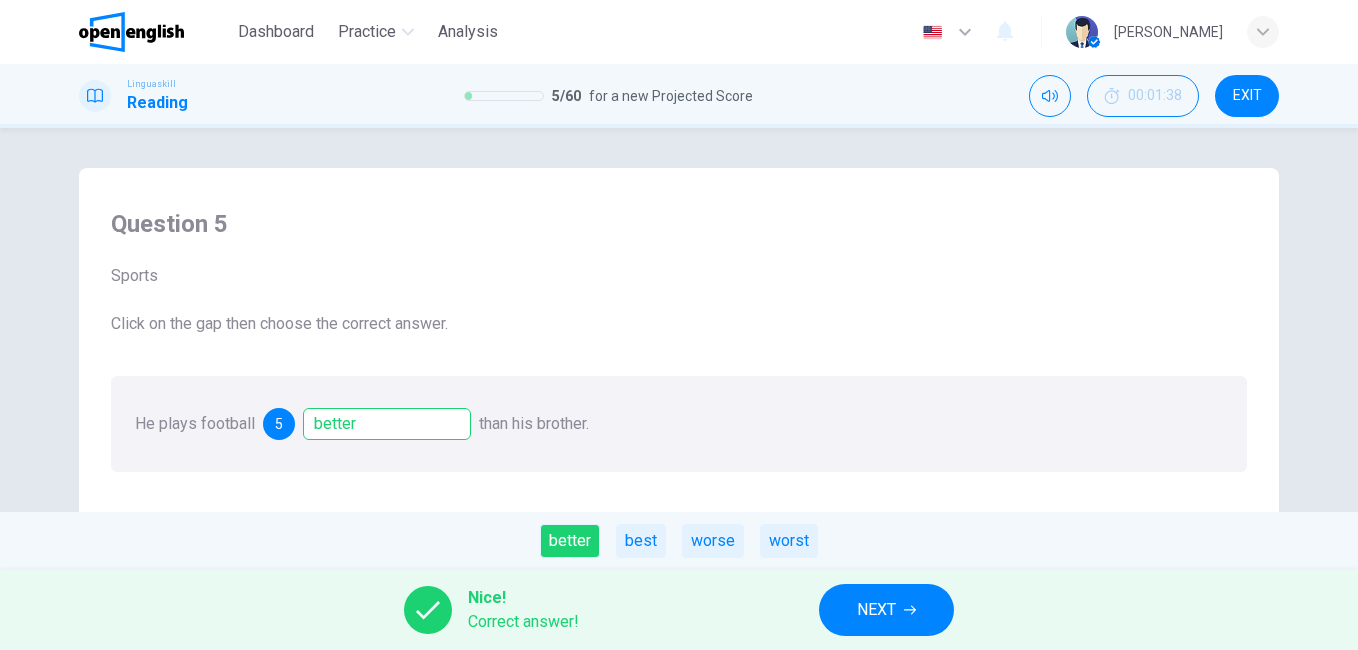click on "NEXT" at bounding box center (876, 610) 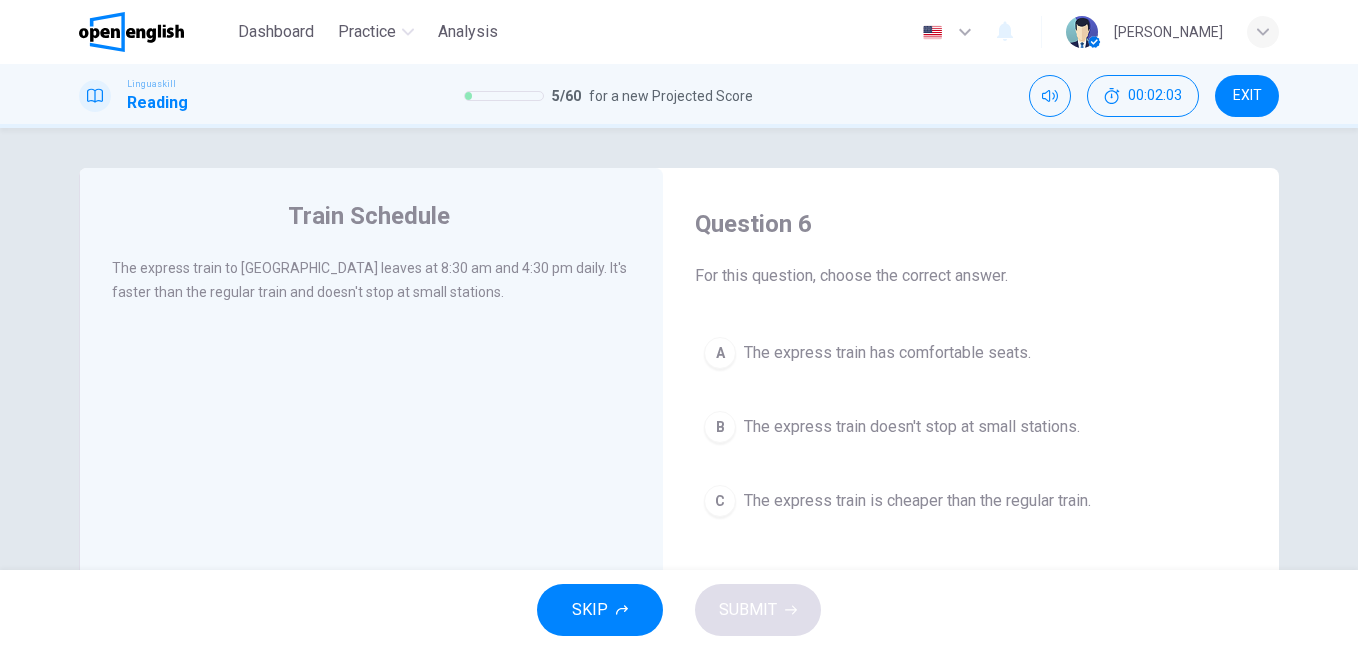 scroll, scrollTop: 53, scrollLeft: 0, axis: vertical 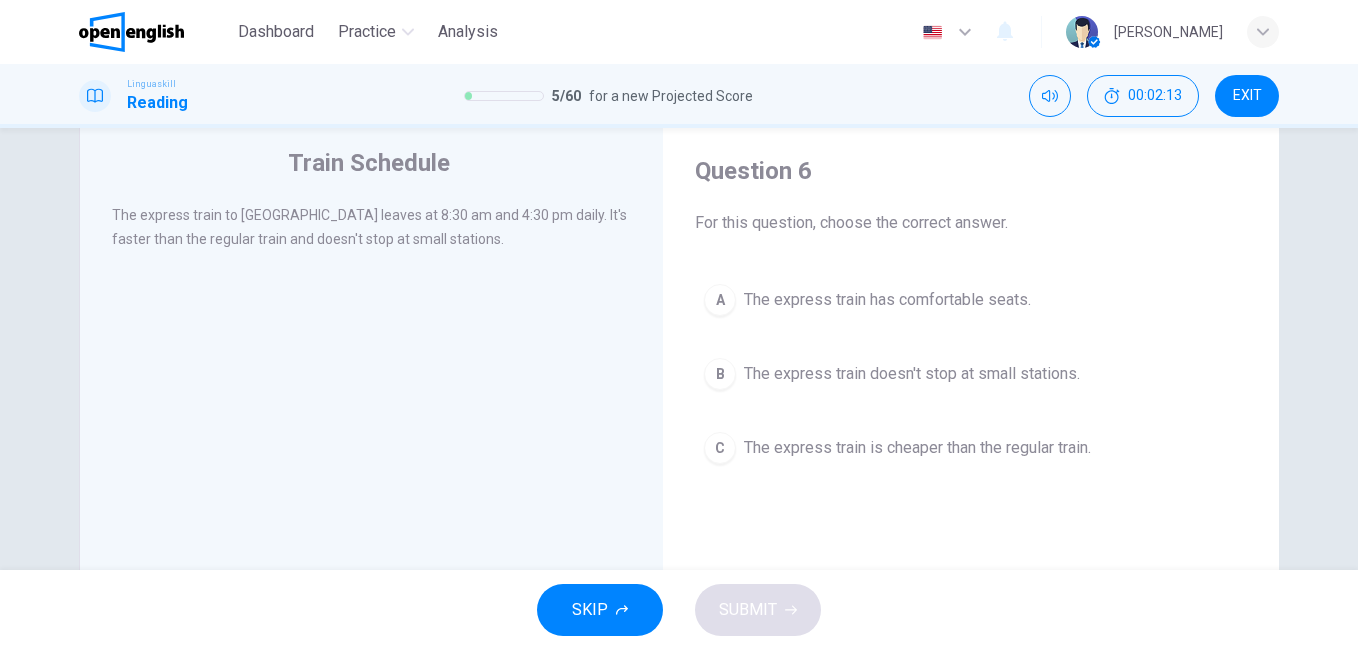 click on "B" at bounding box center [720, 374] 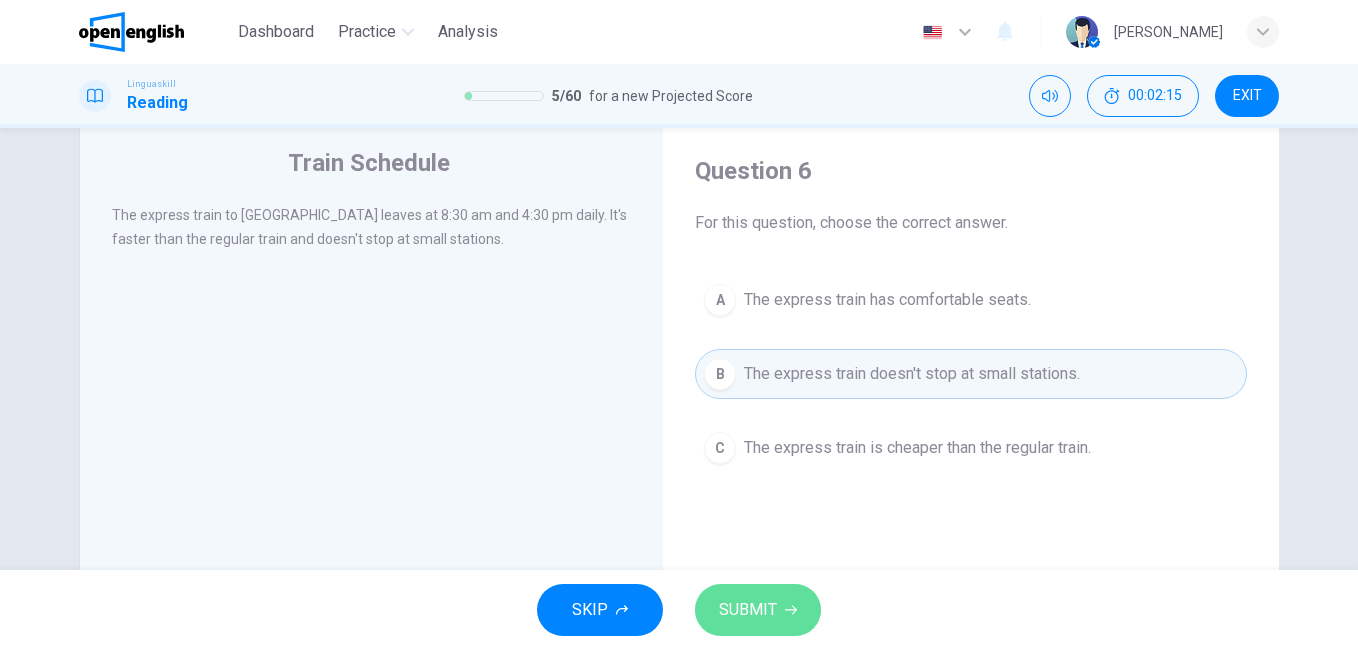 click on "SUBMIT" at bounding box center [748, 610] 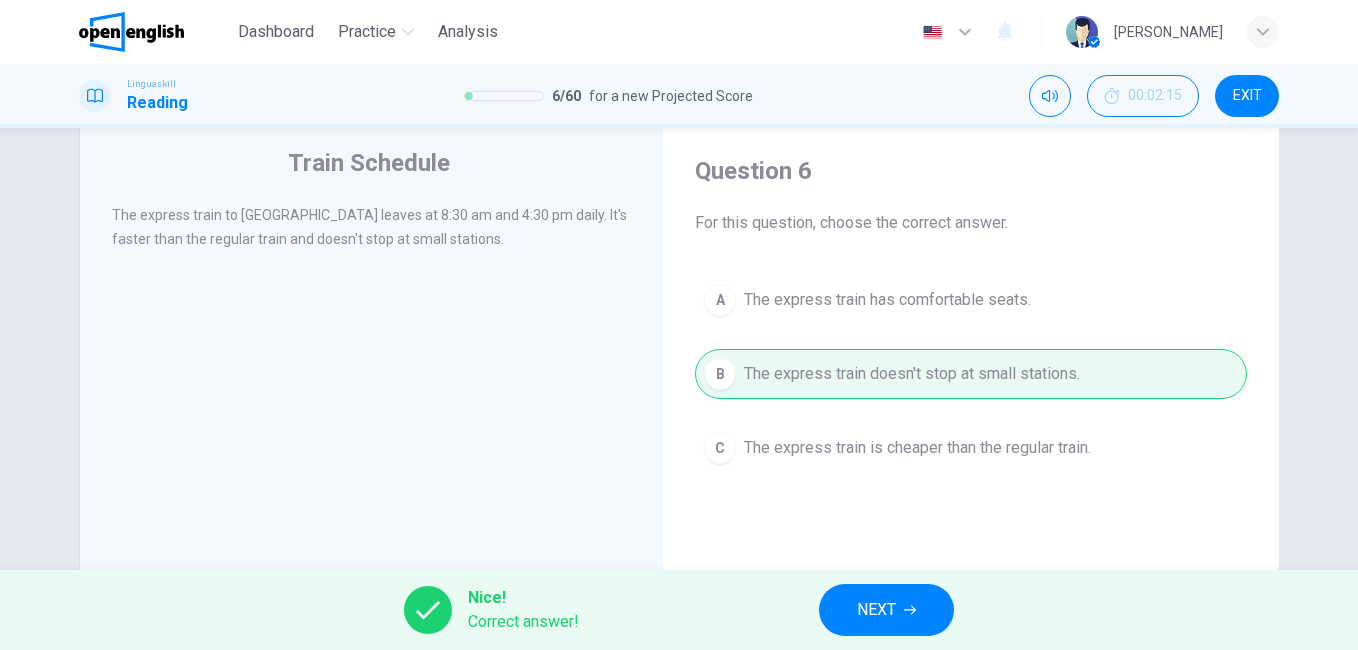 click on "NEXT" at bounding box center (886, 610) 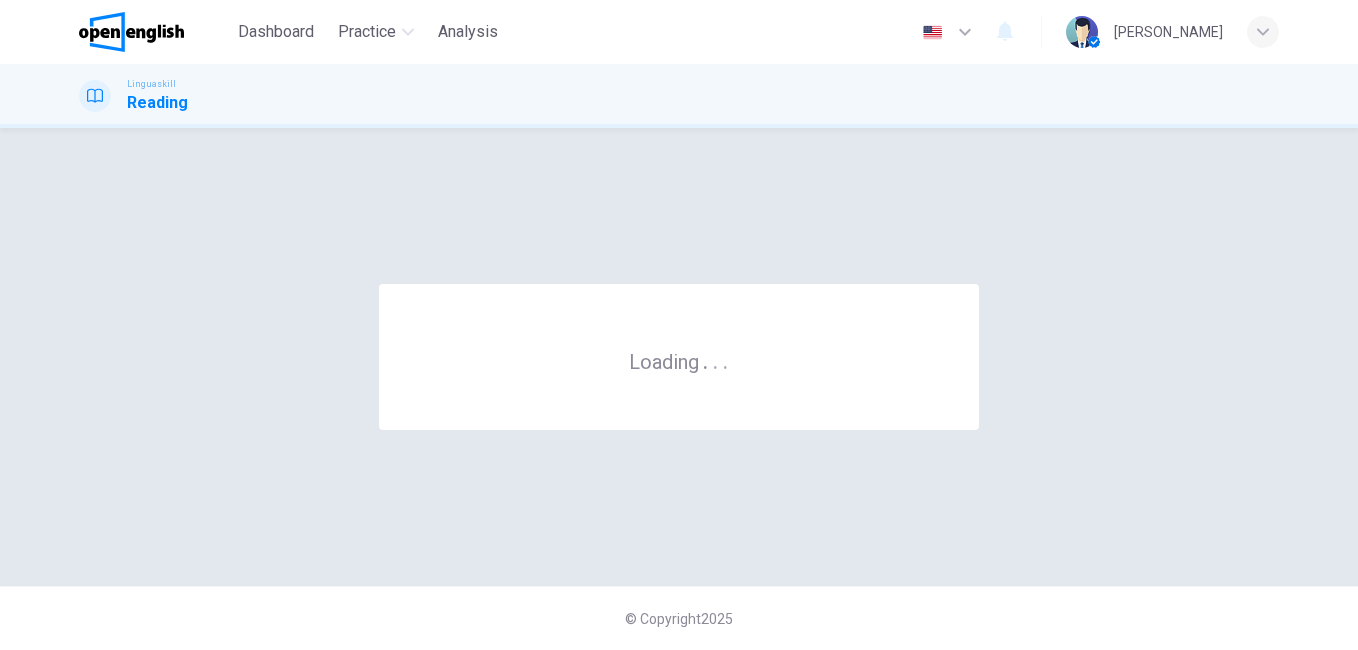 scroll, scrollTop: 0, scrollLeft: 0, axis: both 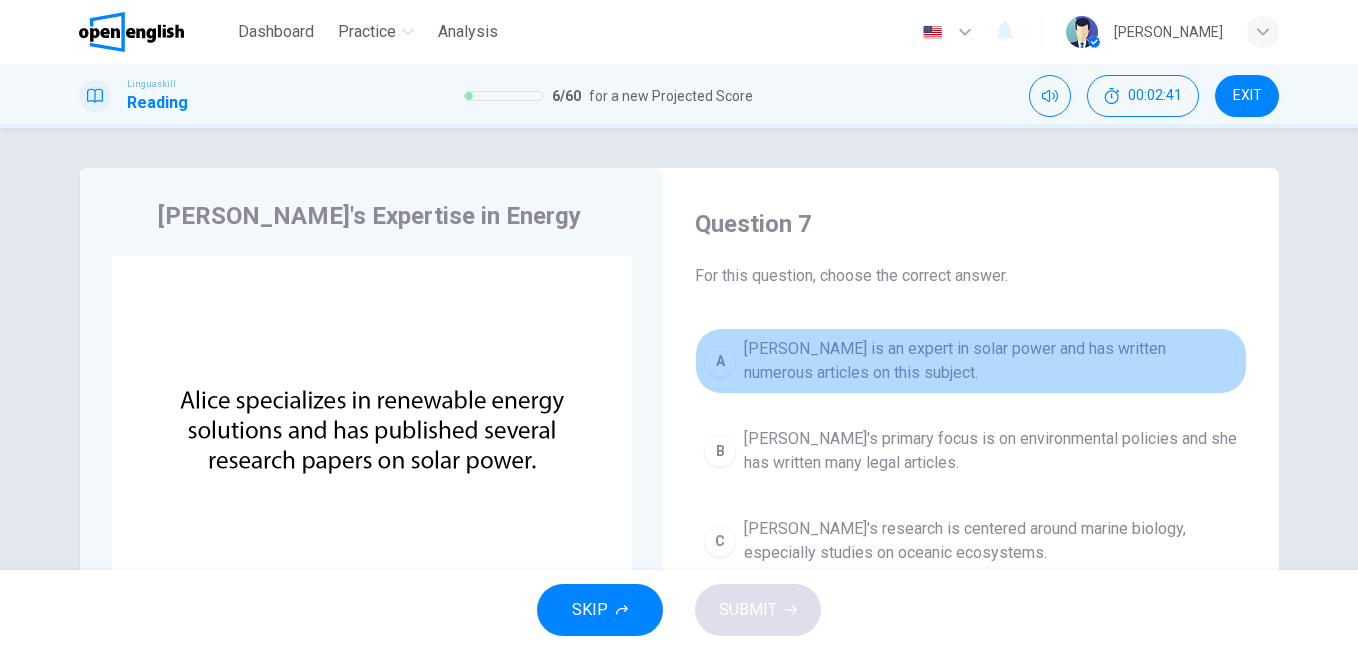 click on "A" at bounding box center [720, 361] 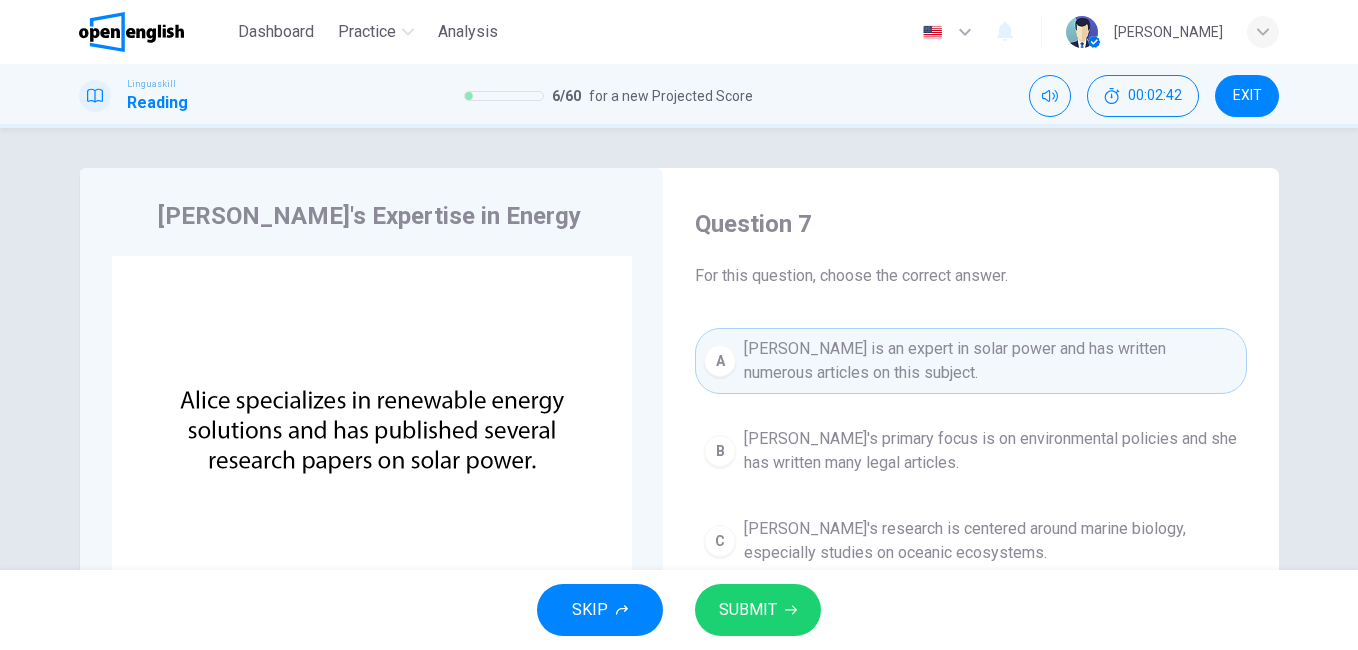 click on "SUBMIT" at bounding box center (758, 610) 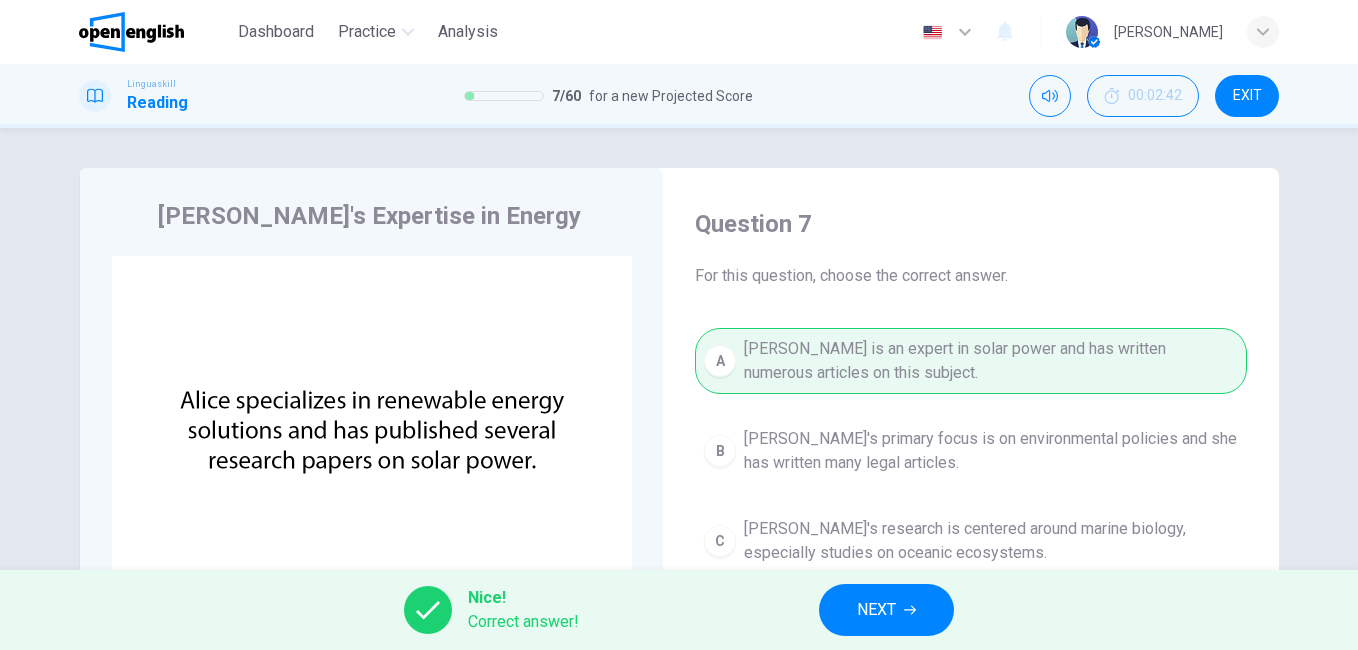 click on "NEXT" at bounding box center [876, 610] 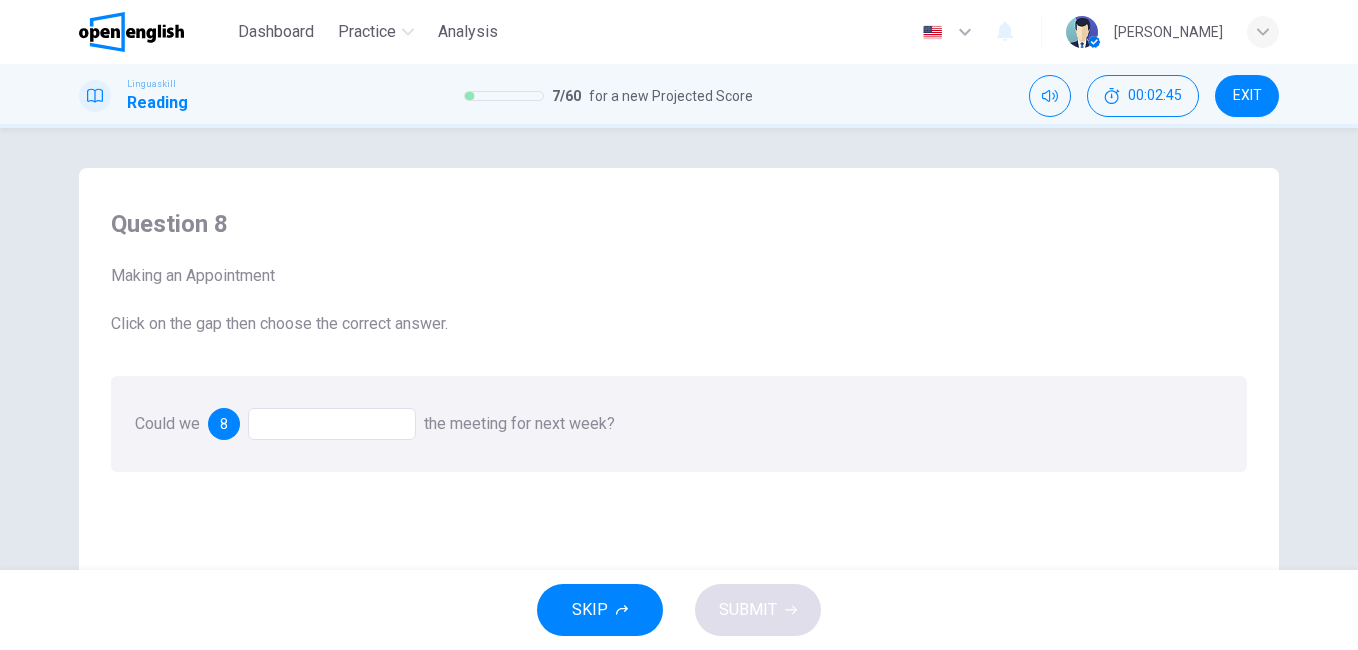 click at bounding box center (332, 424) 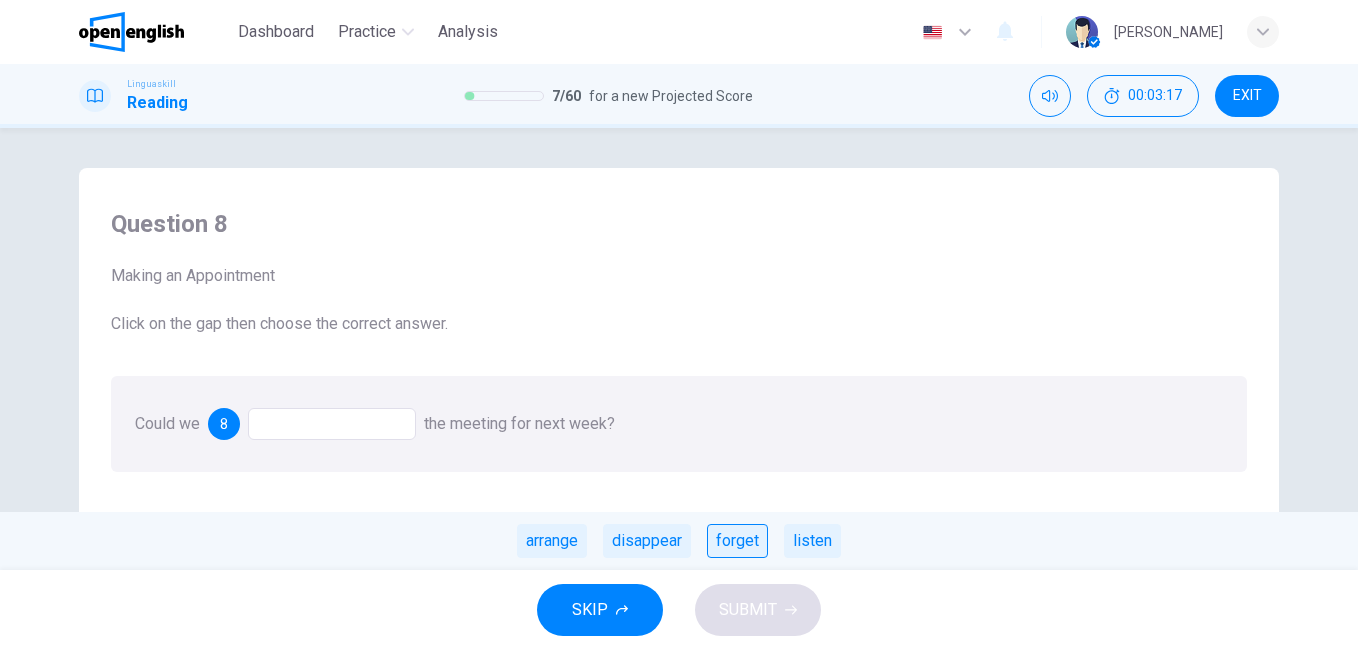 click on "forget" at bounding box center (737, 541) 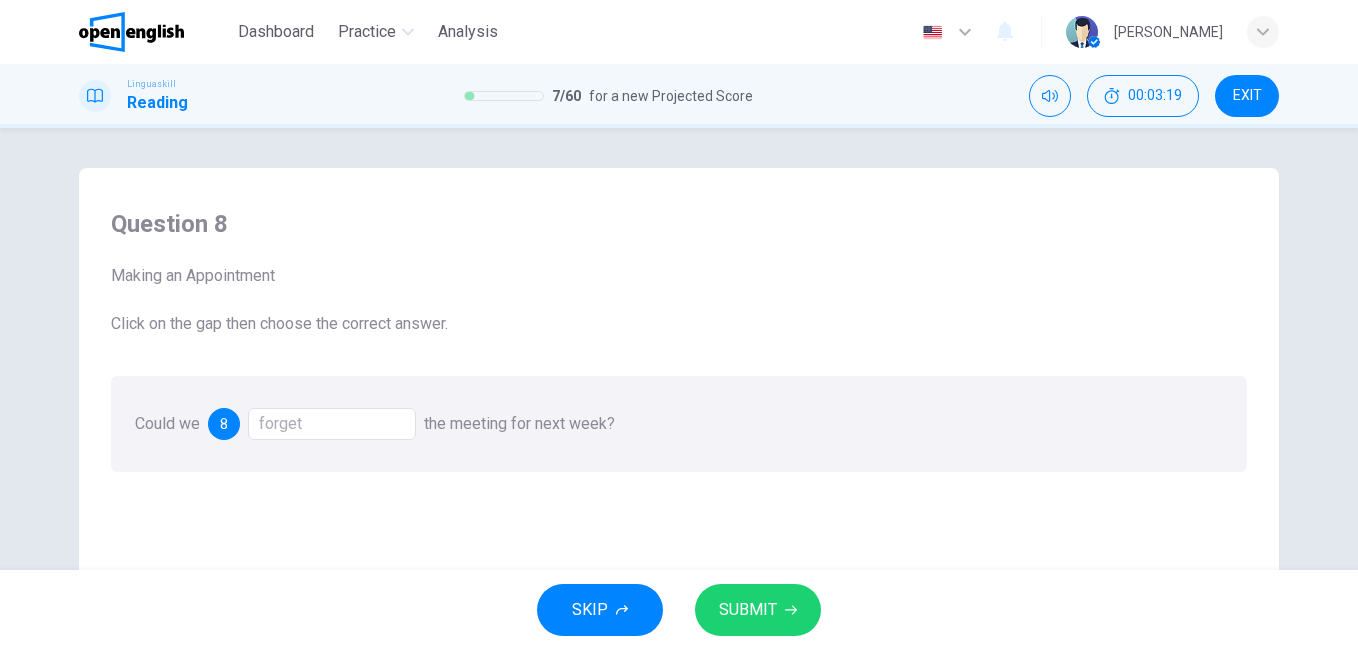 click on "SUBMIT" at bounding box center [748, 610] 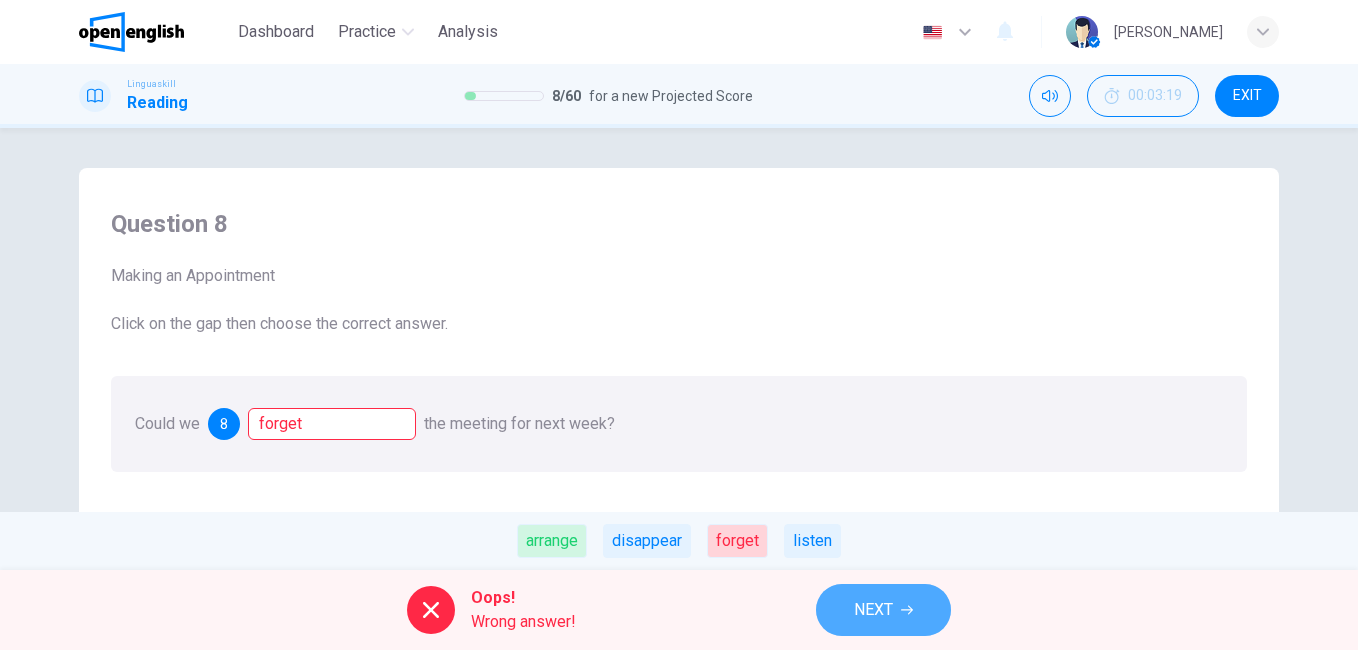 click on "NEXT" at bounding box center (873, 610) 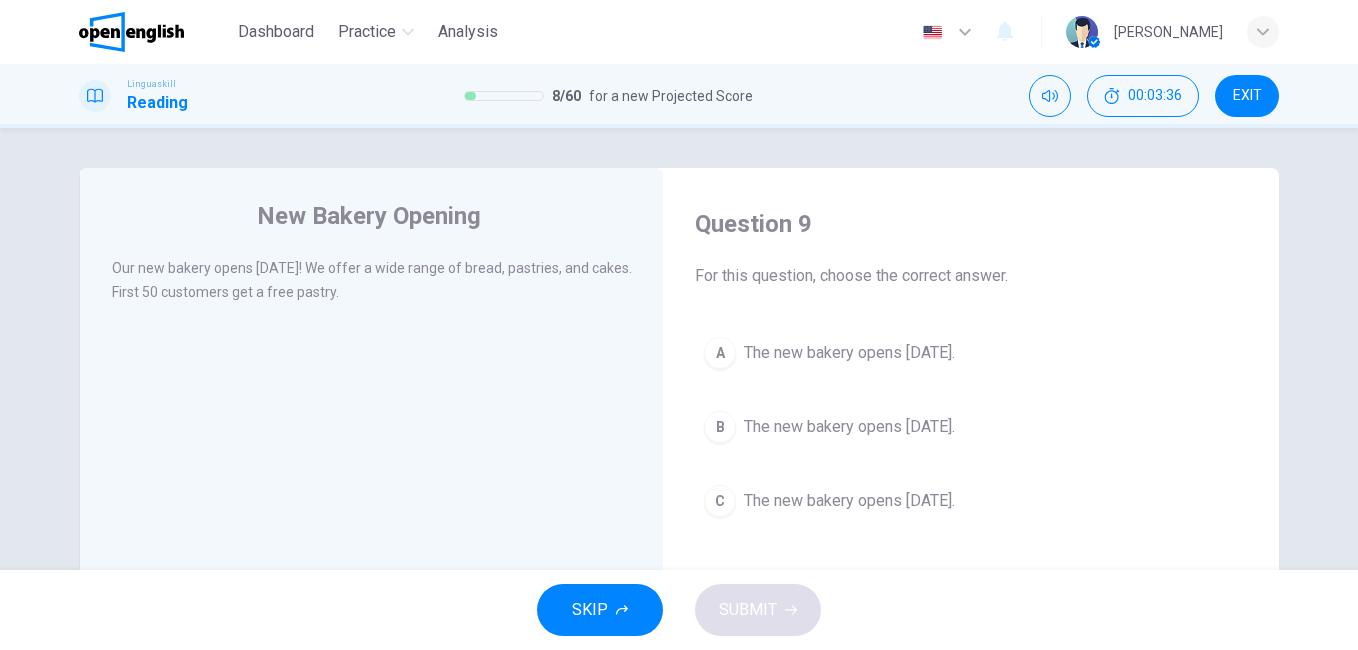 click on "B" at bounding box center [720, 427] 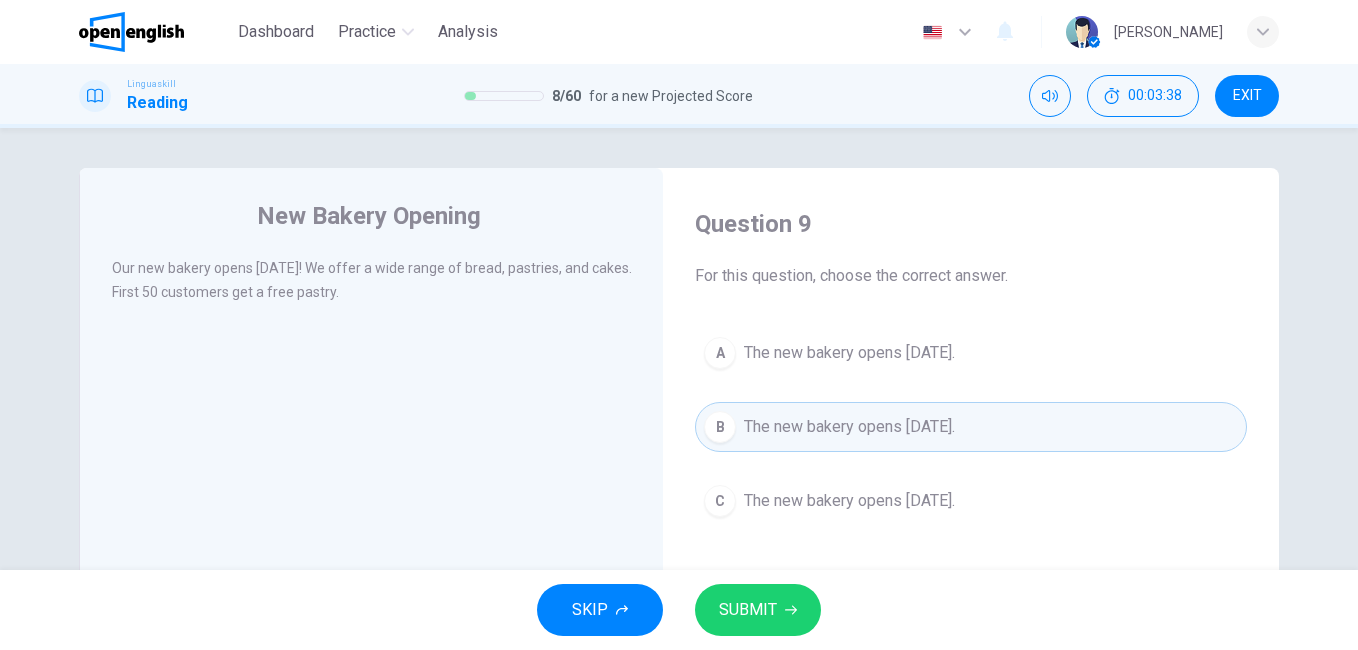 click on "SUBMIT" at bounding box center [748, 610] 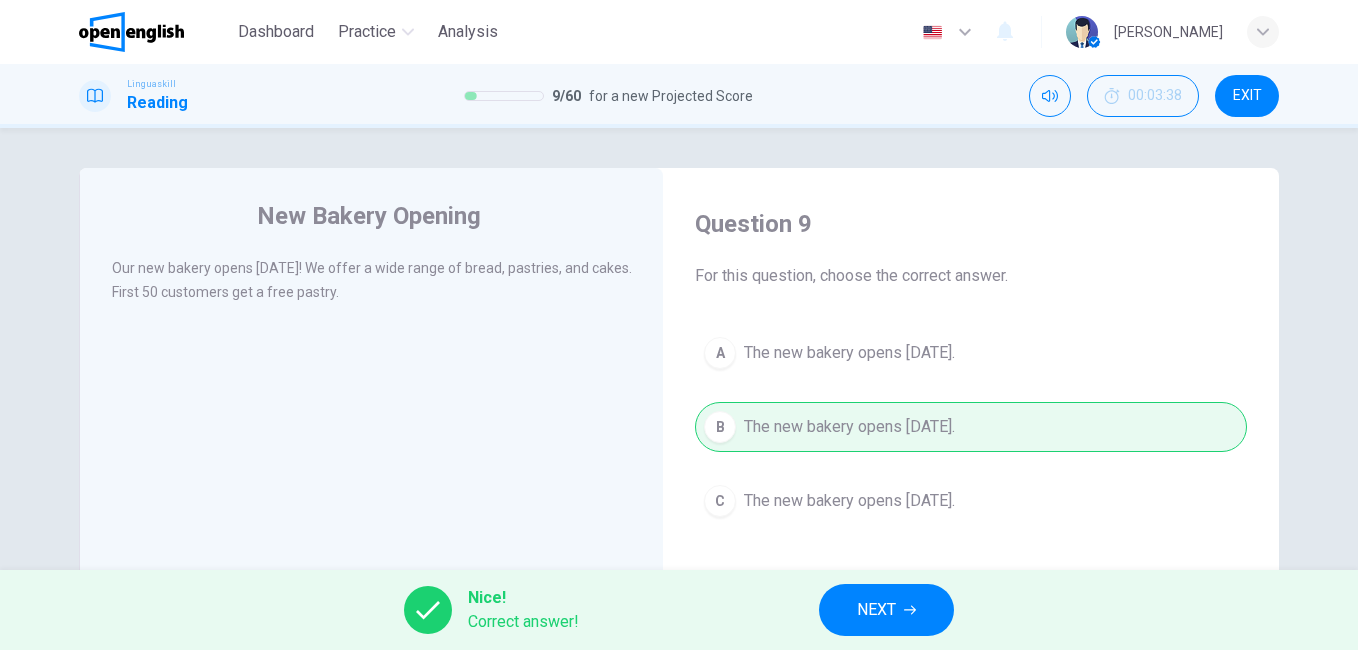 click on "NEXT" at bounding box center [876, 610] 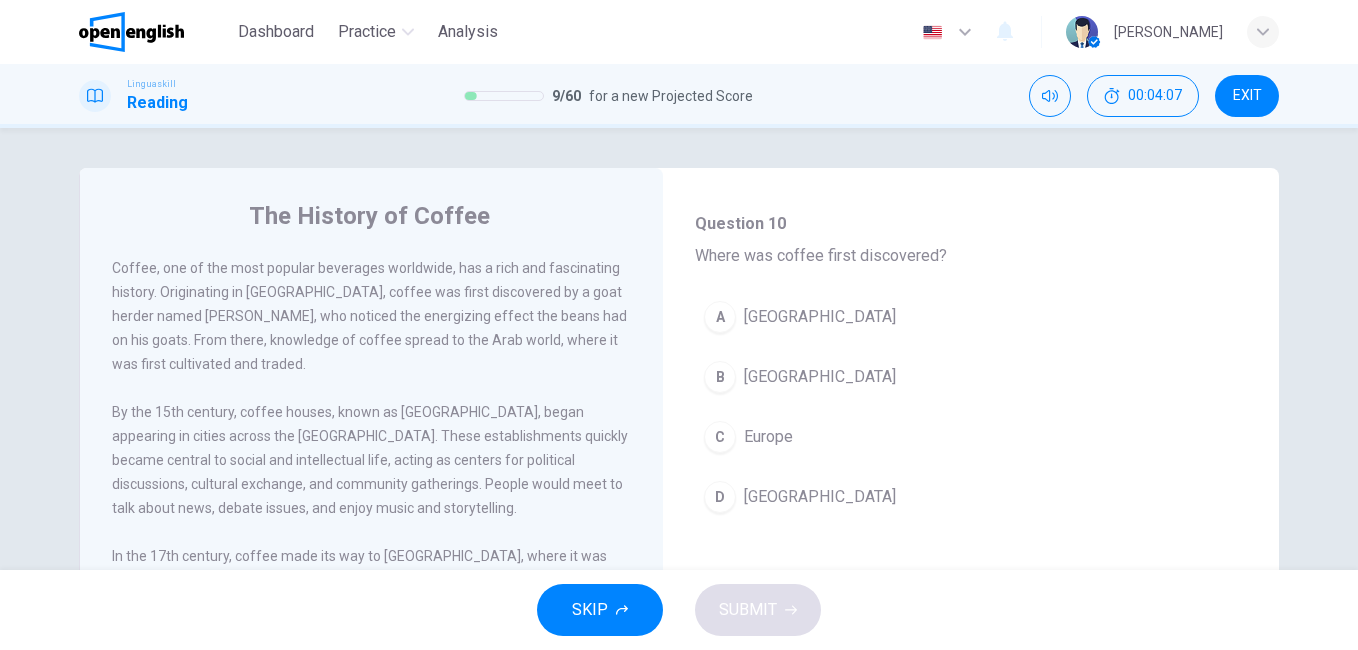 scroll, scrollTop: 119, scrollLeft: 0, axis: vertical 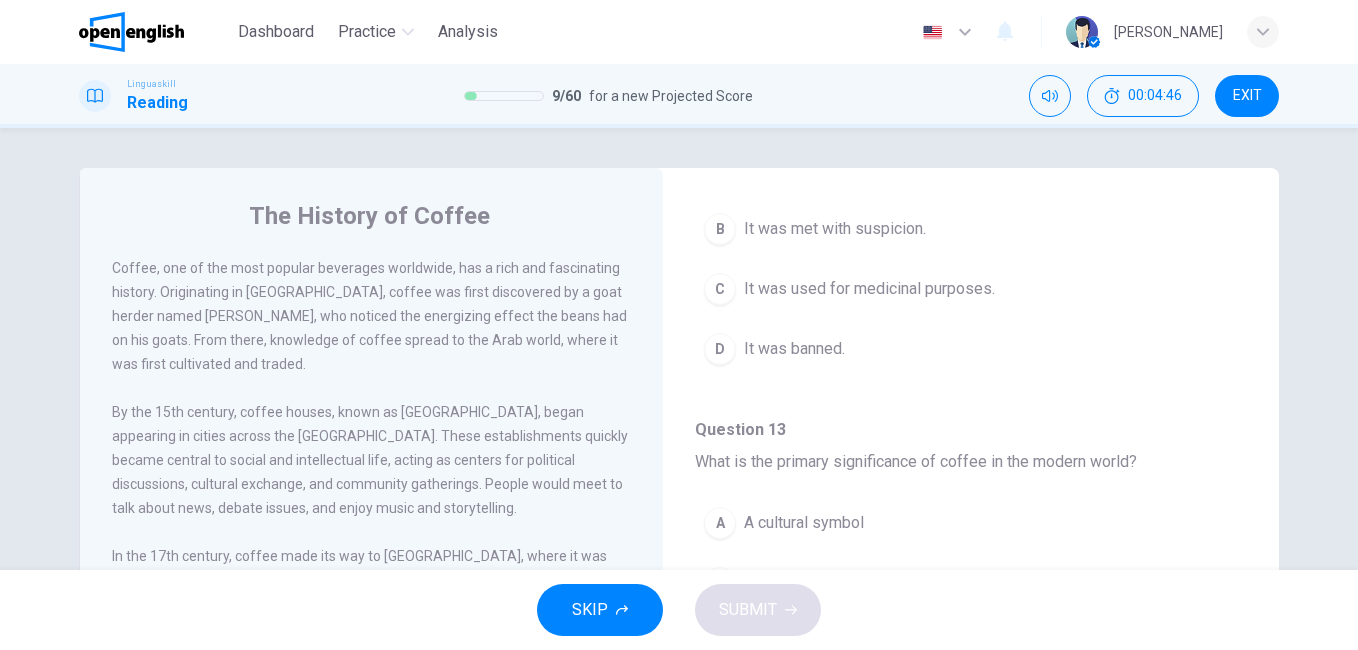 click on "By the 15th century, coffee houses, known as [GEOGRAPHIC_DATA], began appearing in cities across the [GEOGRAPHIC_DATA]. These establishments quickly became central to social and intellectual life, acting as centers for political discussions, cultural exchange, and community gatherings. People would meet to talk about news, debate issues, and enjoy music and storytelling." at bounding box center (372, 460) 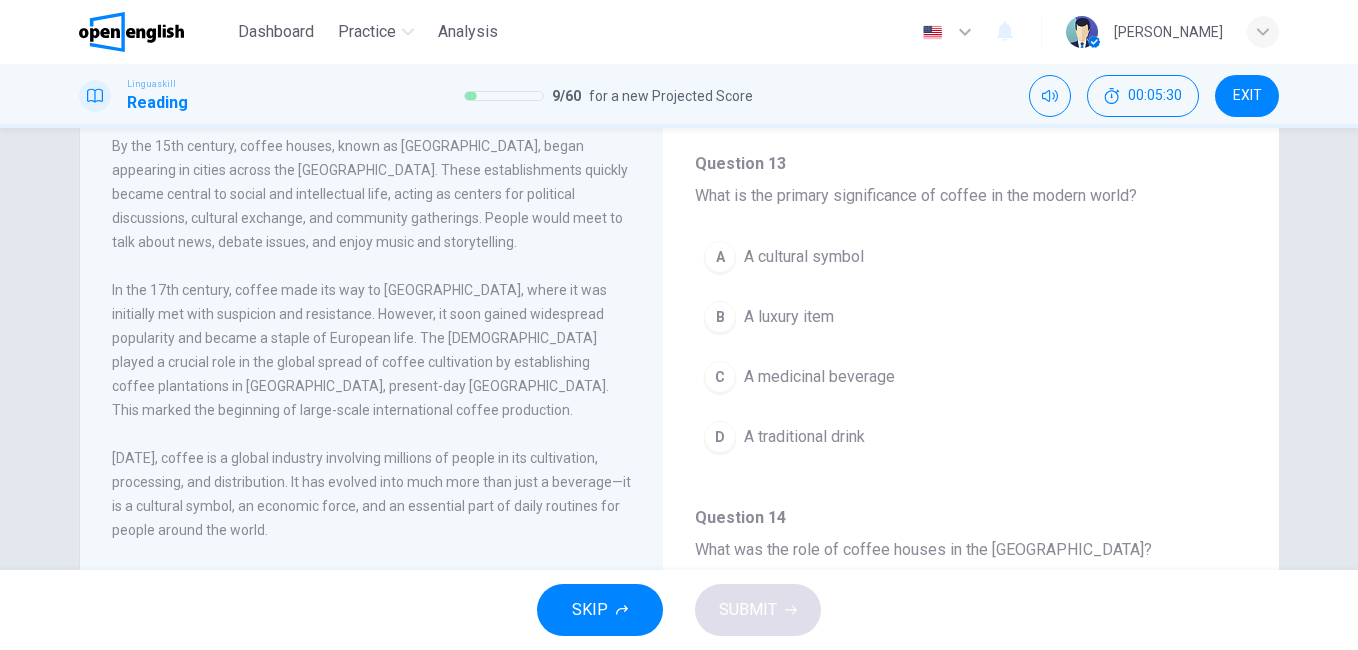 scroll, scrollTop: 280, scrollLeft: 0, axis: vertical 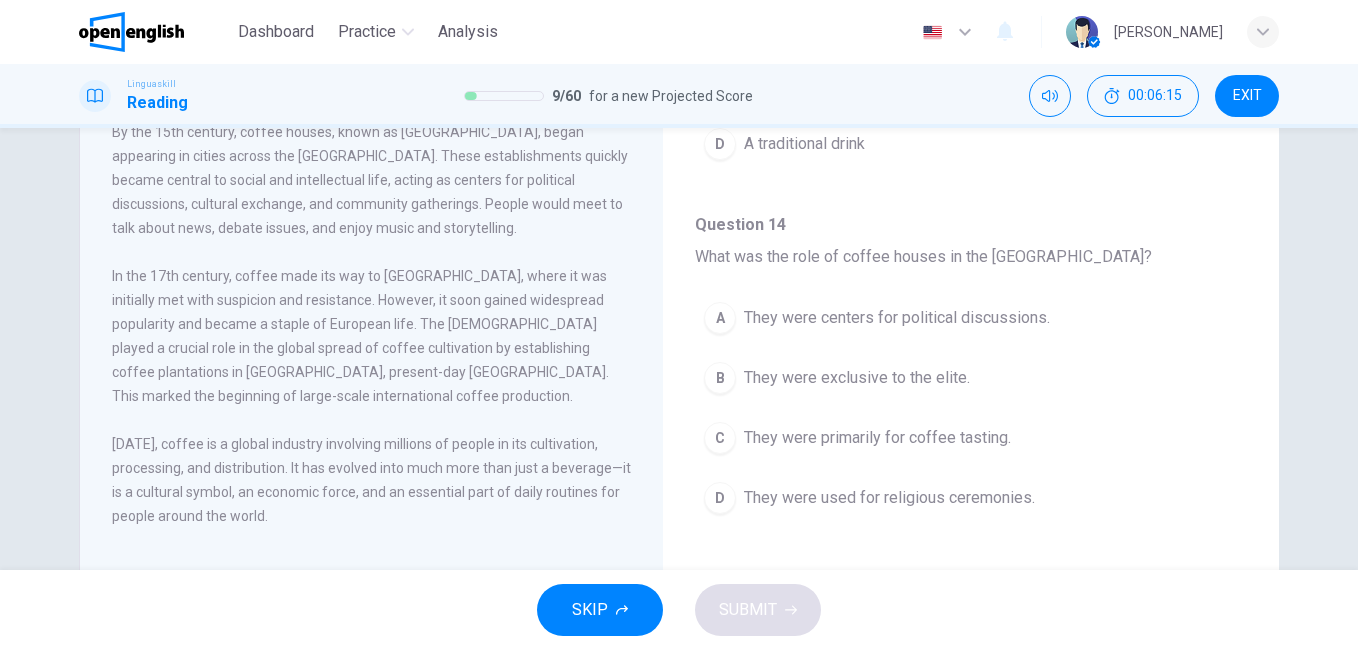 click on "Coffee, one of the most popular beverages worldwide, has a rich and fascinating history. Originating in [GEOGRAPHIC_DATA], coffee was first discovered by a goat herder named [PERSON_NAME], who noticed the energizing effect the beans had on his goats. From there, knowledge of coffee spread to the Arab world, where it was first cultivated and traded. By the 15th century, coffee houses, known as [GEOGRAPHIC_DATA], began appearing in cities across the [GEOGRAPHIC_DATA]. These establishments quickly became central to social and intellectual life, acting as centers for political discussions, cultural exchange, and community gatherings. People would meet to talk about news, debate issues, and enjoy music and storytelling. [DATE], coffee is a global industry involving millions of people in its cultivation, processing, and distribution. It has evolved into much more than just a beverage—it is a cultural symbol, an economic force, and an essential part of daily routines for people around the world." at bounding box center (385, 264) 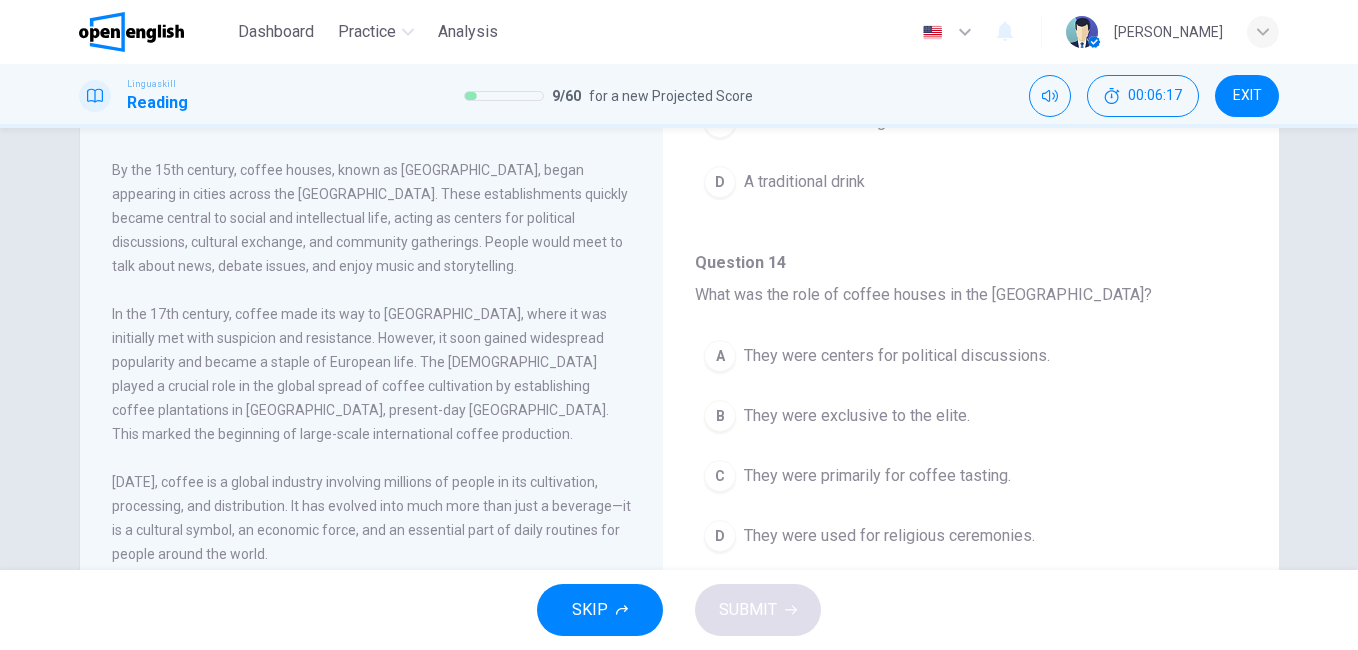 scroll, scrollTop: 240, scrollLeft: 0, axis: vertical 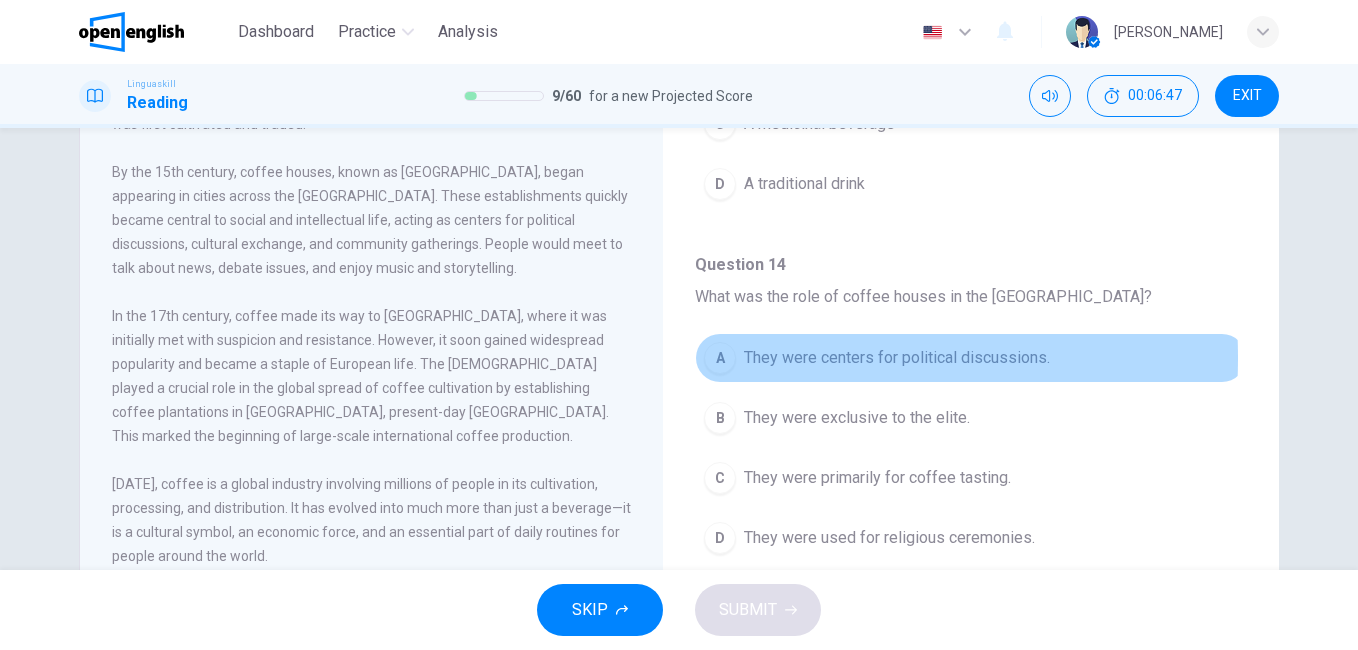 click on "A" at bounding box center (720, 358) 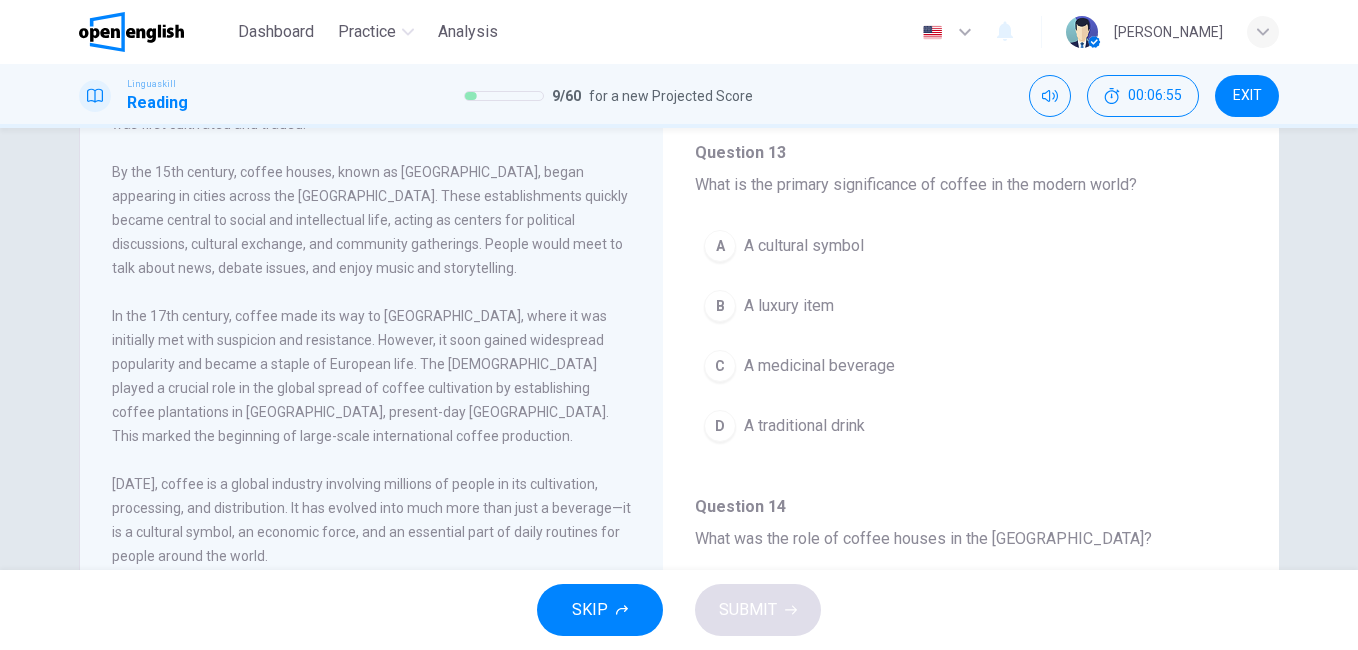 scroll, scrollTop: 985, scrollLeft: 0, axis: vertical 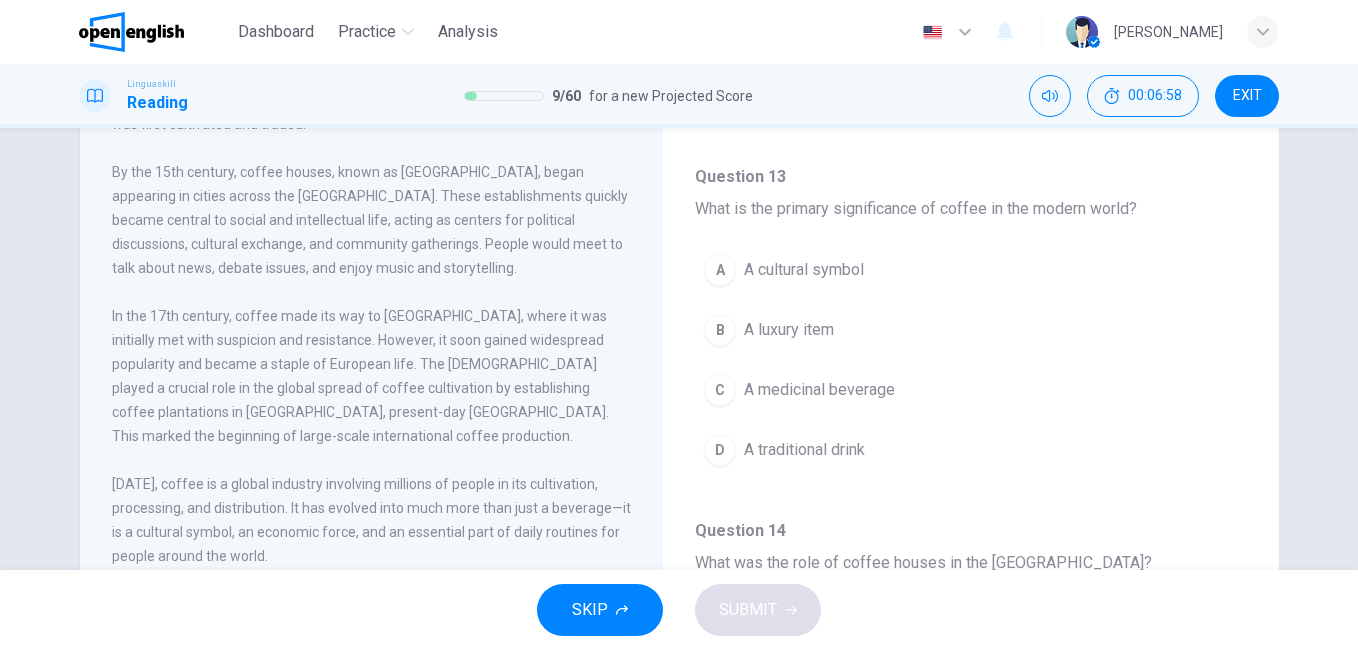 click on "By the 15th century, coffee houses, known as [GEOGRAPHIC_DATA], began appearing in cities across the [GEOGRAPHIC_DATA]. These establishments quickly became central to social and intellectual life, acting as centers for political discussions, cultural exchange, and community gatherings. People would meet to talk about news, debate issues, and enjoy music and storytelling." at bounding box center [372, 220] 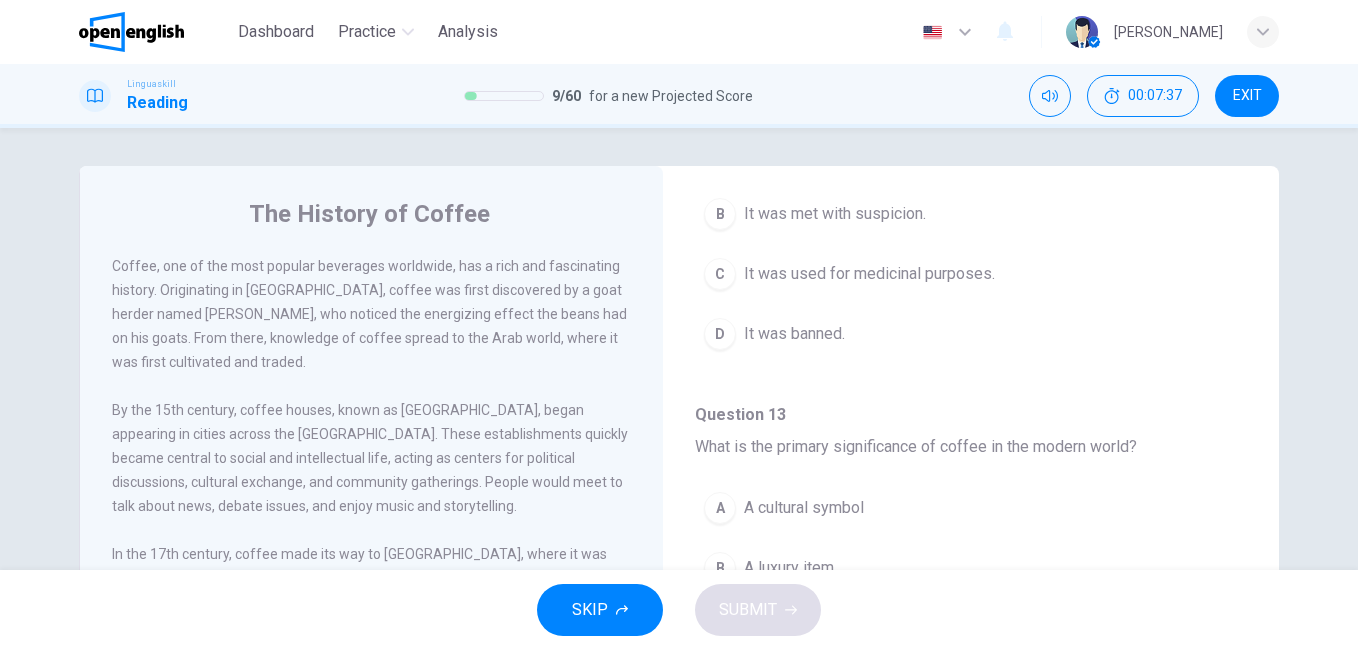 scroll, scrollTop: 0, scrollLeft: 0, axis: both 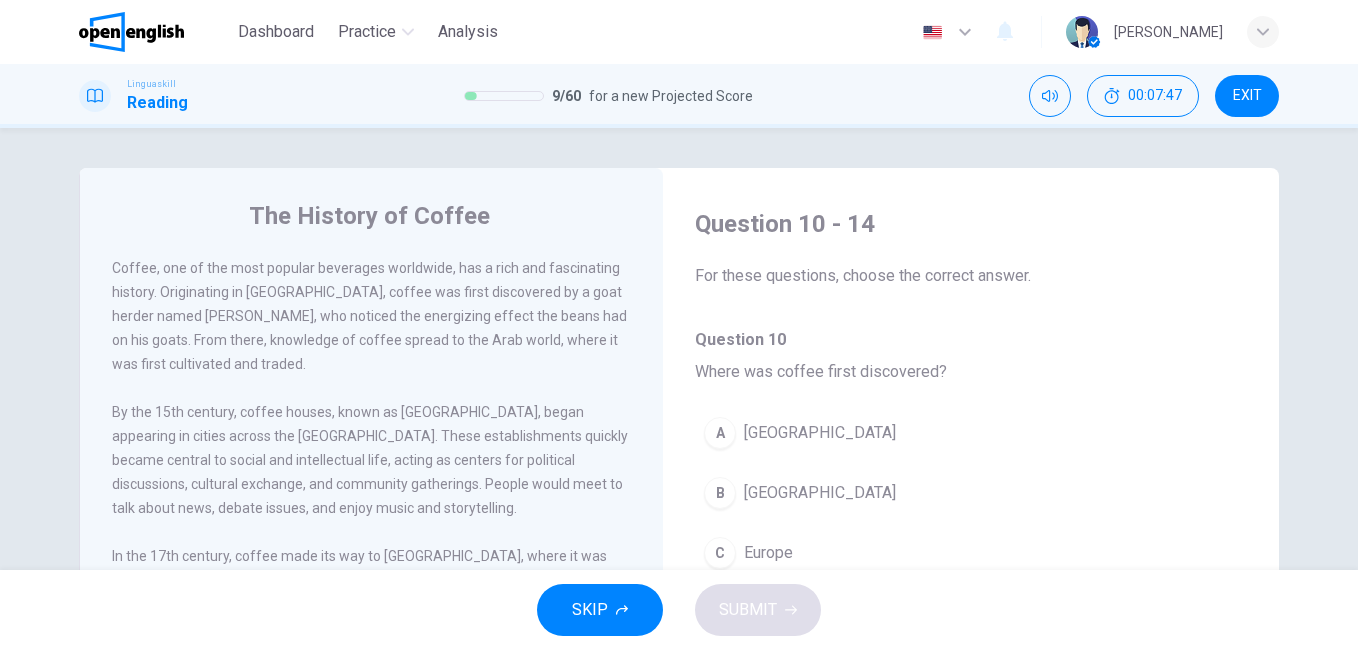 click on "B" at bounding box center [720, 493] 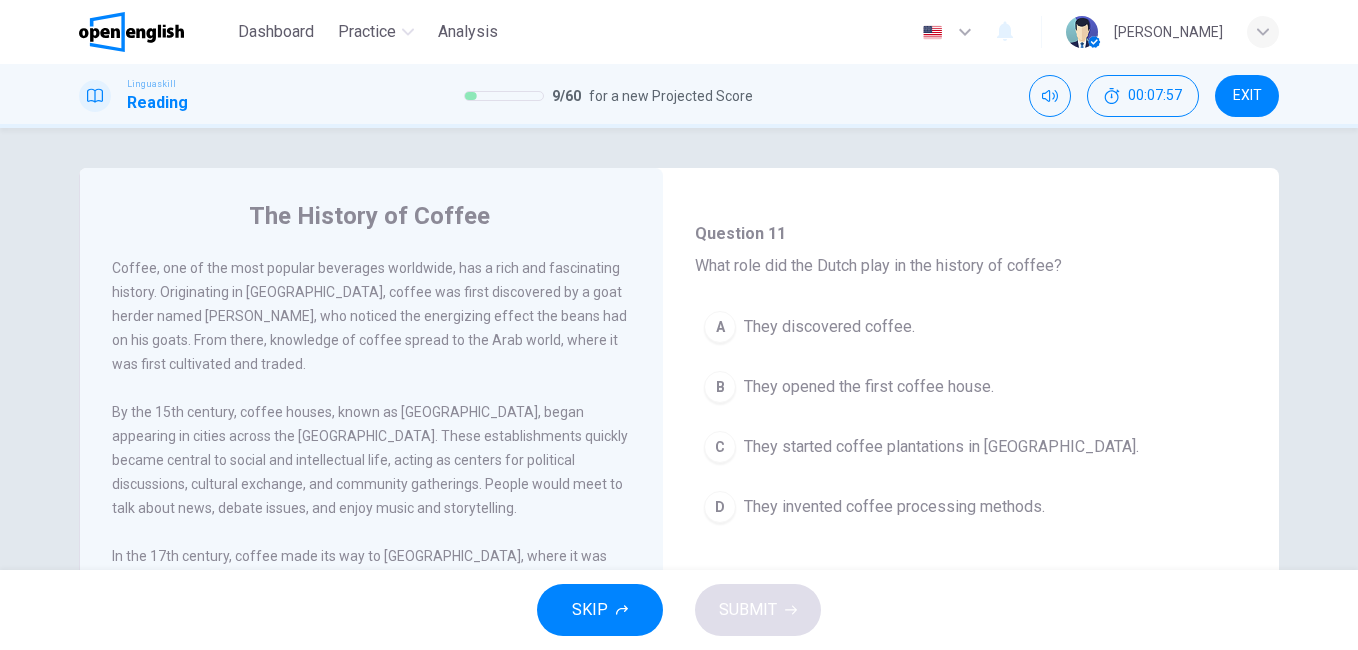 scroll, scrollTop: 466, scrollLeft: 0, axis: vertical 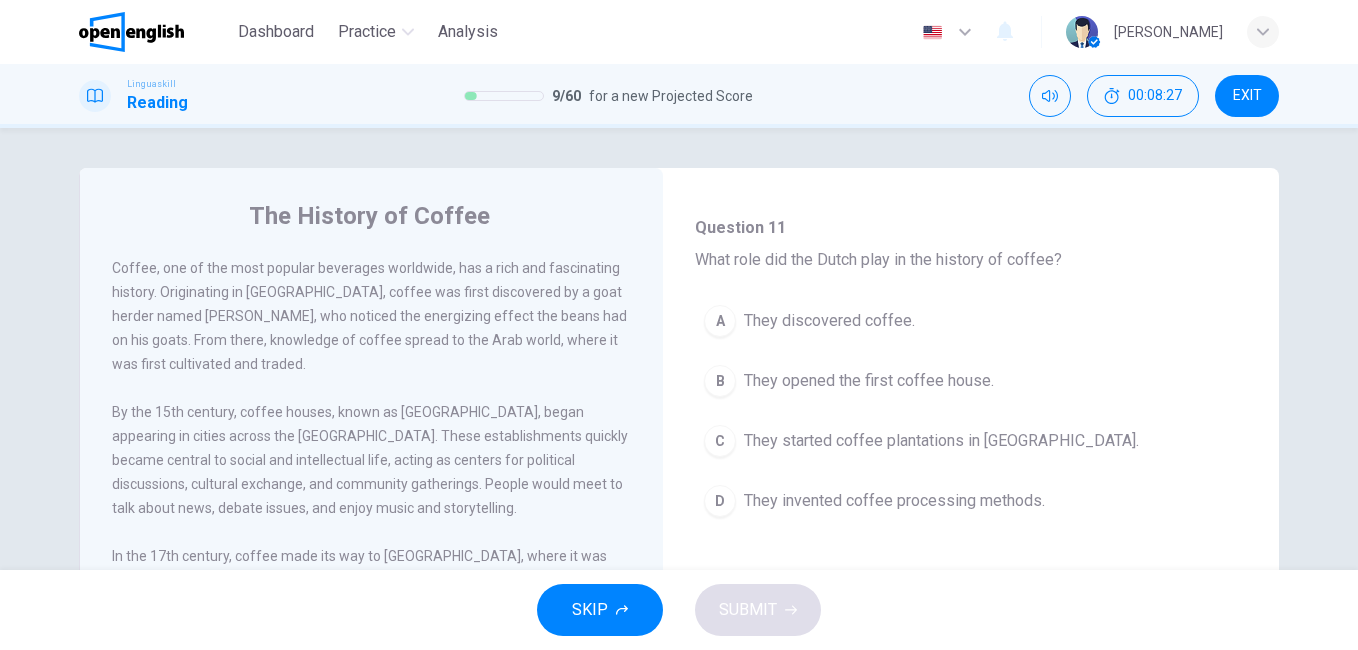 type 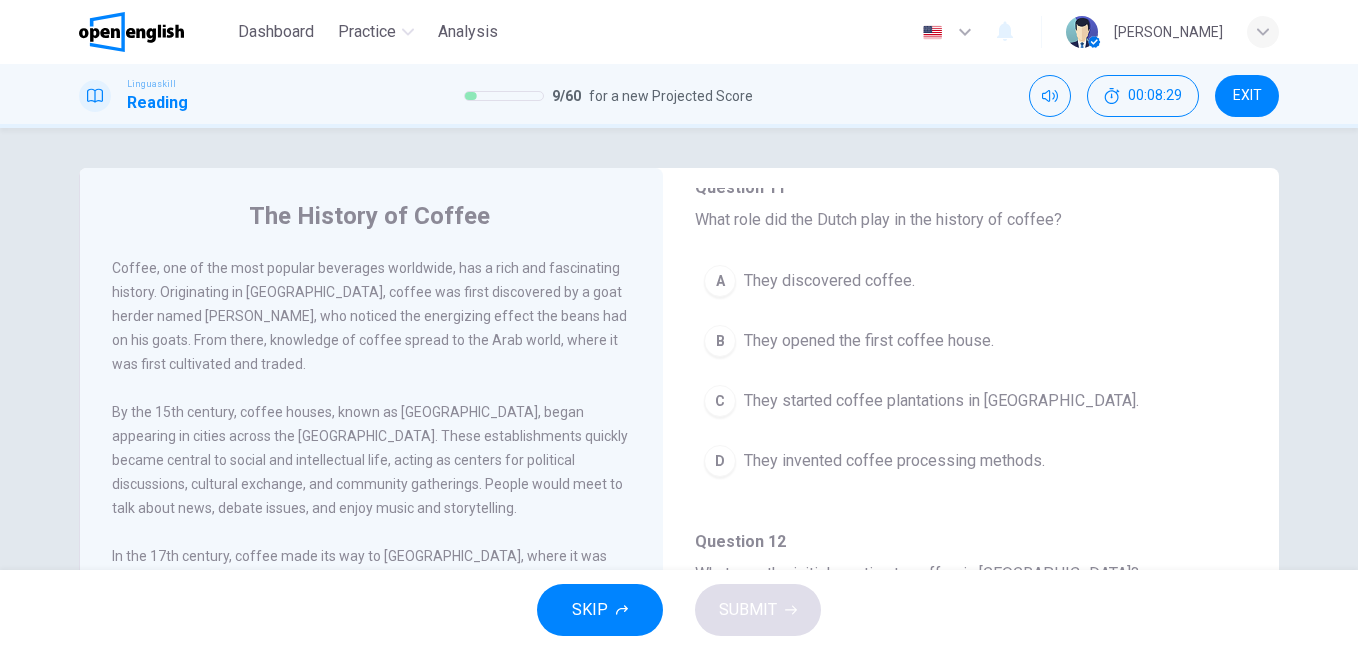 click on "Coffee, one of the most popular beverages worldwide, has a rich and fascinating history. Originating in [GEOGRAPHIC_DATA], coffee was first discovered by a goat herder named [PERSON_NAME], who noticed the energizing effect the beans had on his goats. From there, knowledge of coffee spread to the Arab world, where it was first cultivated and traded. By the 15th century, coffee houses, known as [GEOGRAPHIC_DATA], began appearing in cities across the [GEOGRAPHIC_DATA]. These establishments quickly became central to social and intellectual life, acting as centers for political discussions, cultural exchange, and community gatherings. People would meet to talk about news, debate issues, and enjoy music and storytelling. [DATE], coffee is a global industry involving millions of people in its cultivation, processing, and distribution. It has evolved into much more than just a beverage—it is a cultural symbol, an economic force, and an essential part of daily routines for people around the world." at bounding box center [385, 544] 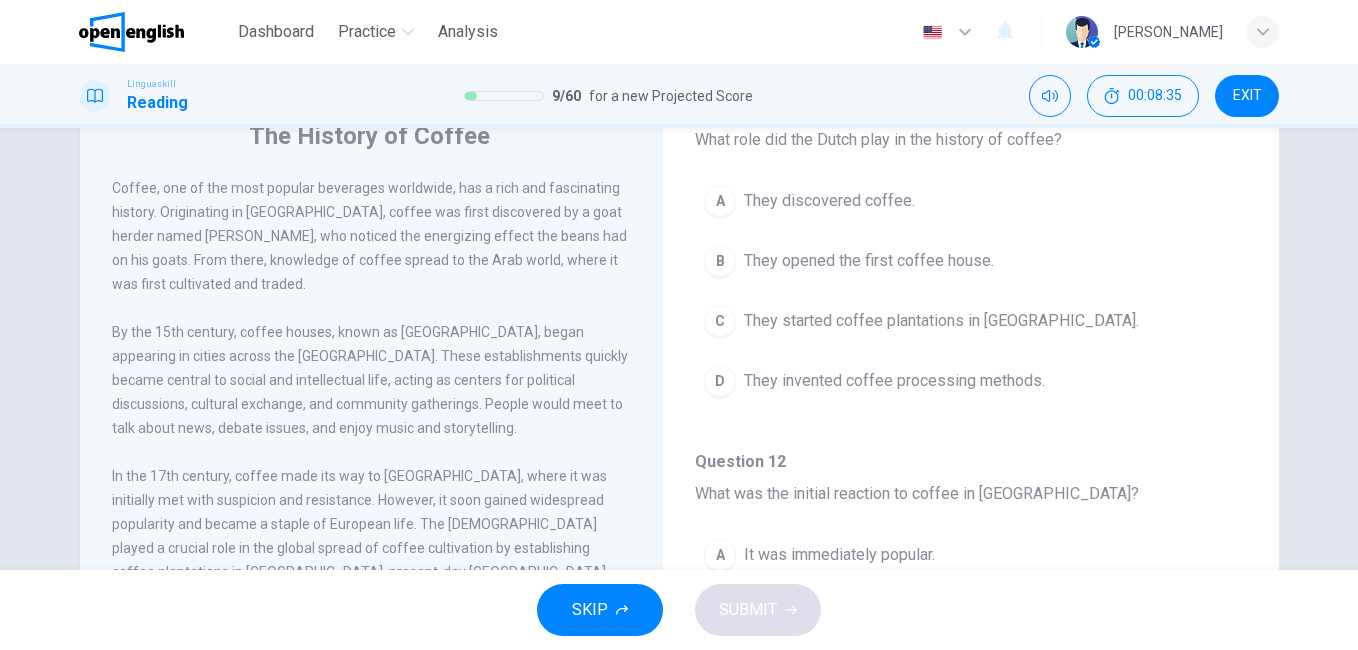 scroll, scrollTop: 120, scrollLeft: 0, axis: vertical 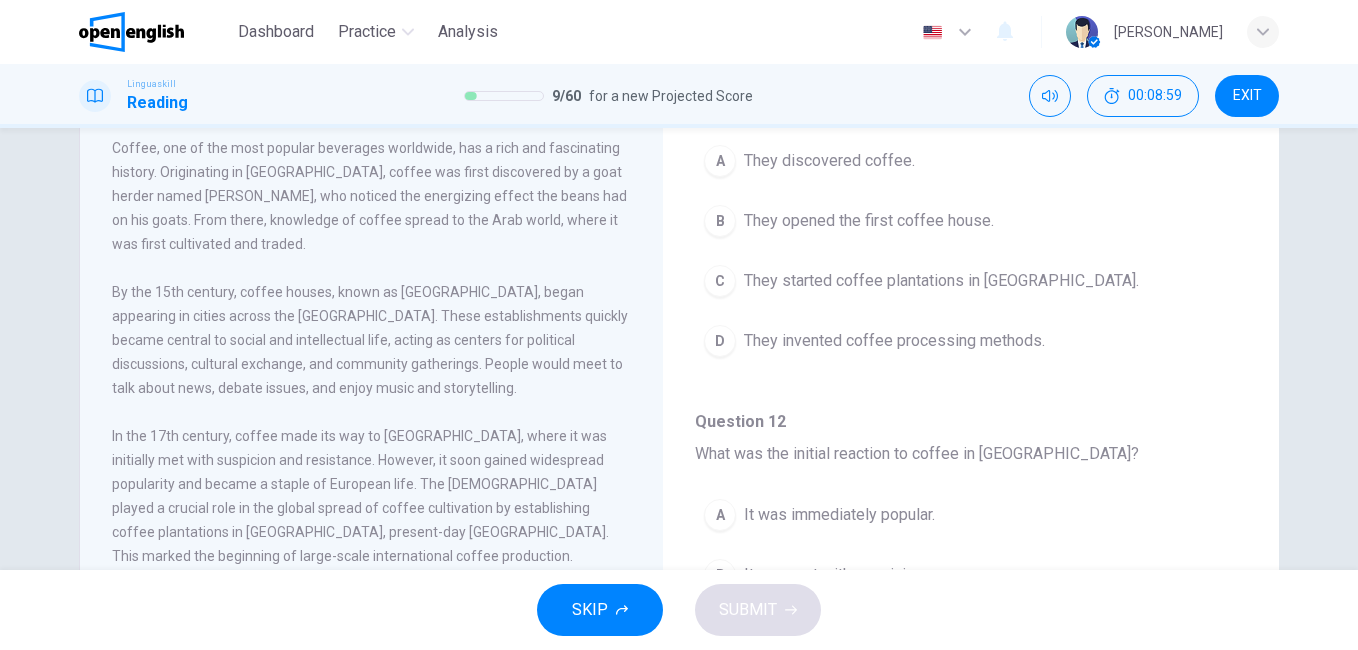 click on "C" at bounding box center (720, 281) 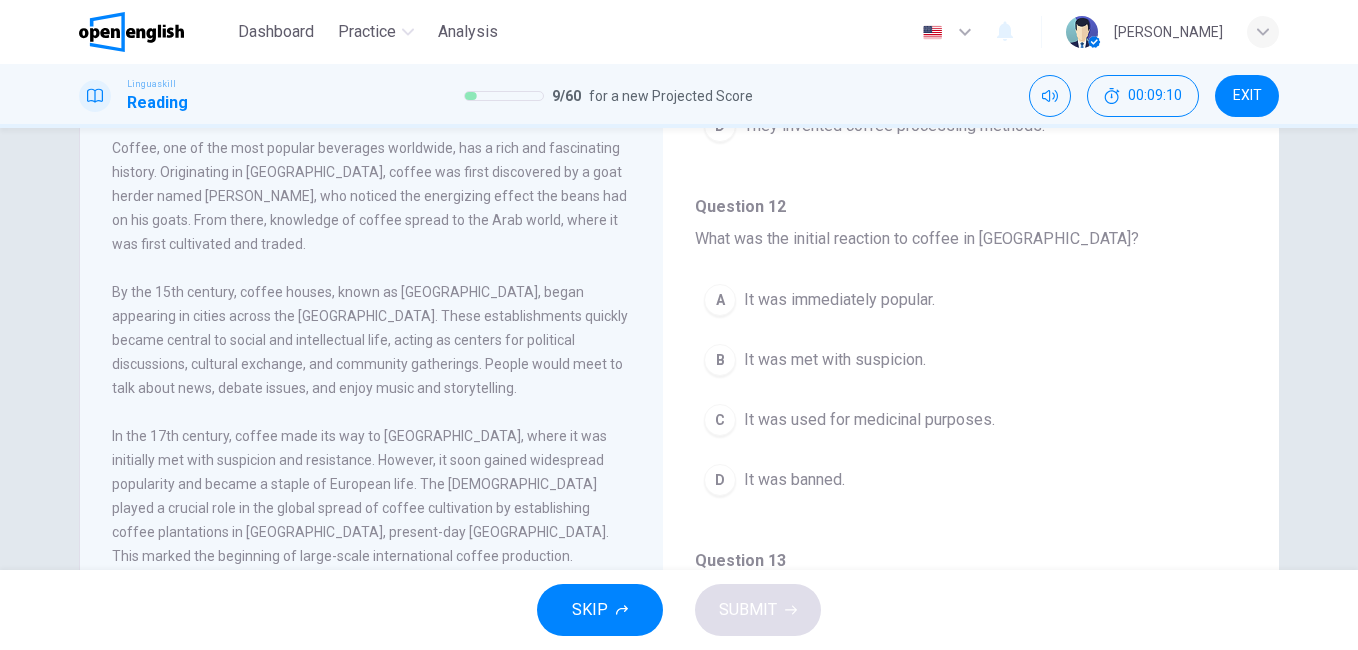 scroll, scrollTop: 742, scrollLeft: 0, axis: vertical 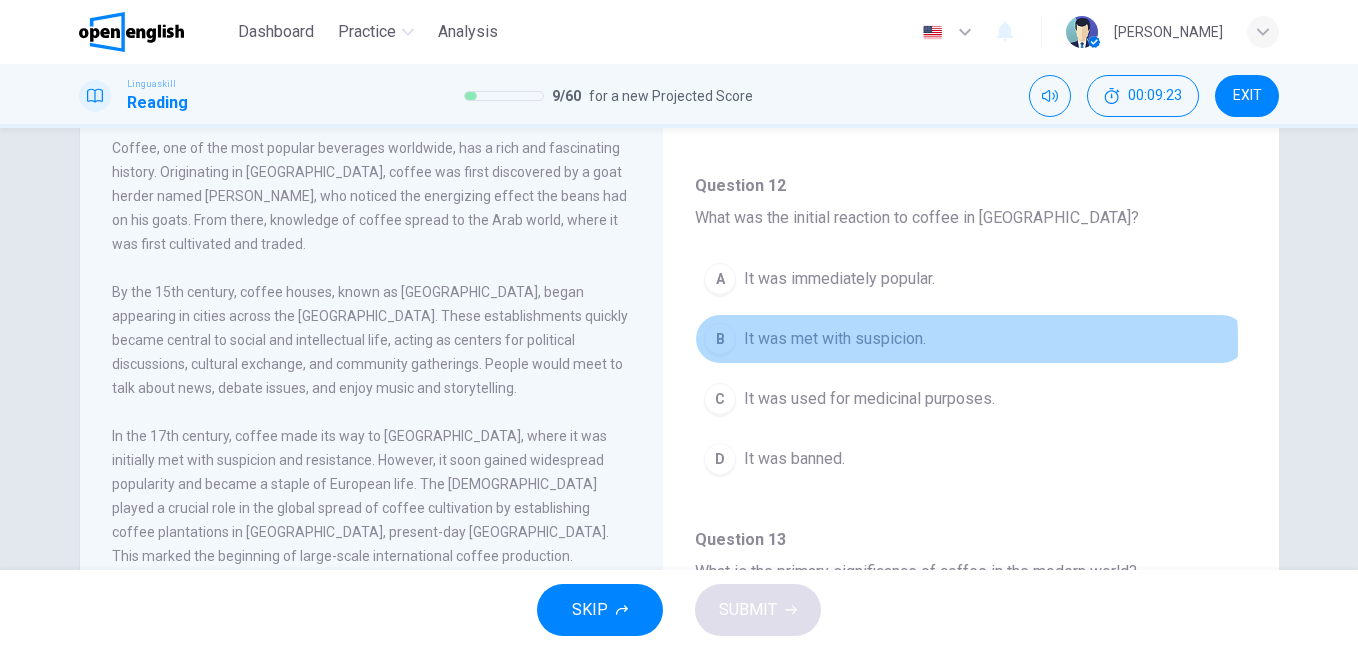click on "B" at bounding box center (720, 339) 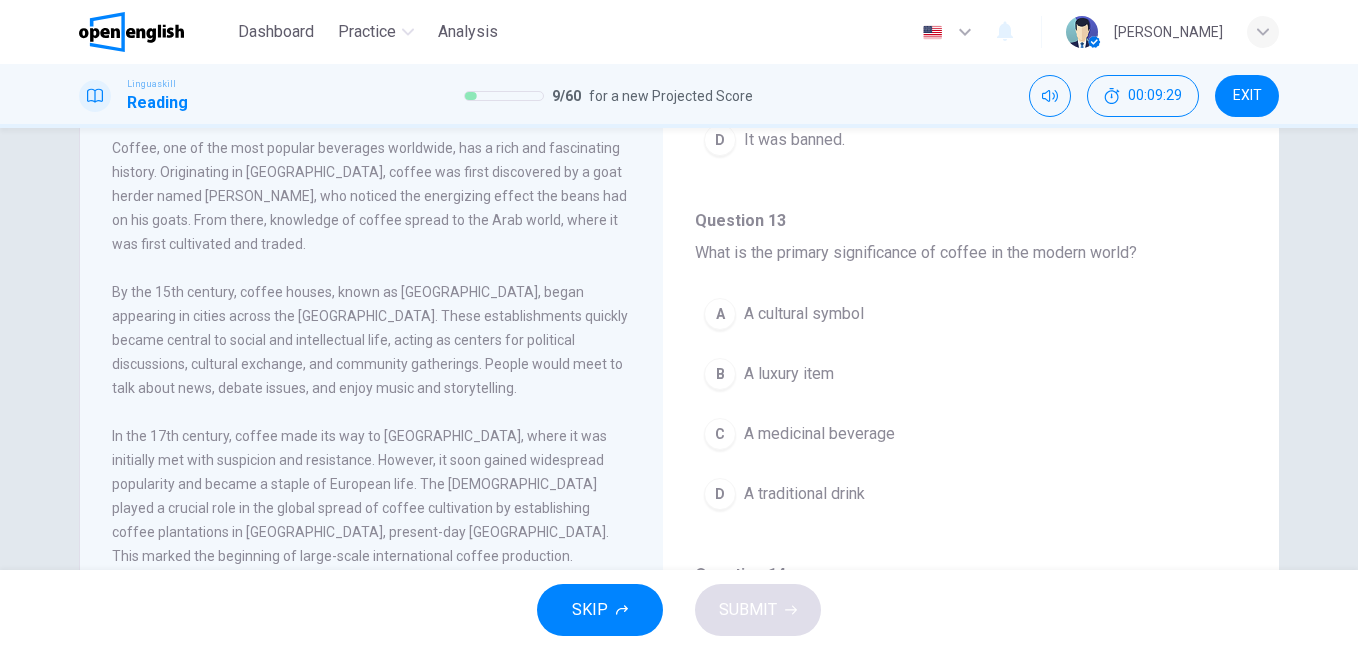 scroll, scrollTop: 1064, scrollLeft: 0, axis: vertical 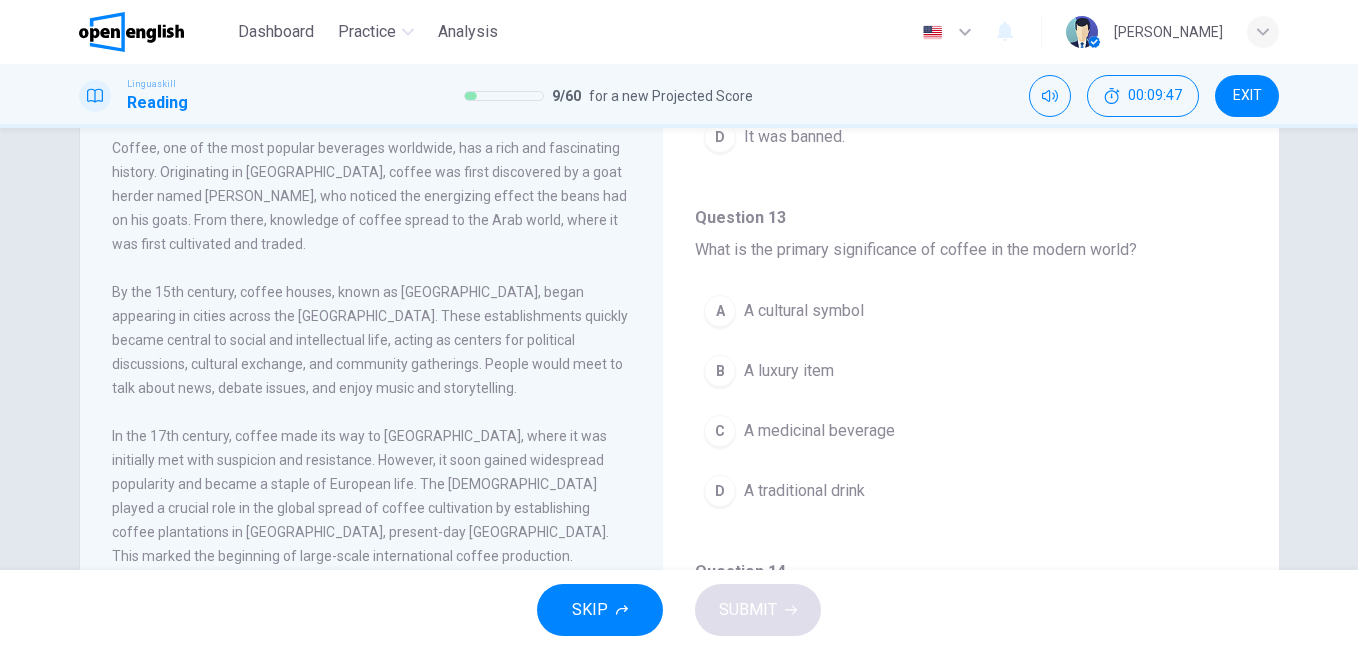 click on "In the 17th century, coffee made its way to [GEOGRAPHIC_DATA], where it was initially met with suspicion and resistance. However, it soon gained widespread popularity and became a staple of European life. The [DEMOGRAPHIC_DATA] played a crucial role in the global spread of coffee cultivation by establishing coffee plantations in [GEOGRAPHIC_DATA], present-day [GEOGRAPHIC_DATA]. This marked the beginning of large-scale international coffee production." at bounding box center [372, 496] 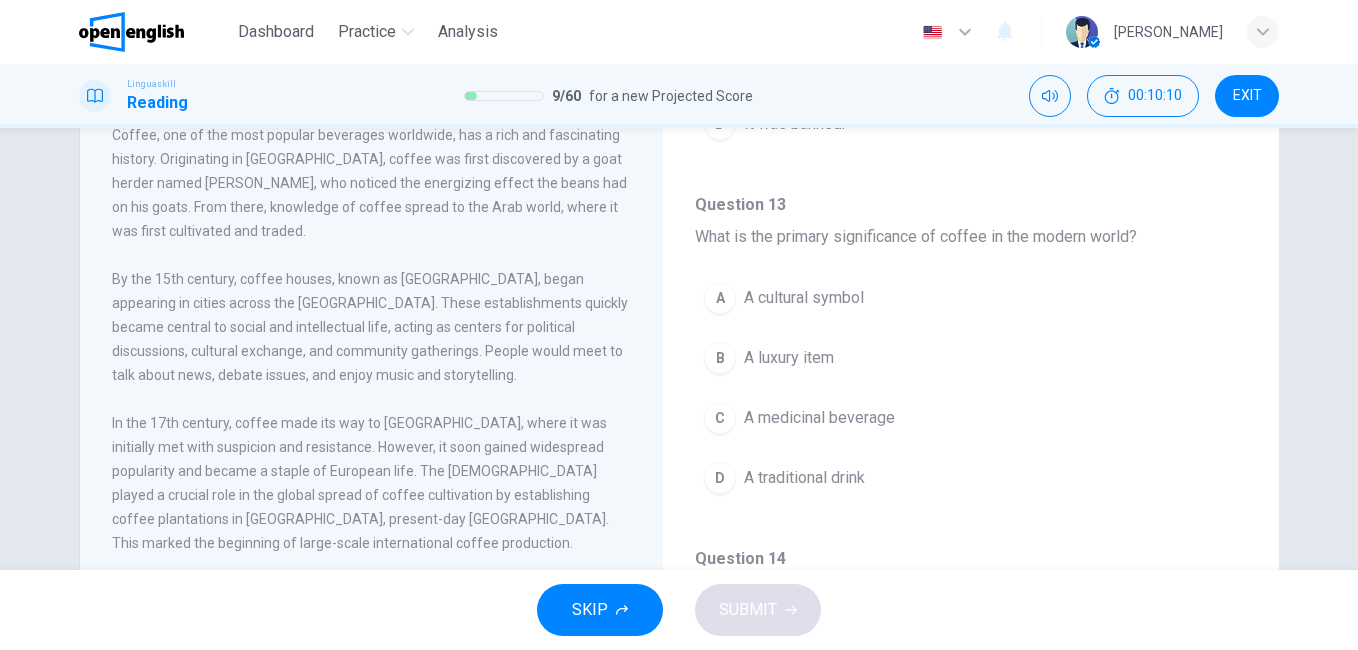 scroll, scrollTop: 93, scrollLeft: 0, axis: vertical 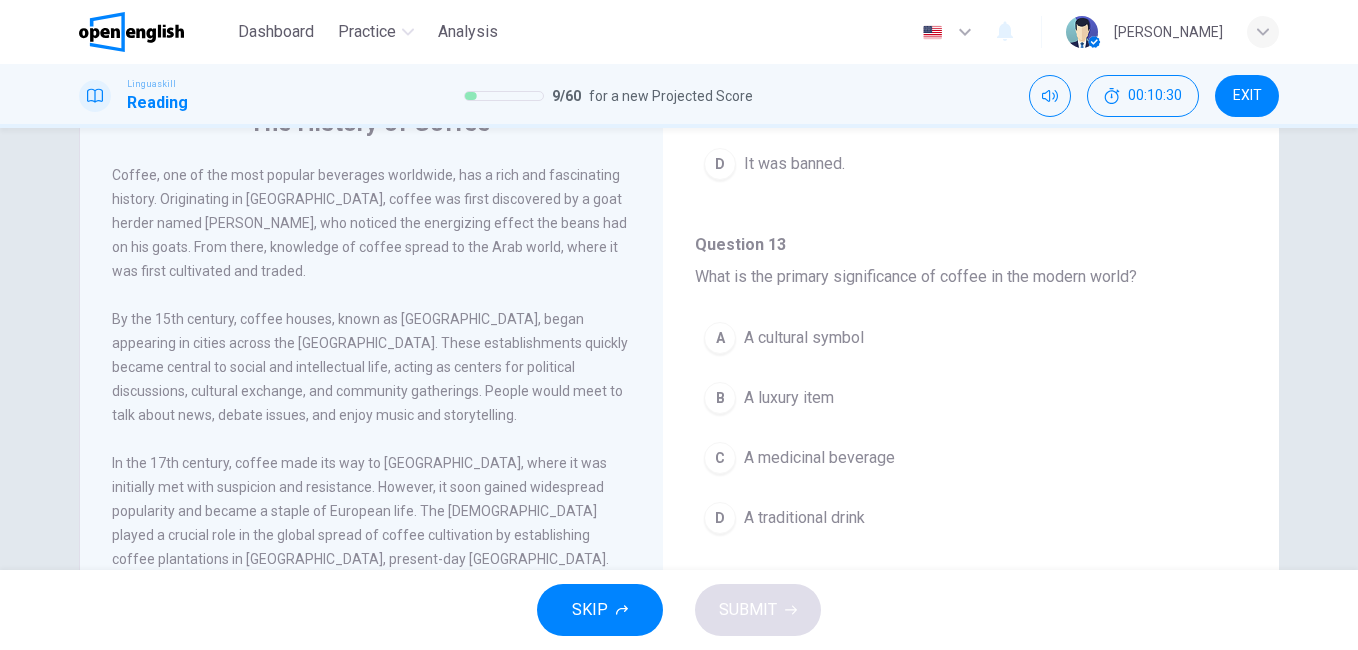 click on "Coffee, one of the most popular beverages worldwide, has a rich and fascinating history. Originating in [GEOGRAPHIC_DATA], coffee was first discovered by a goat herder named [PERSON_NAME], who noticed the energizing effect the beans had on his goats. From there, knowledge of coffee spread to the Arab world, where it was first cultivated and traded. By the 15th century, coffee houses, known as [GEOGRAPHIC_DATA], began appearing in cities across the [GEOGRAPHIC_DATA]. These establishments quickly became central to social and intellectual life, acting as centers for political discussions, cultural exchange, and community gatherings. People would meet to talk about news, debate issues, and enjoy music and storytelling. [DATE], coffee is a global industry involving millions of people in its cultivation, processing, and distribution. It has evolved into much more than just a beverage—it is a cultural symbol, an economic force, and an essential part of daily routines for people around the world." at bounding box center (385, 451) 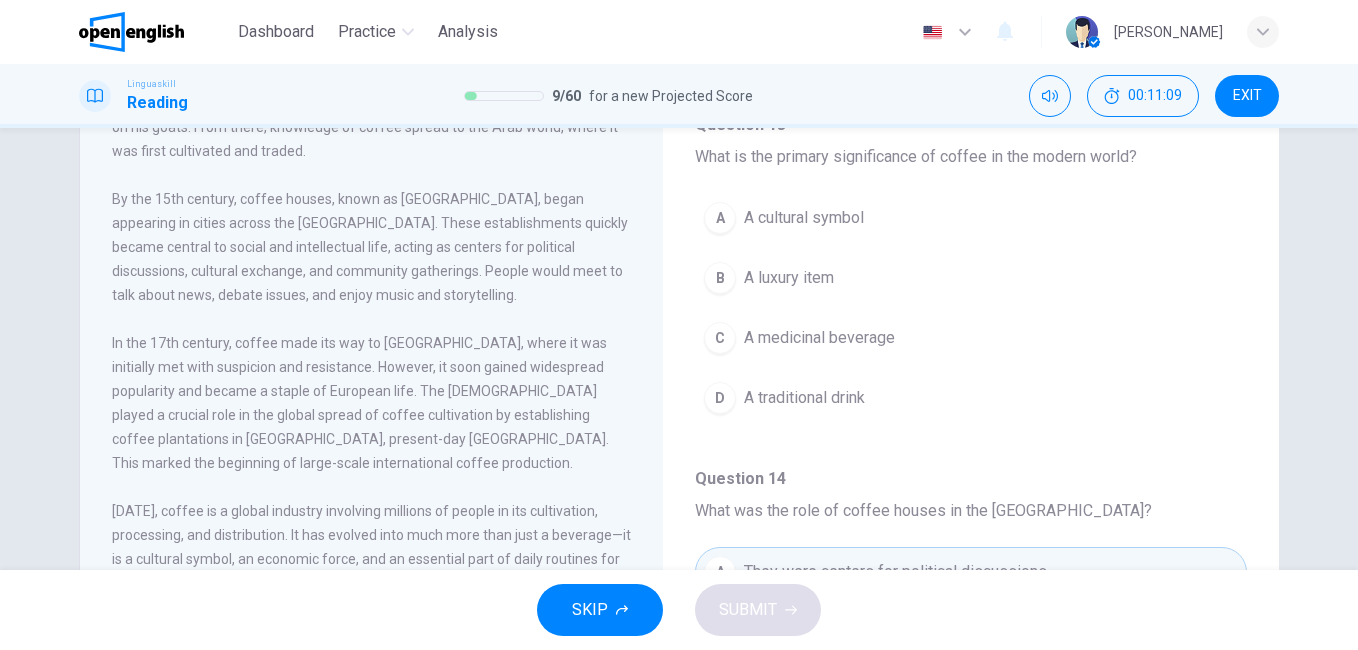 scroll, scrollTop: 253, scrollLeft: 0, axis: vertical 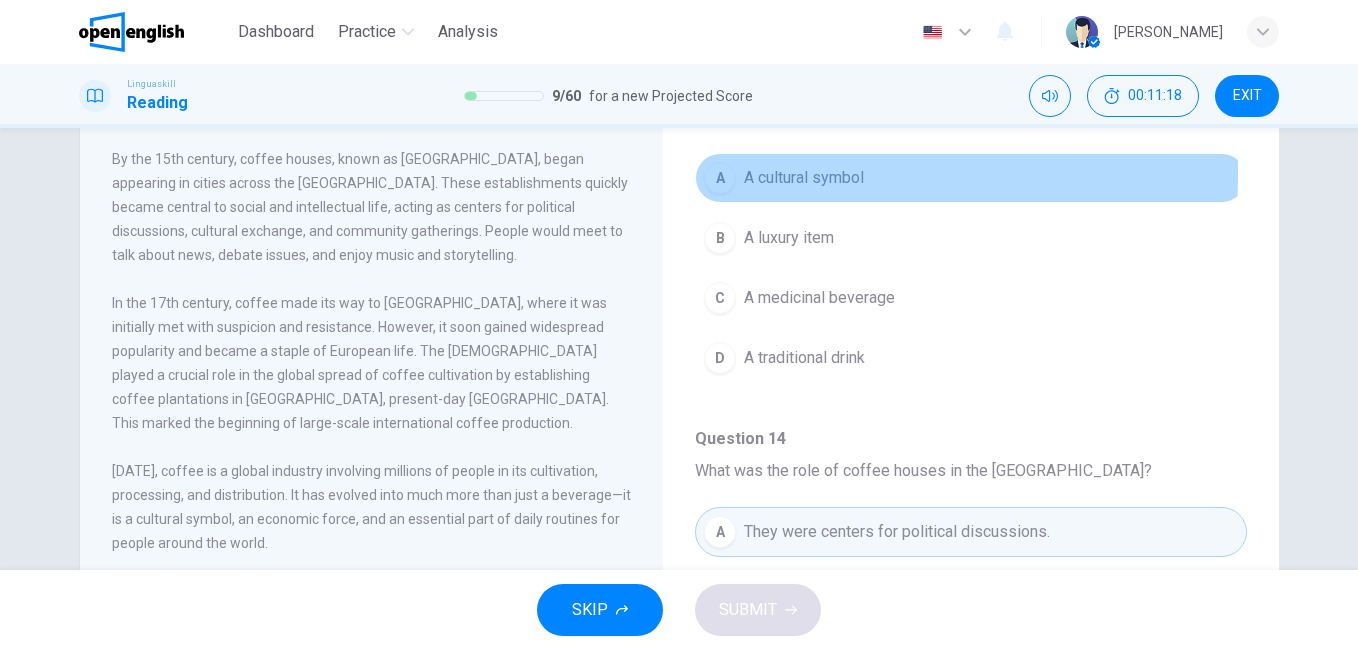 click on "A" at bounding box center [720, 178] 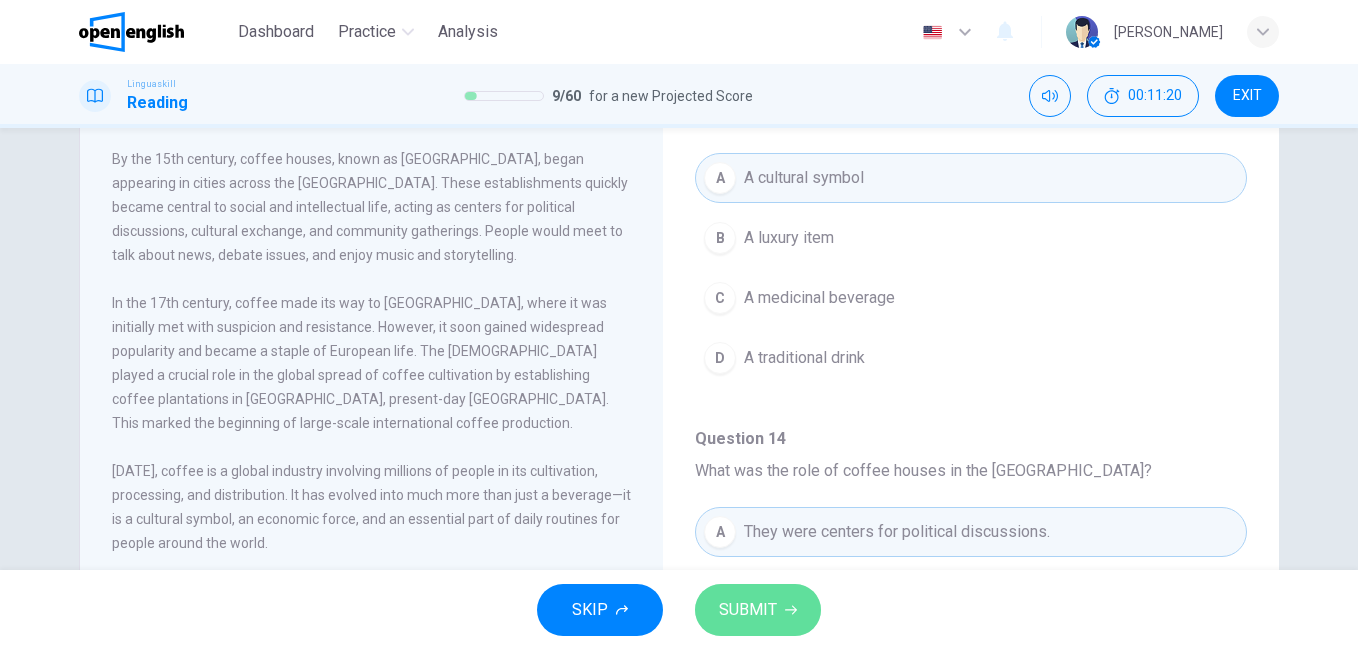 click on "SUBMIT" at bounding box center (748, 610) 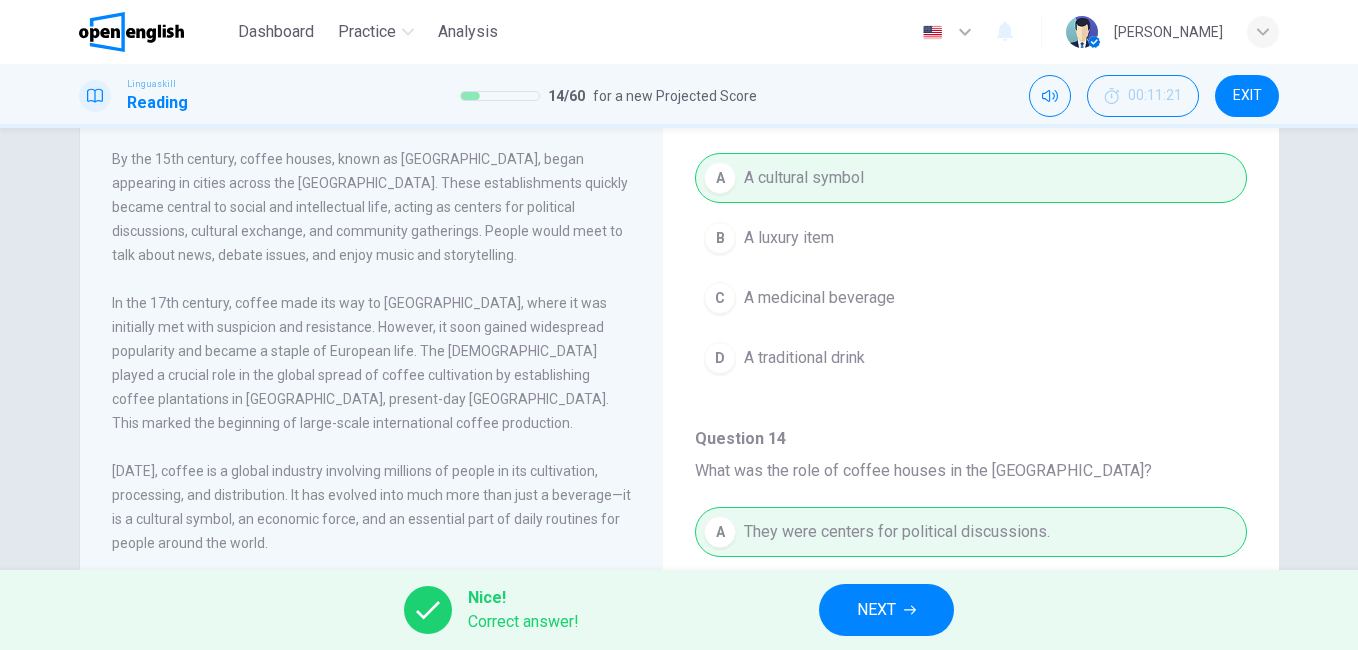 click on "NEXT" at bounding box center [886, 610] 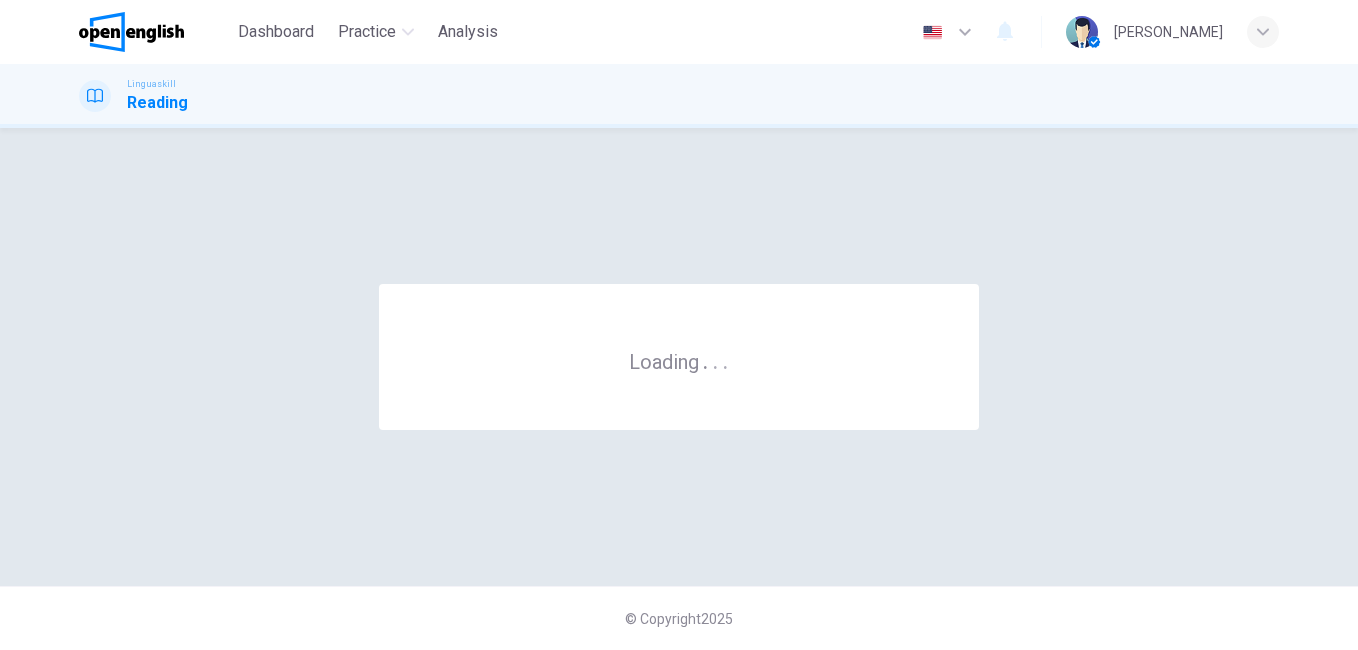 scroll, scrollTop: 0, scrollLeft: 0, axis: both 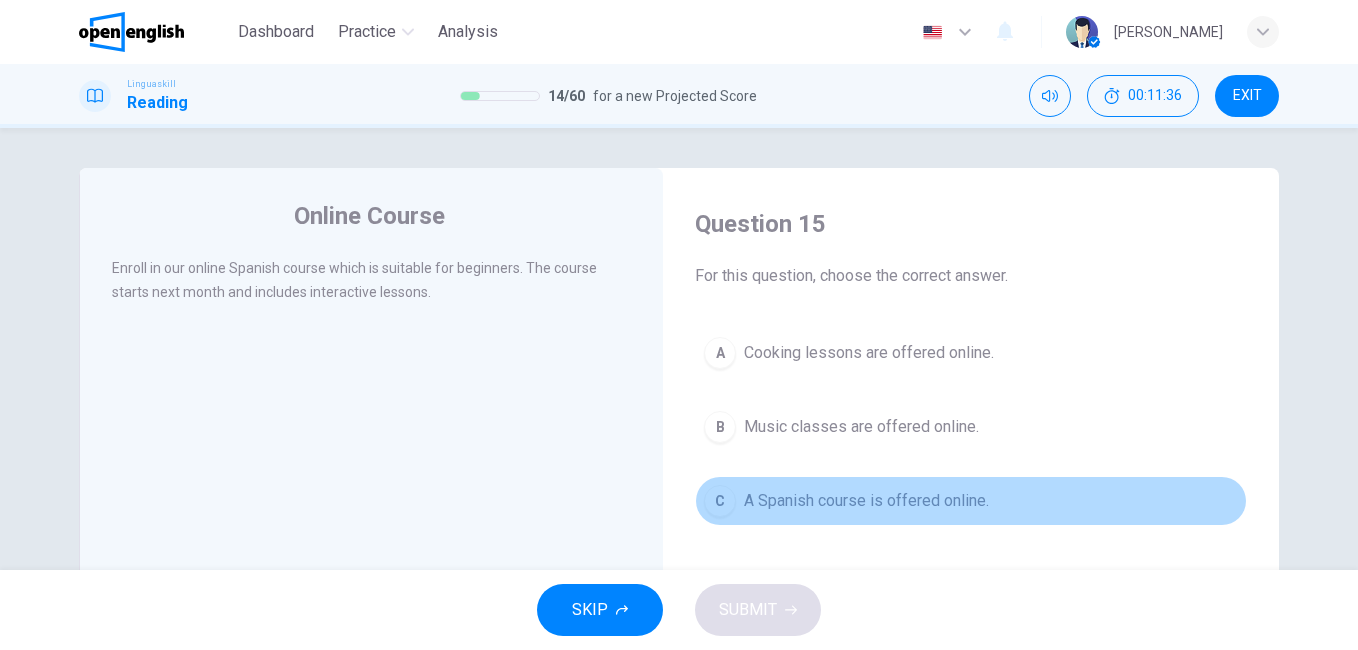 click on "C" at bounding box center [720, 501] 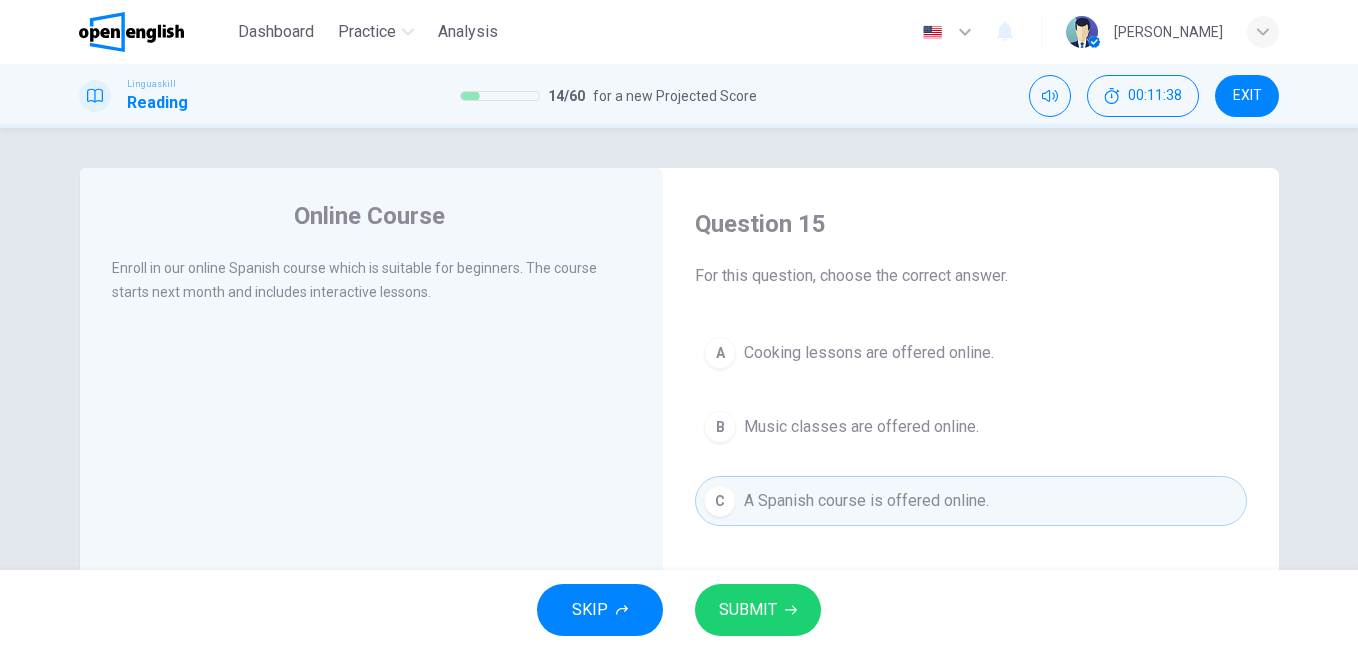 click on "SUBMIT" at bounding box center [748, 610] 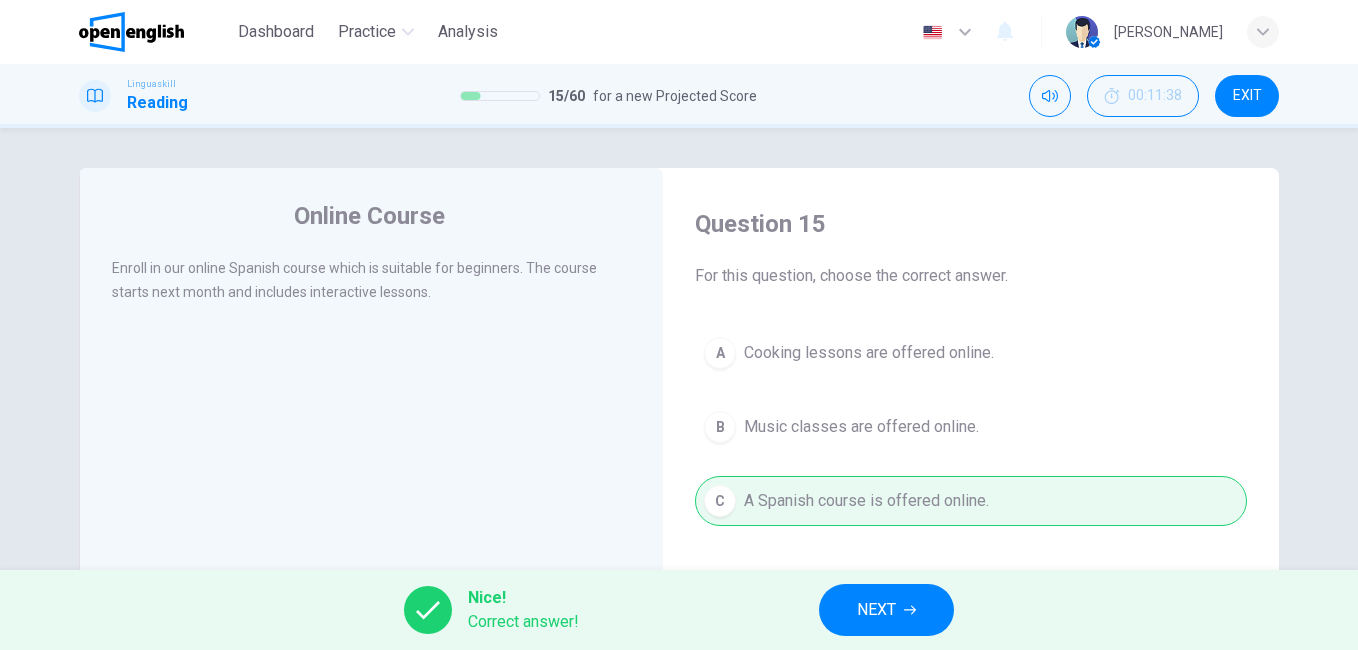 click on "NEXT" at bounding box center [876, 610] 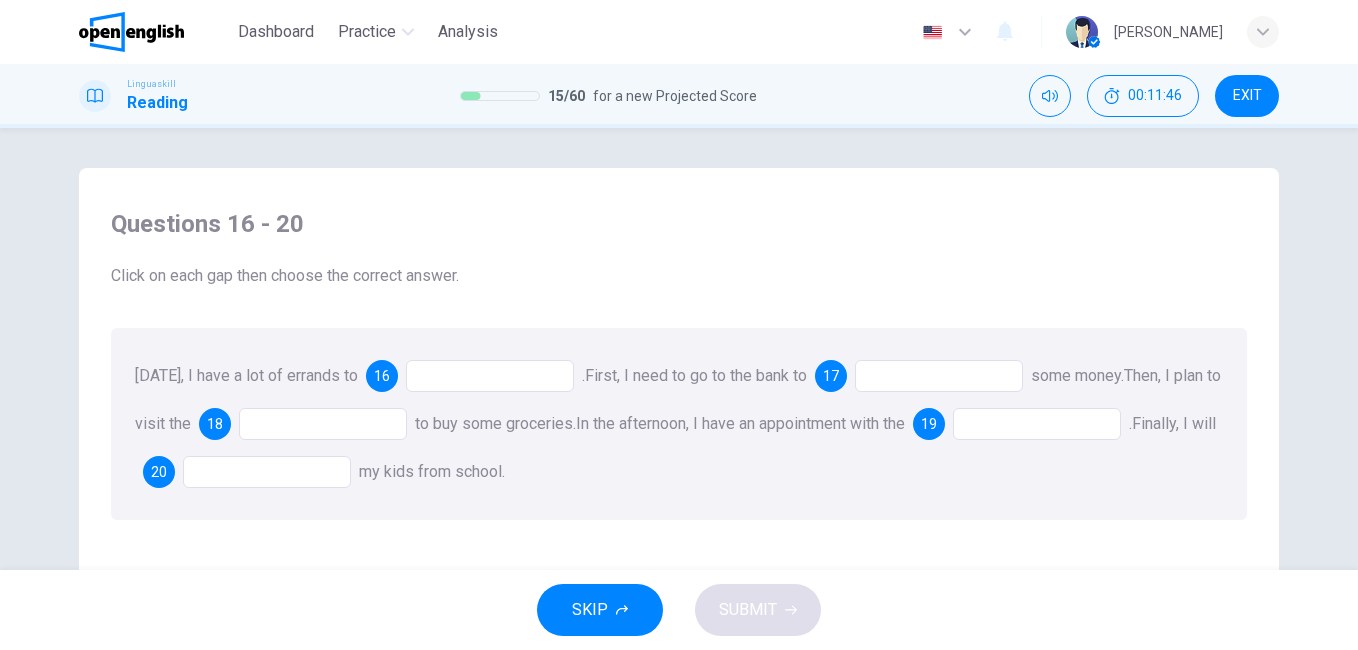 click at bounding box center [490, 376] 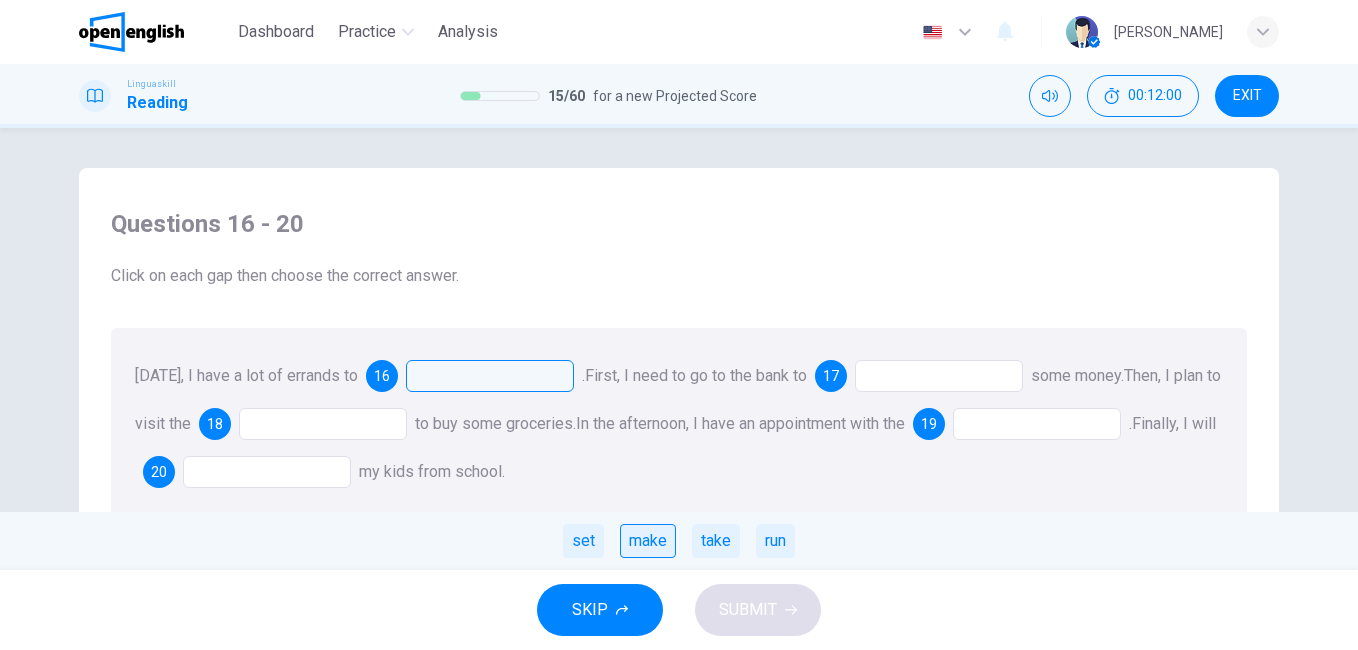 click on "make" at bounding box center (648, 541) 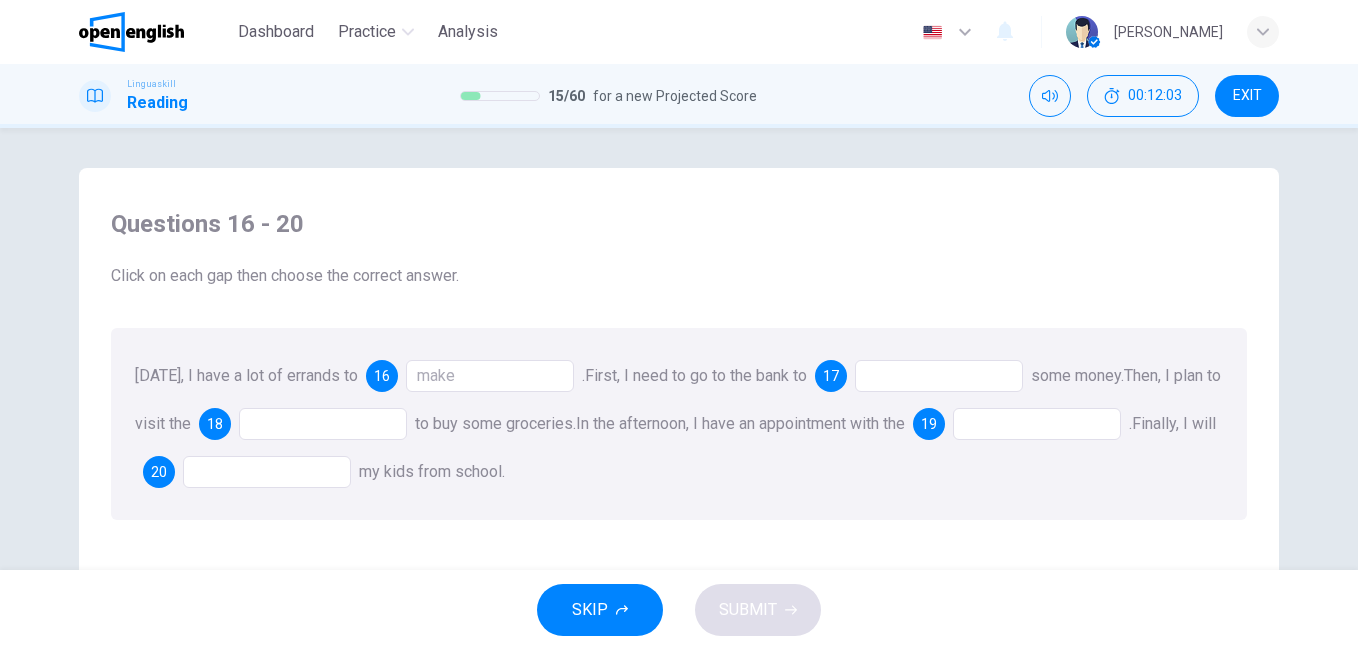 click at bounding box center [939, 376] 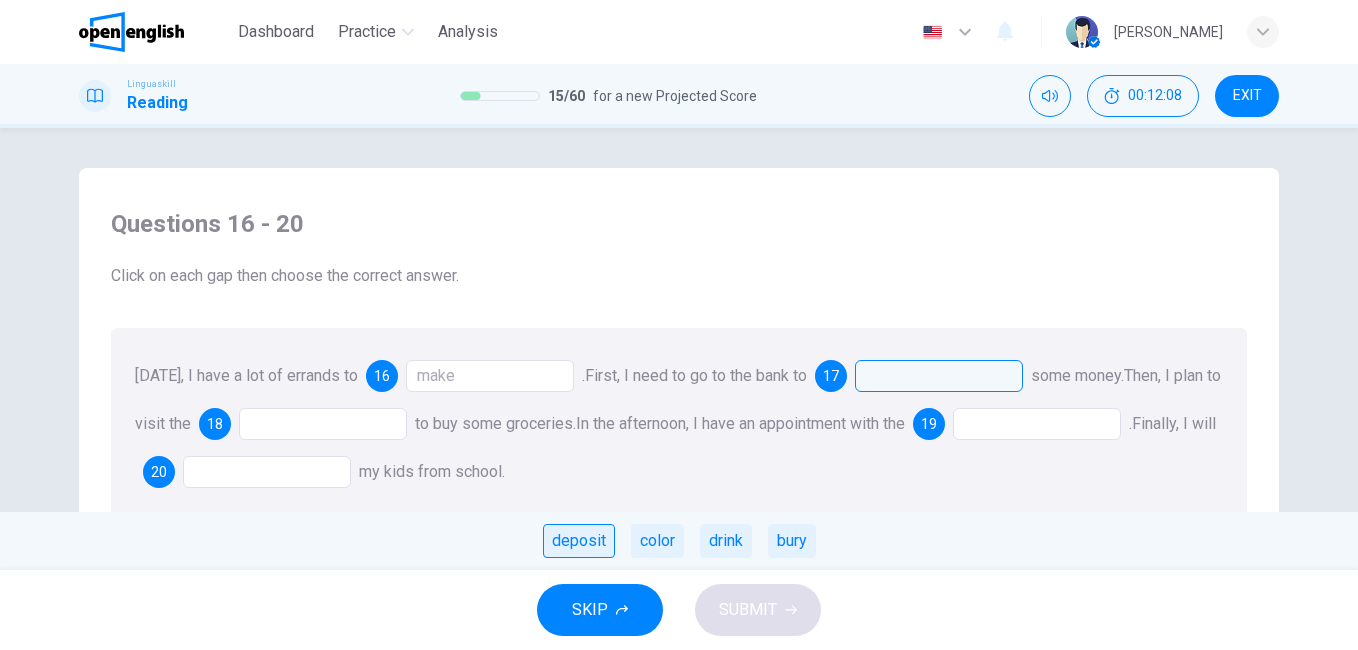 click on "deposit" at bounding box center [579, 541] 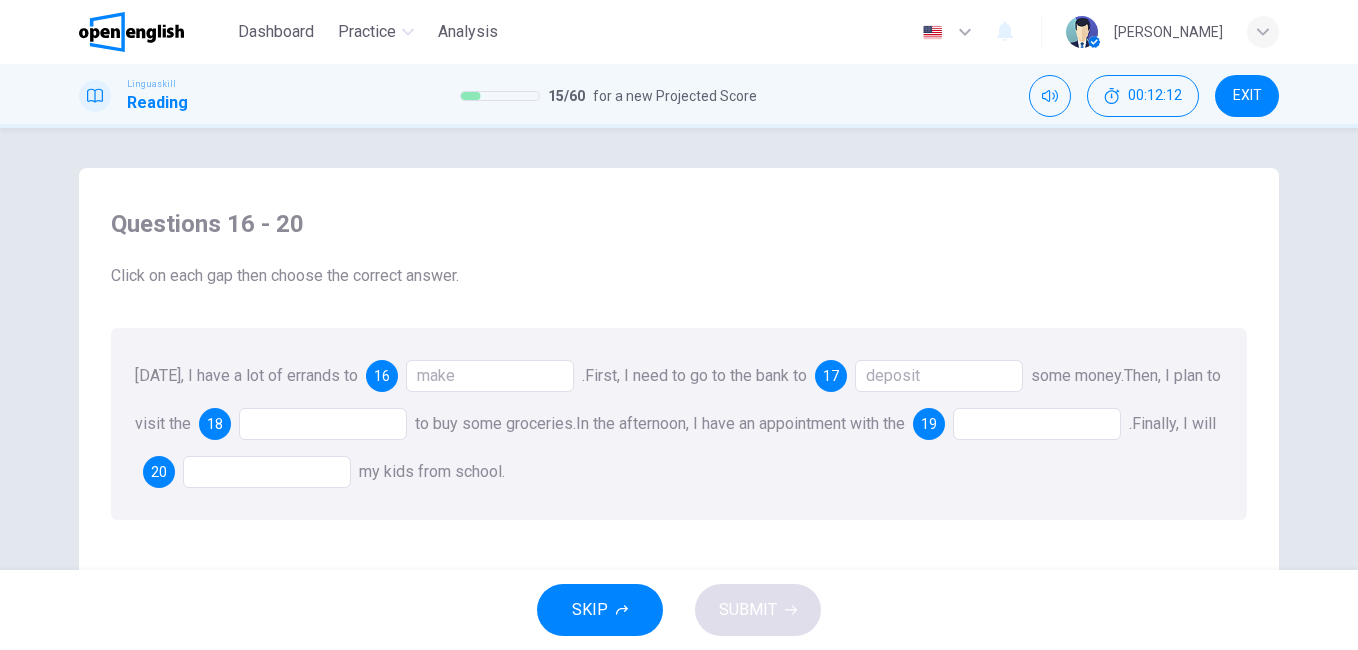 click at bounding box center (323, 424) 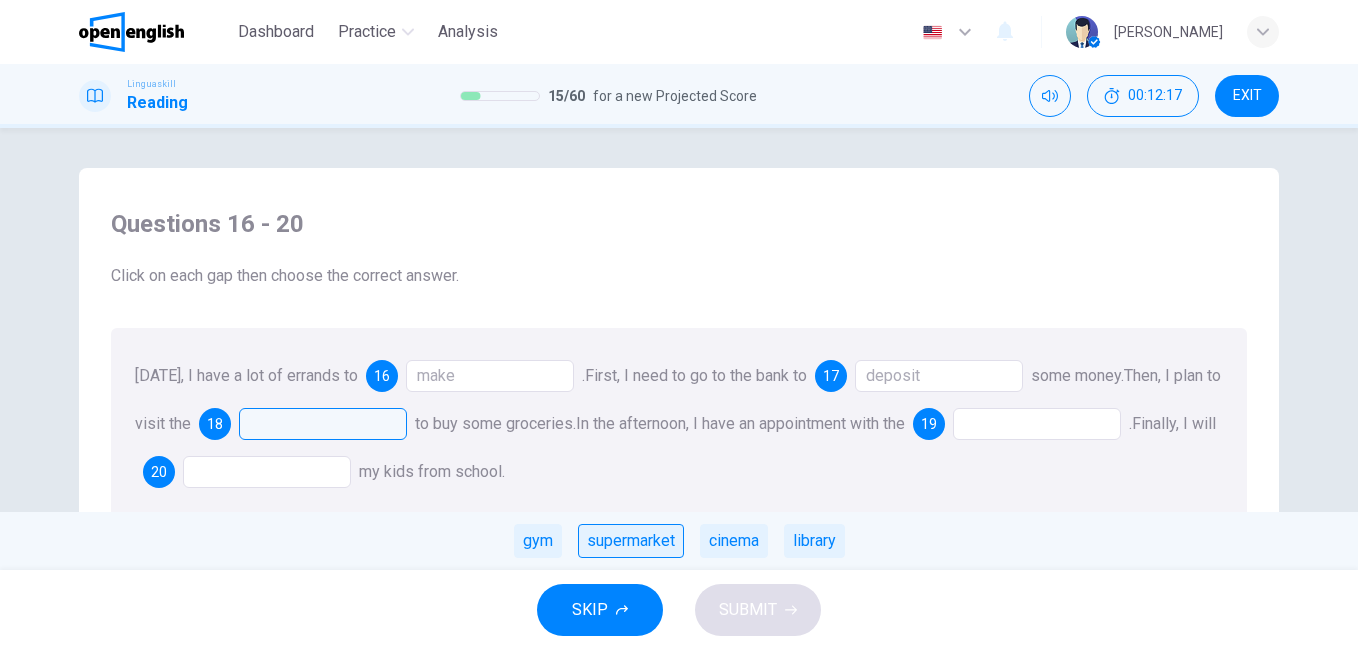 click on "supermarket" at bounding box center (631, 541) 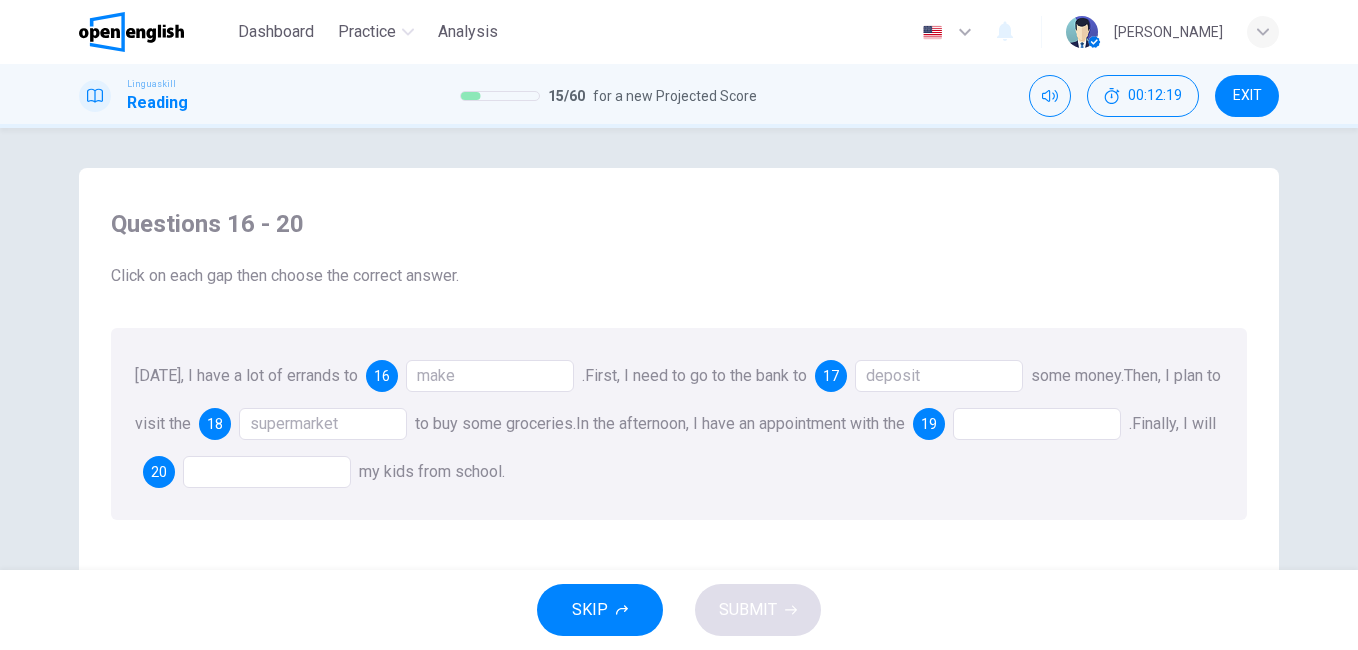 click at bounding box center [1037, 424] 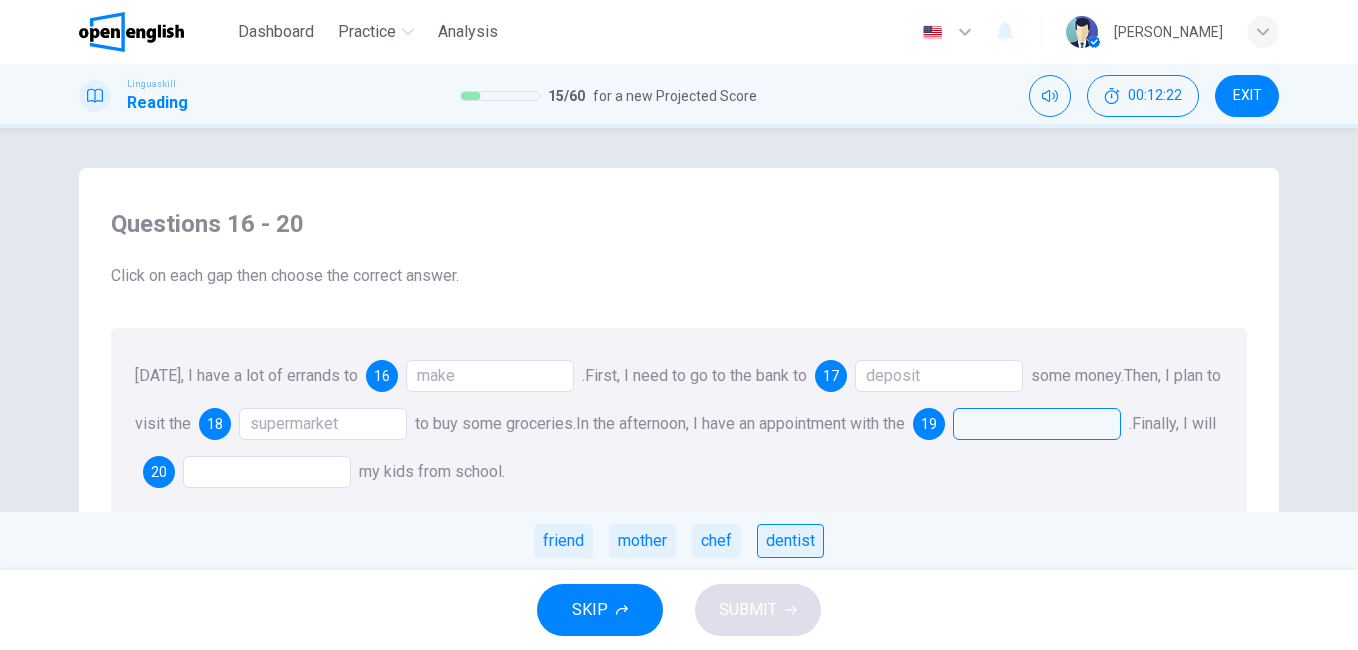 click on "dentist" at bounding box center (790, 541) 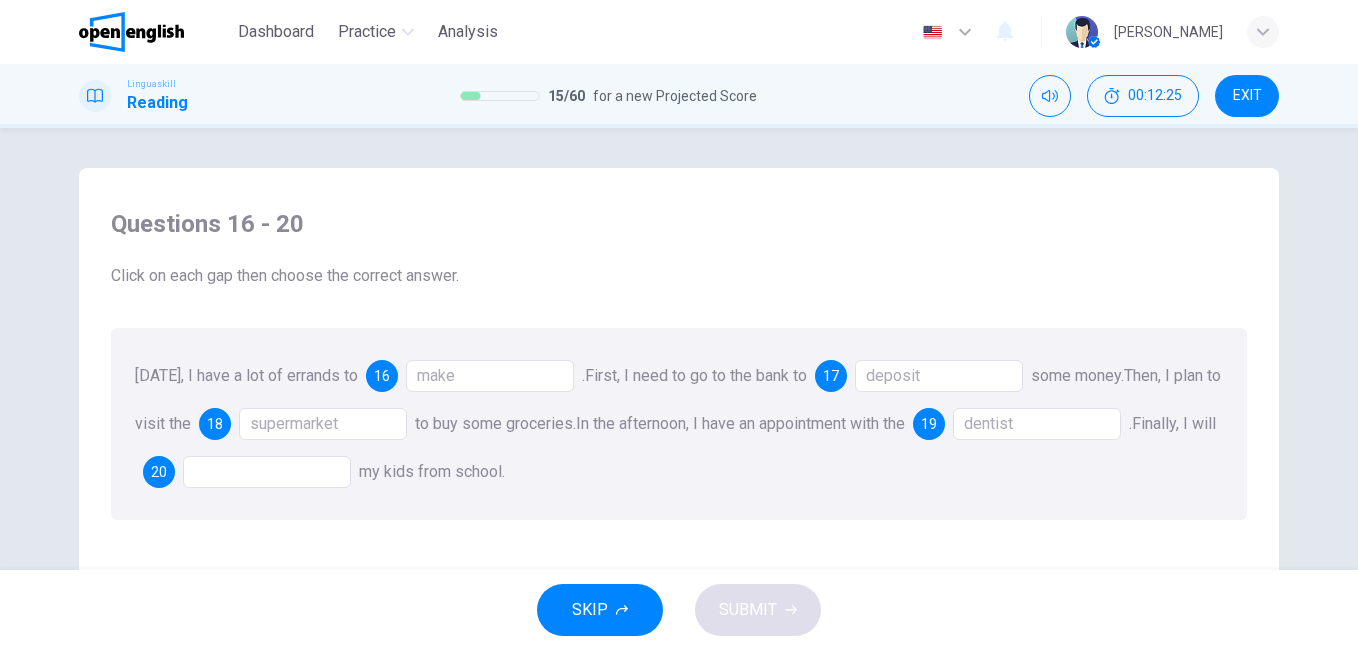 click at bounding box center [267, 472] 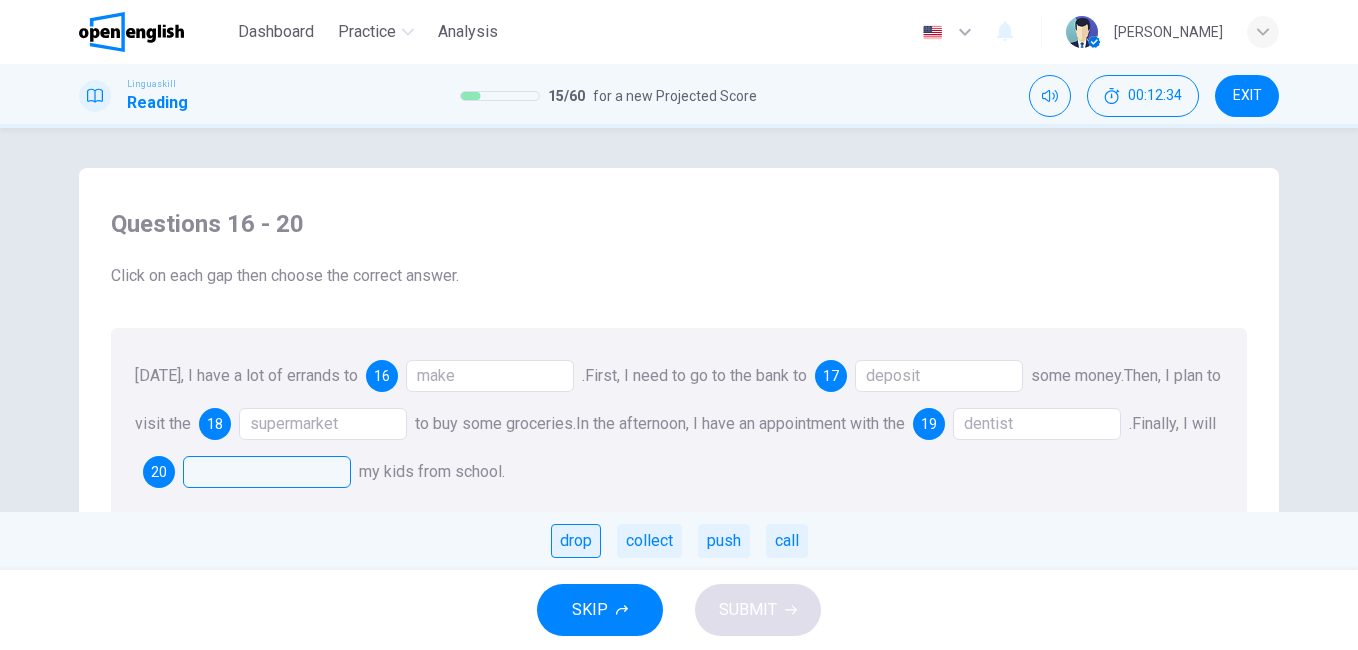 click on "drop" at bounding box center (576, 541) 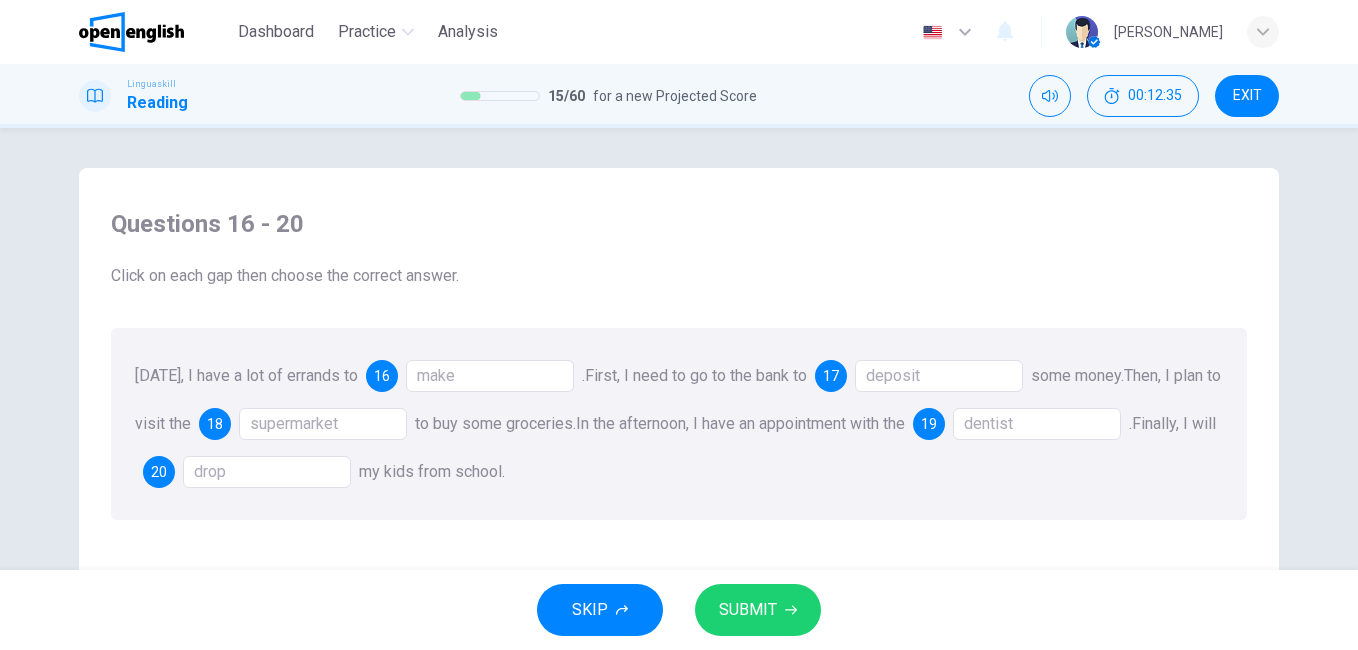 click on "SUBMIT" at bounding box center [748, 610] 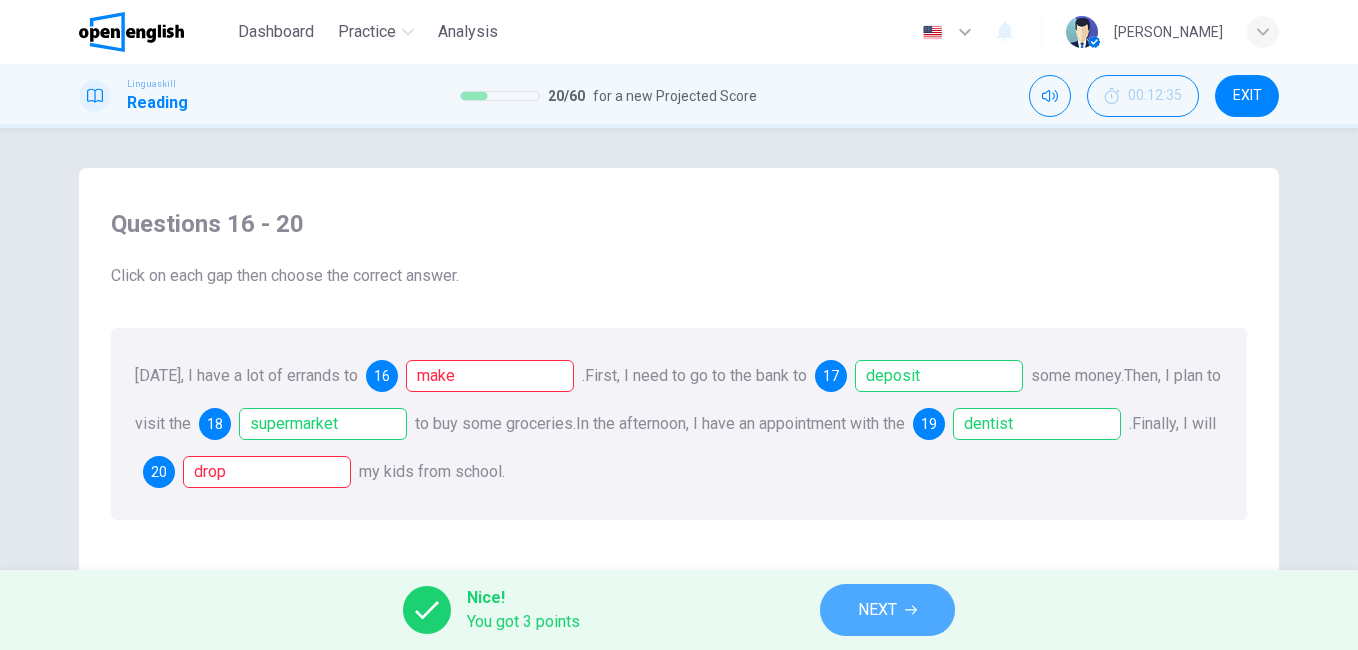 click on "NEXT" at bounding box center [887, 610] 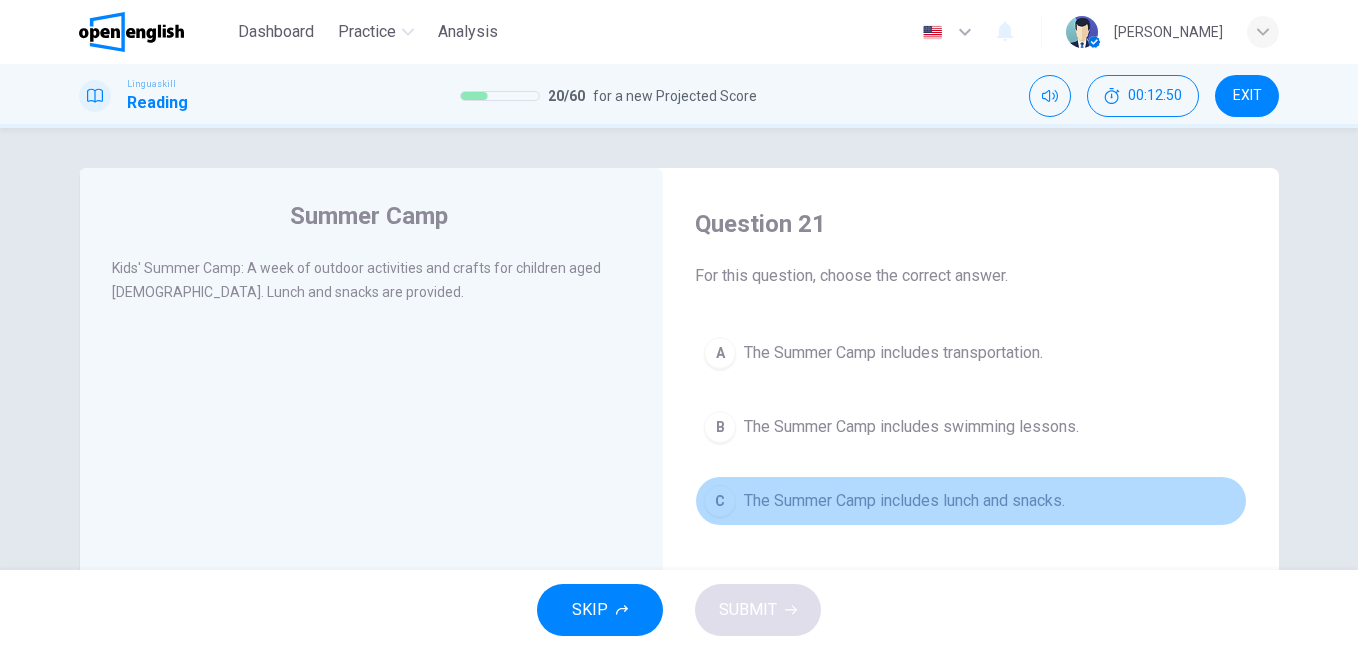 click on "C" at bounding box center (720, 501) 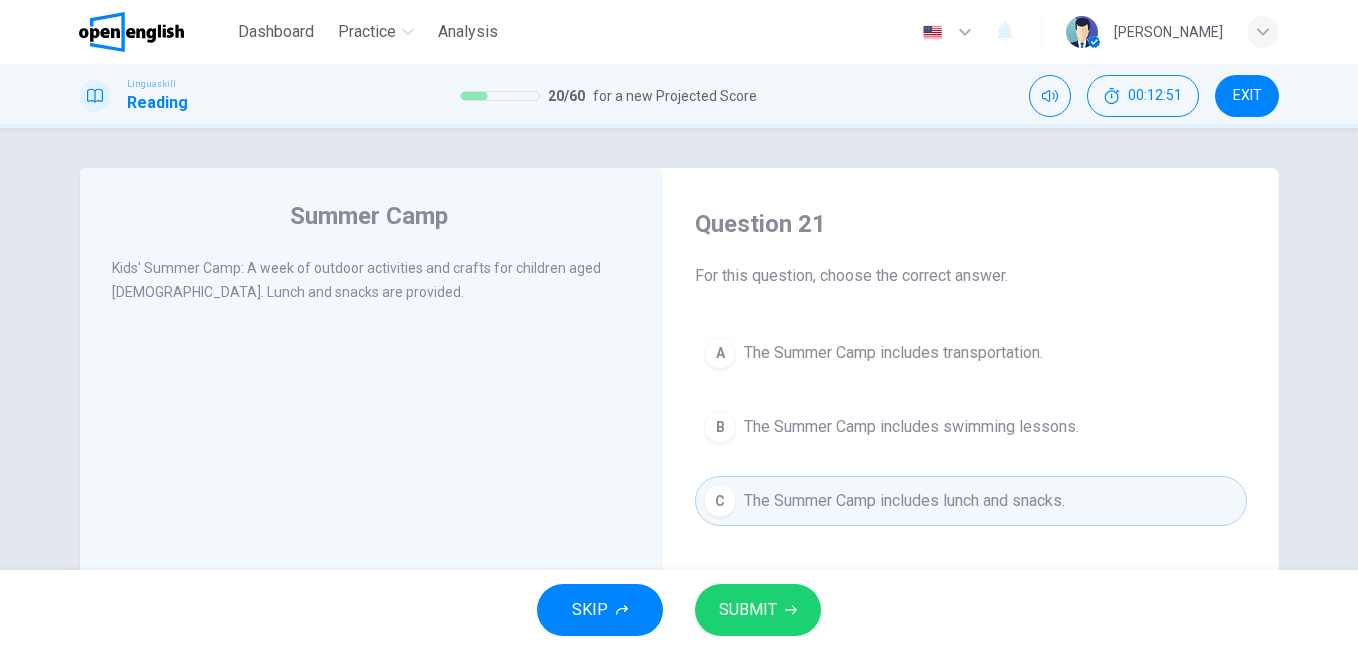 click on "SUBMIT" at bounding box center [748, 610] 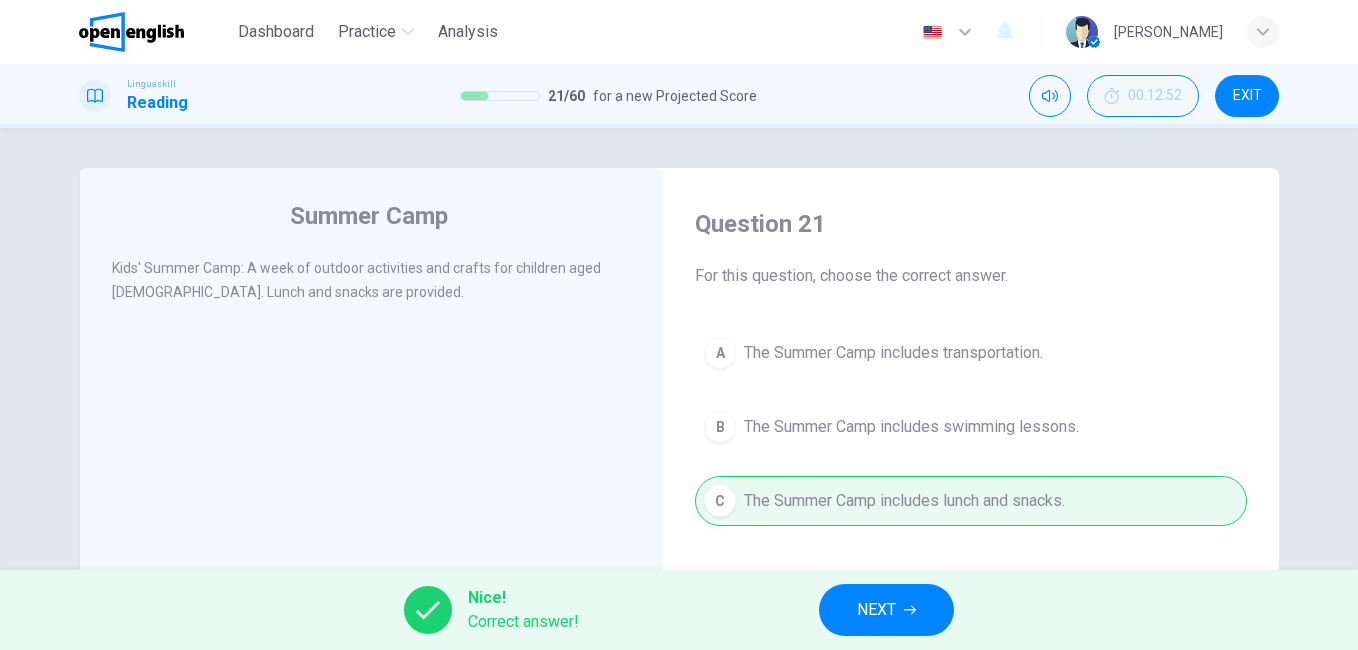 click on "NEXT" at bounding box center [886, 610] 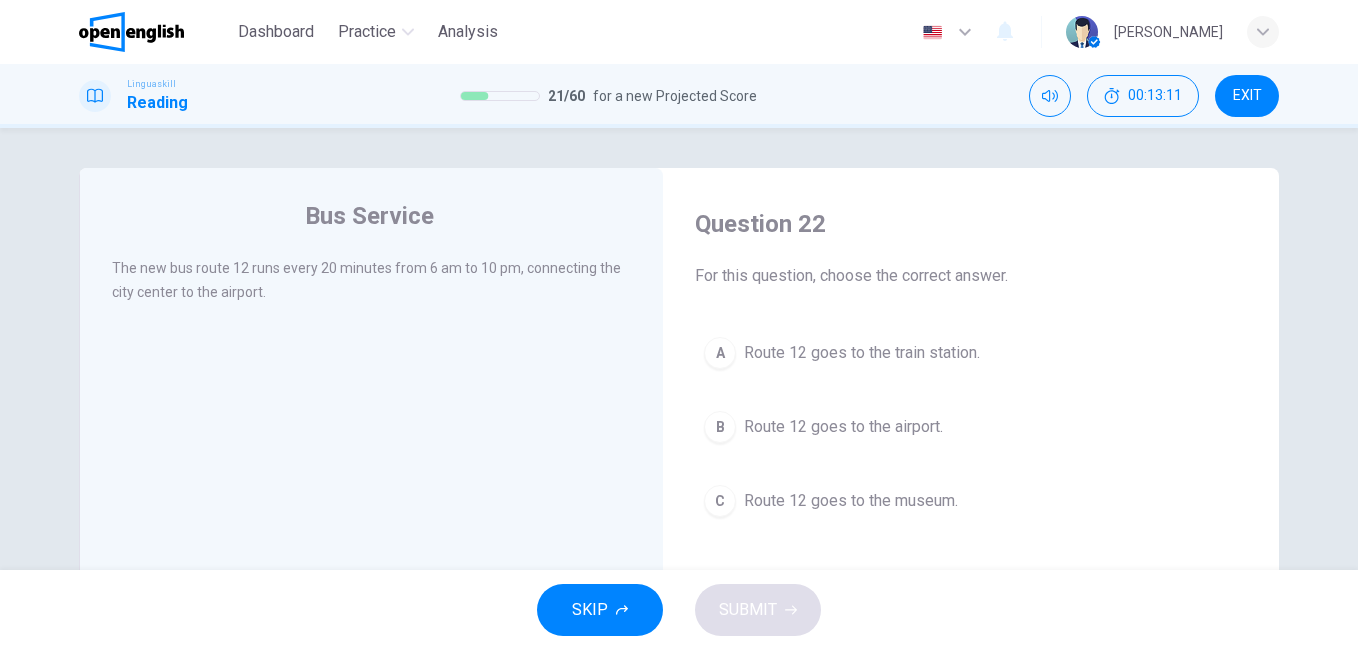 click on "B" at bounding box center (720, 427) 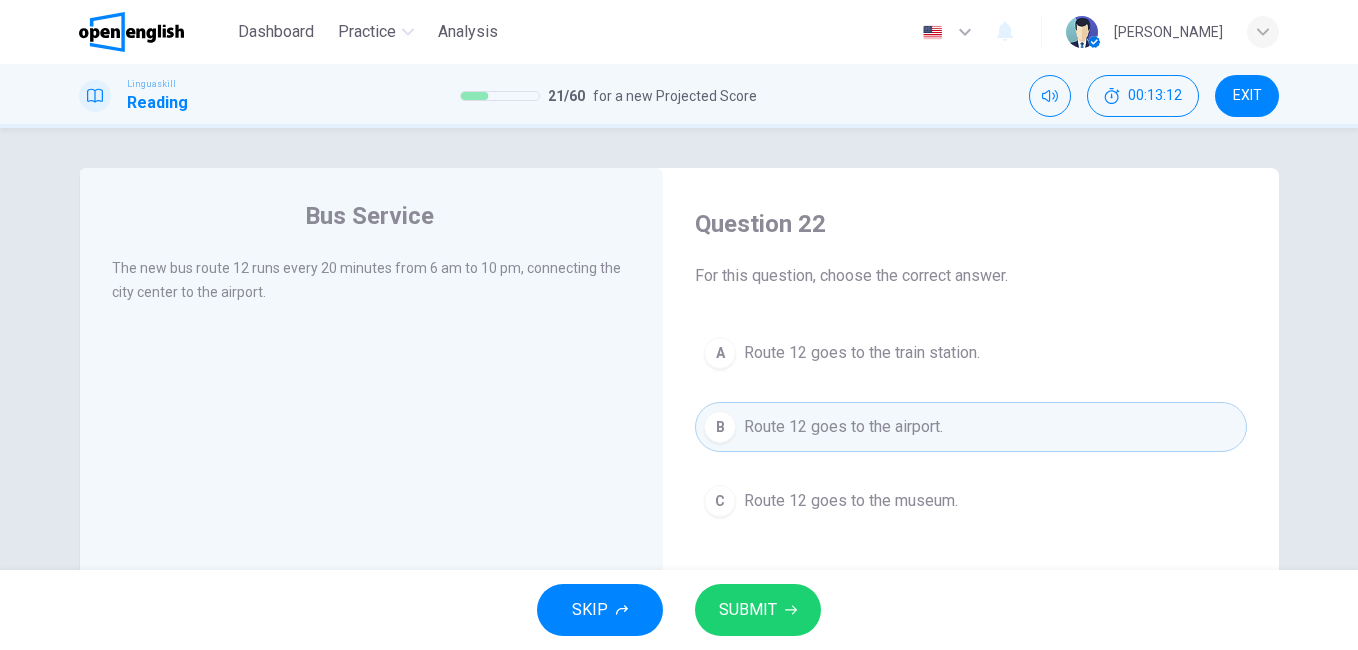 click on "SUBMIT" at bounding box center [758, 610] 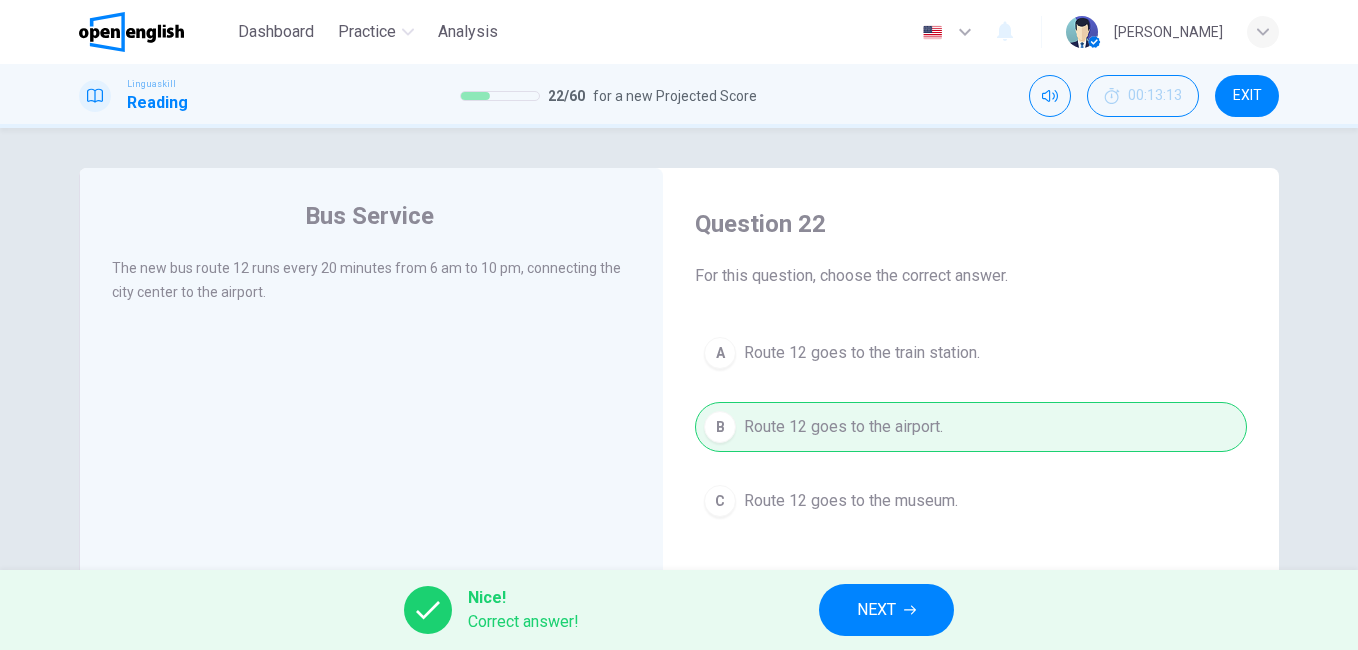 click on "NEXT" at bounding box center [886, 610] 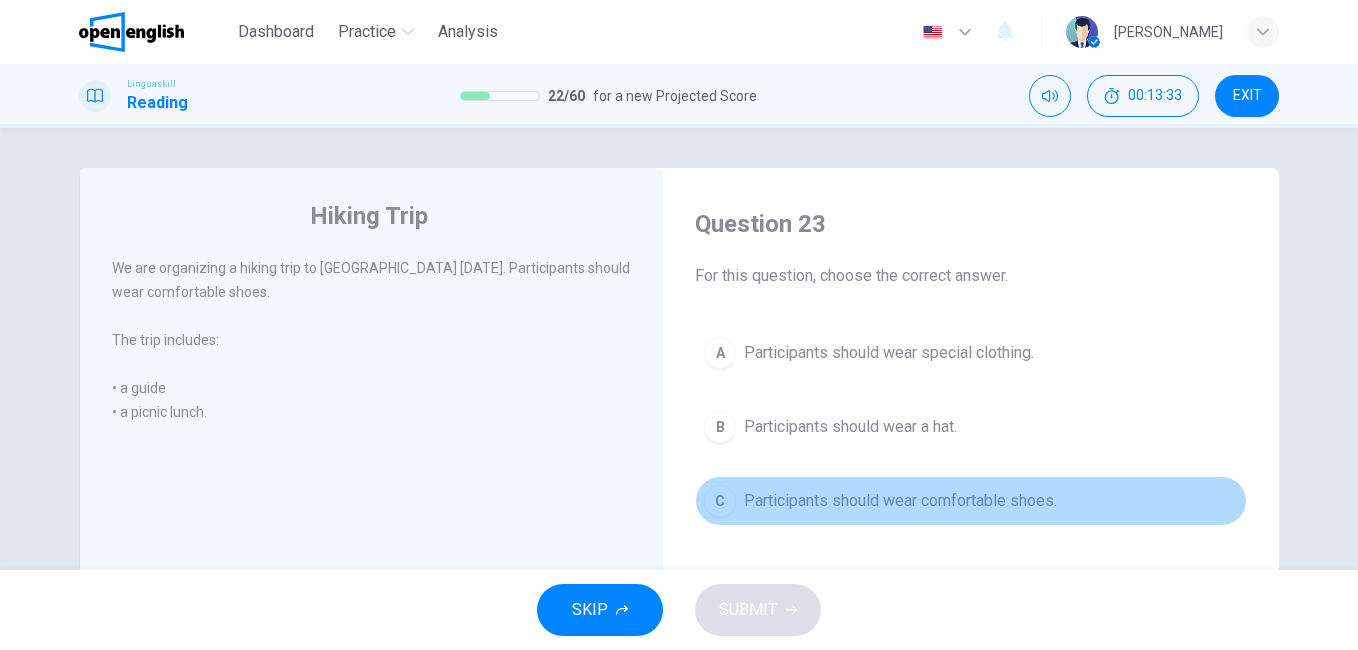 click on "C" at bounding box center (720, 501) 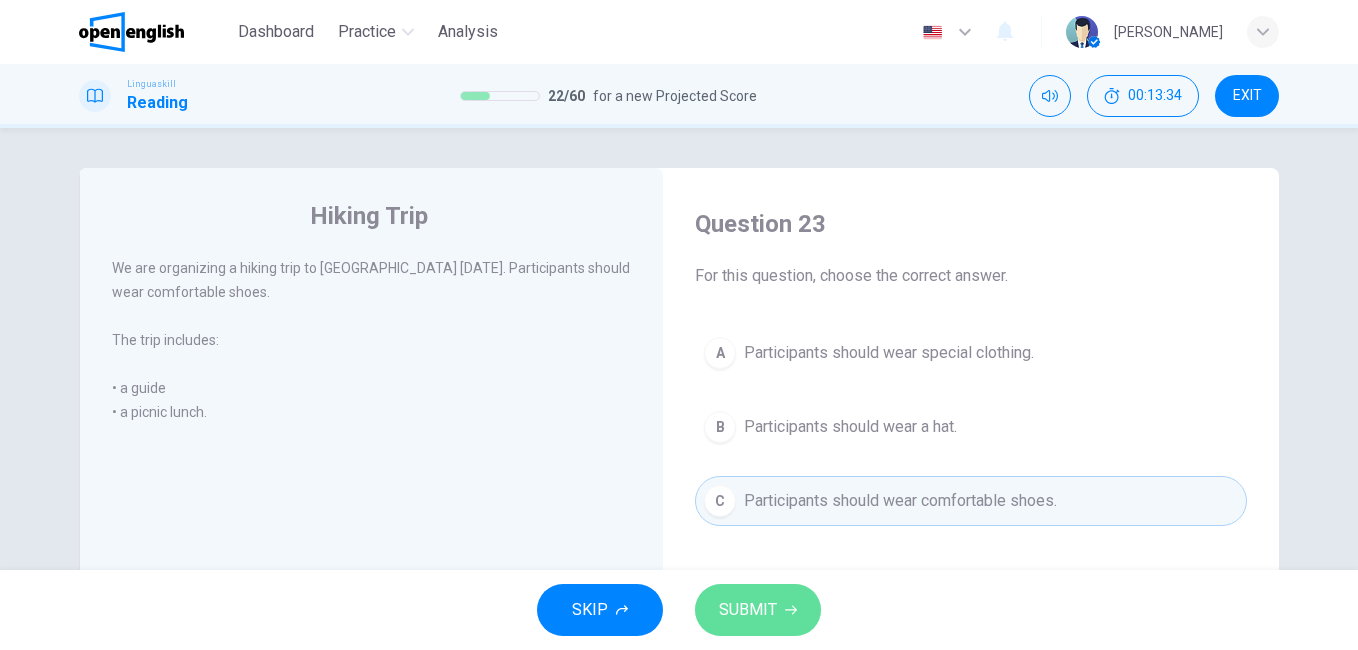 click on "SUBMIT" at bounding box center (758, 610) 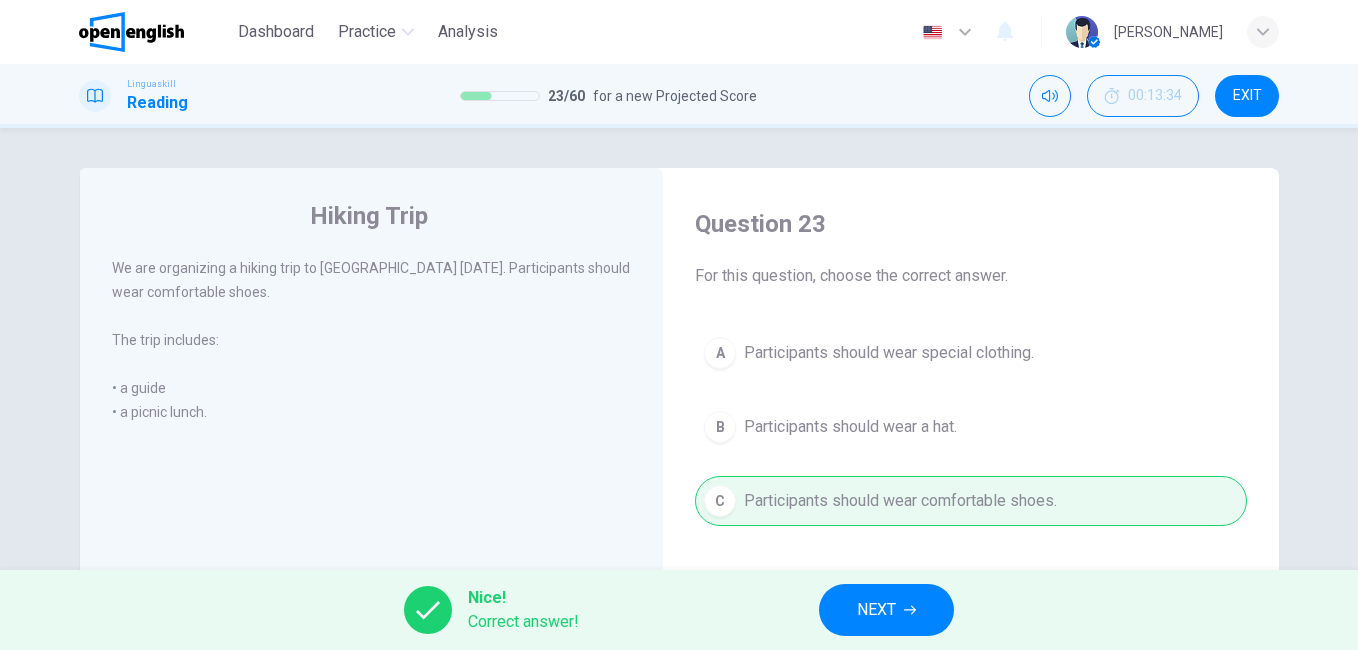 click on "NEXT" at bounding box center [876, 610] 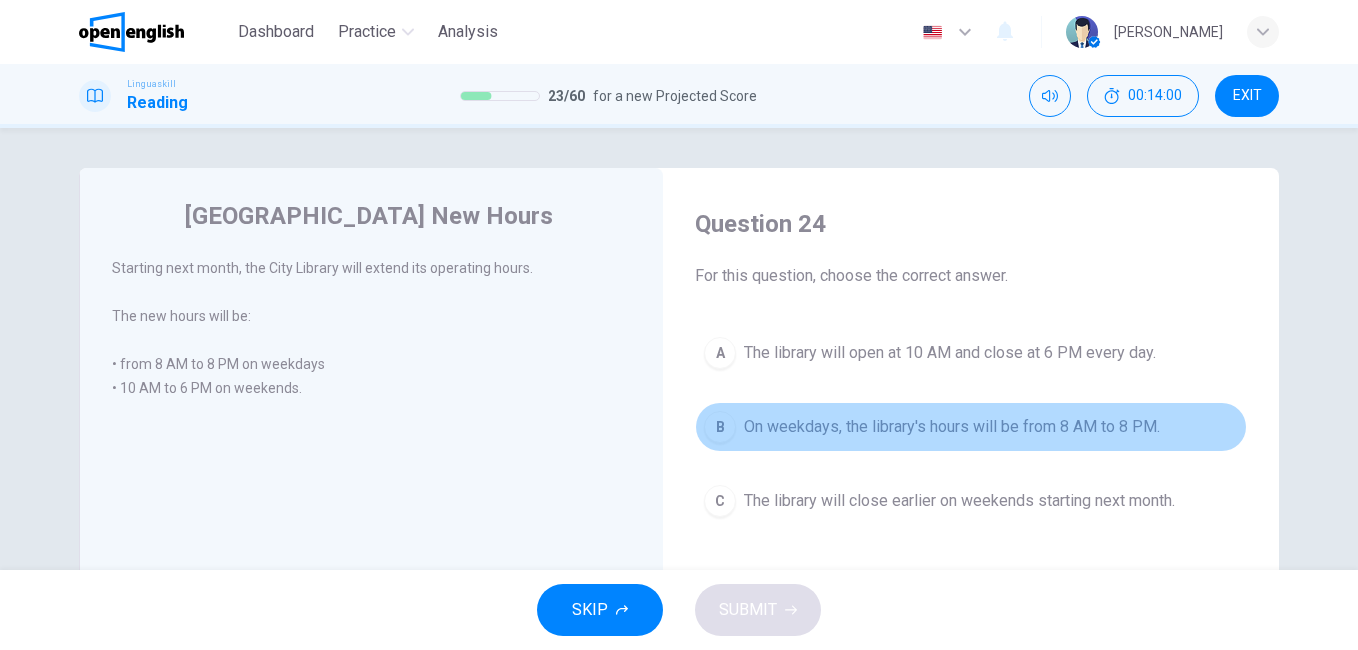 click on "B" at bounding box center (720, 427) 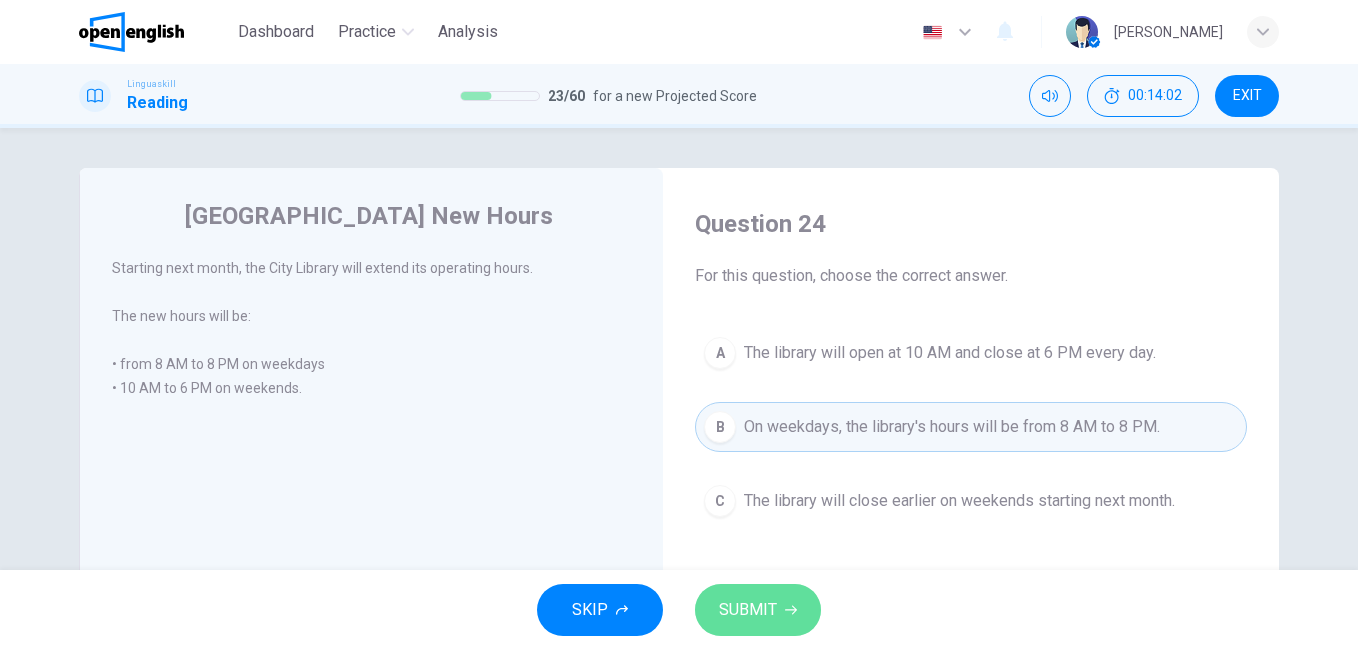 click on "SUBMIT" at bounding box center [748, 610] 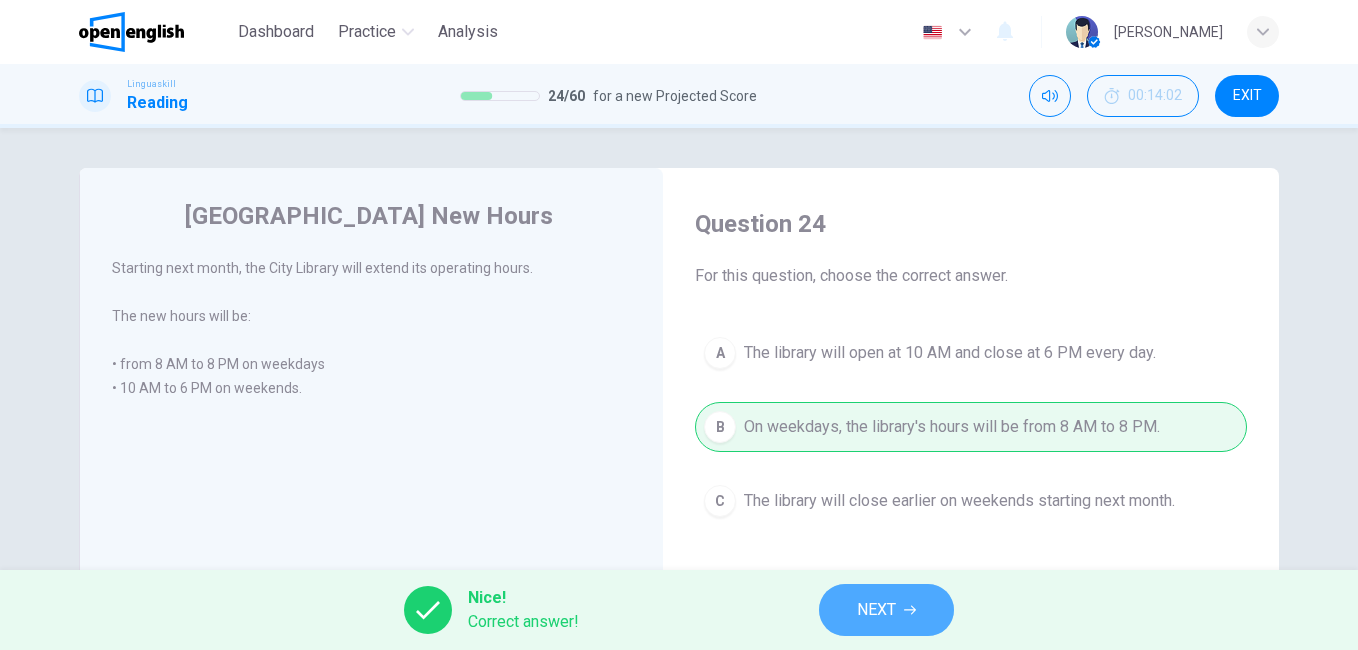 click on "NEXT" at bounding box center (876, 610) 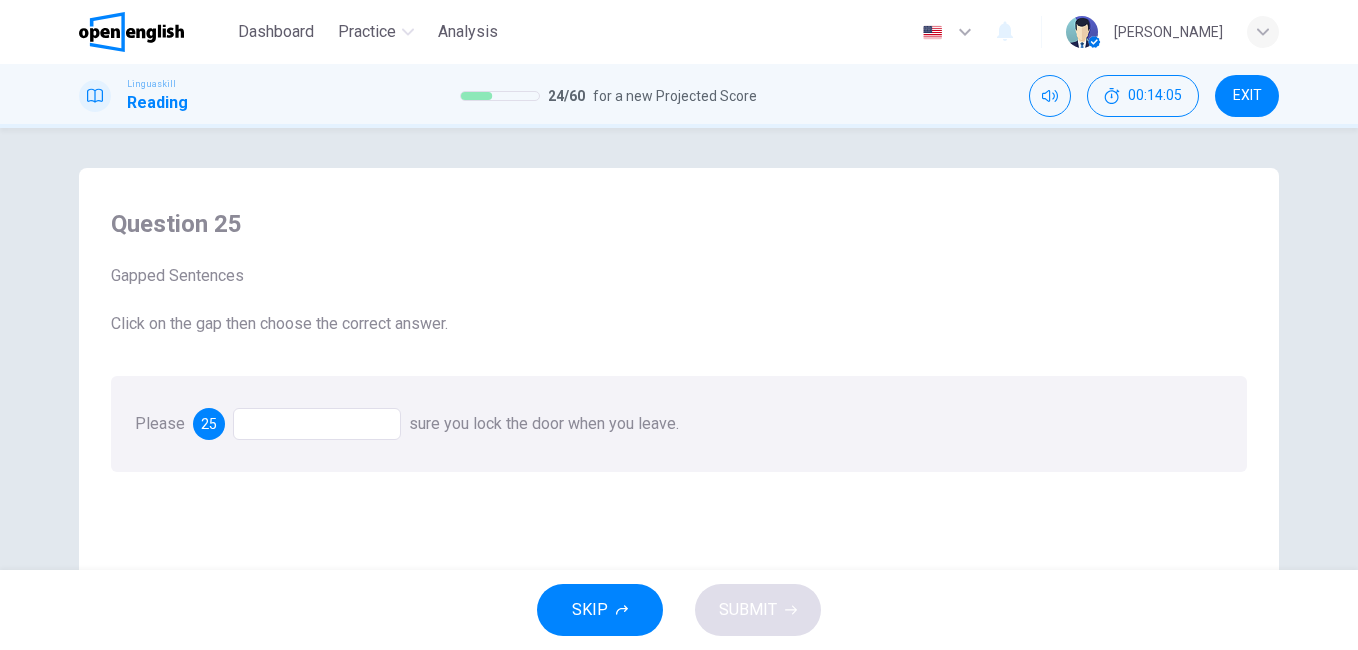 click at bounding box center (317, 424) 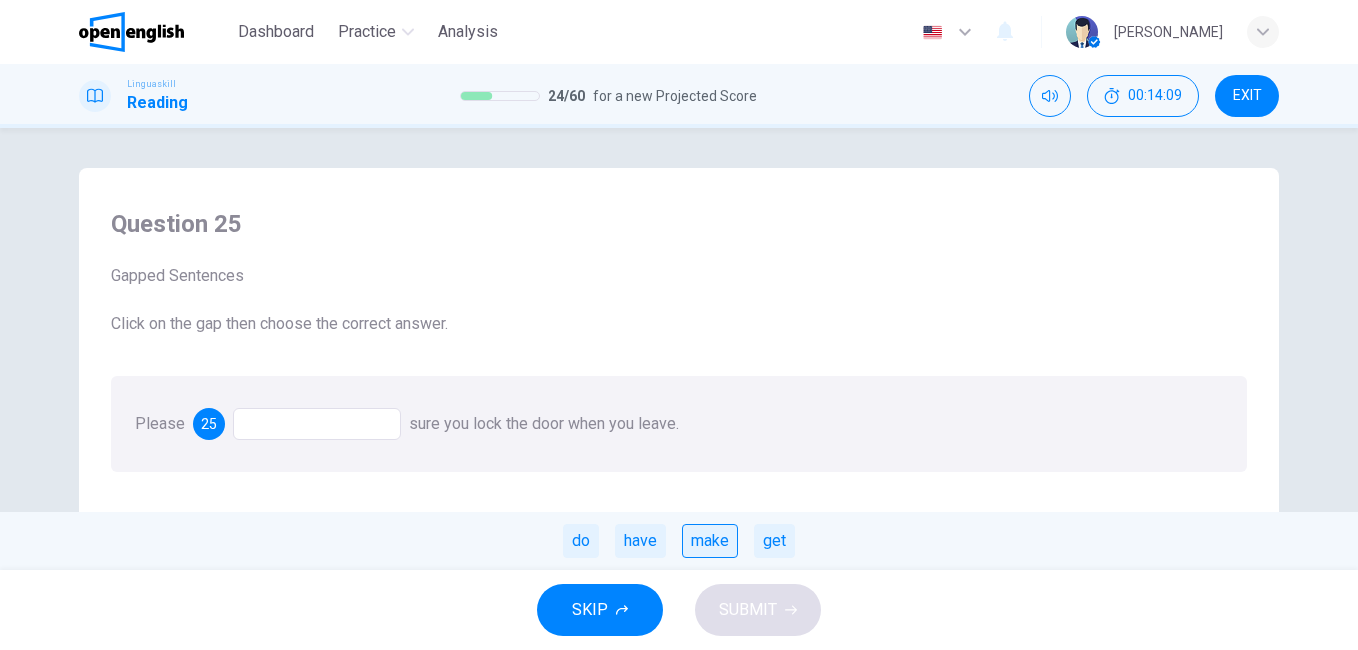 click on "make" at bounding box center [710, 541] 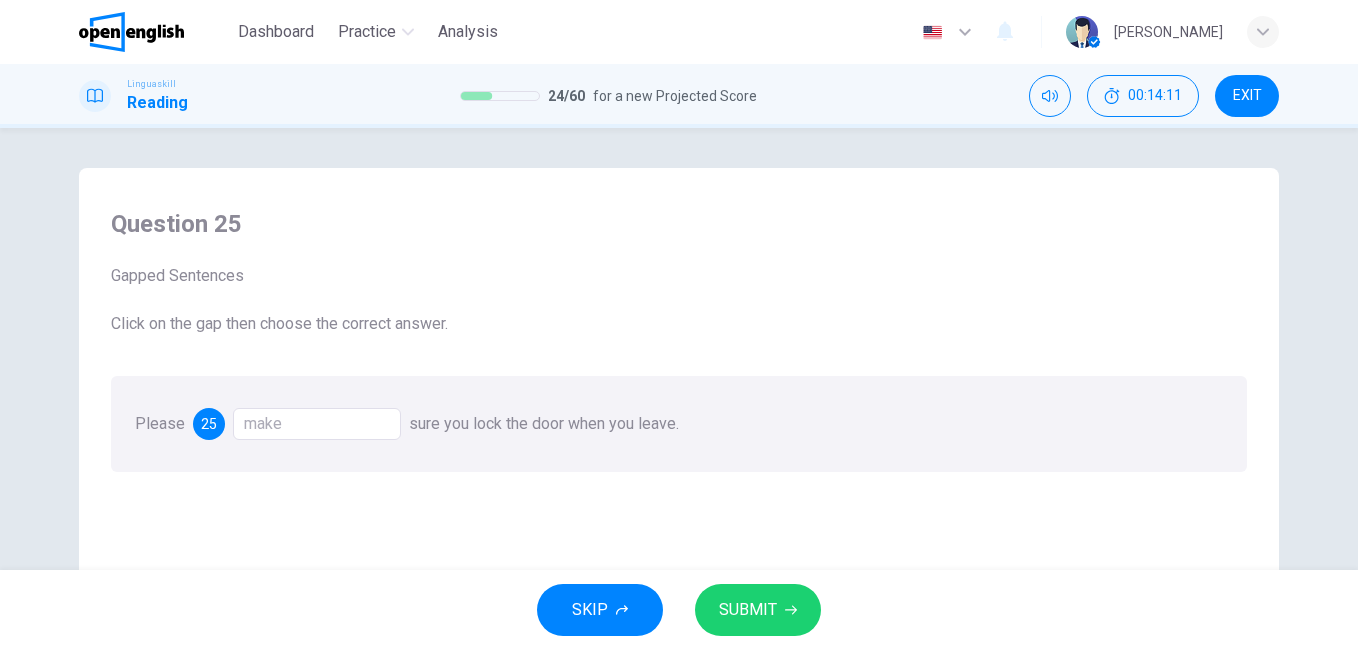 click on "SUBMIT" at bounding box center (748, 610) 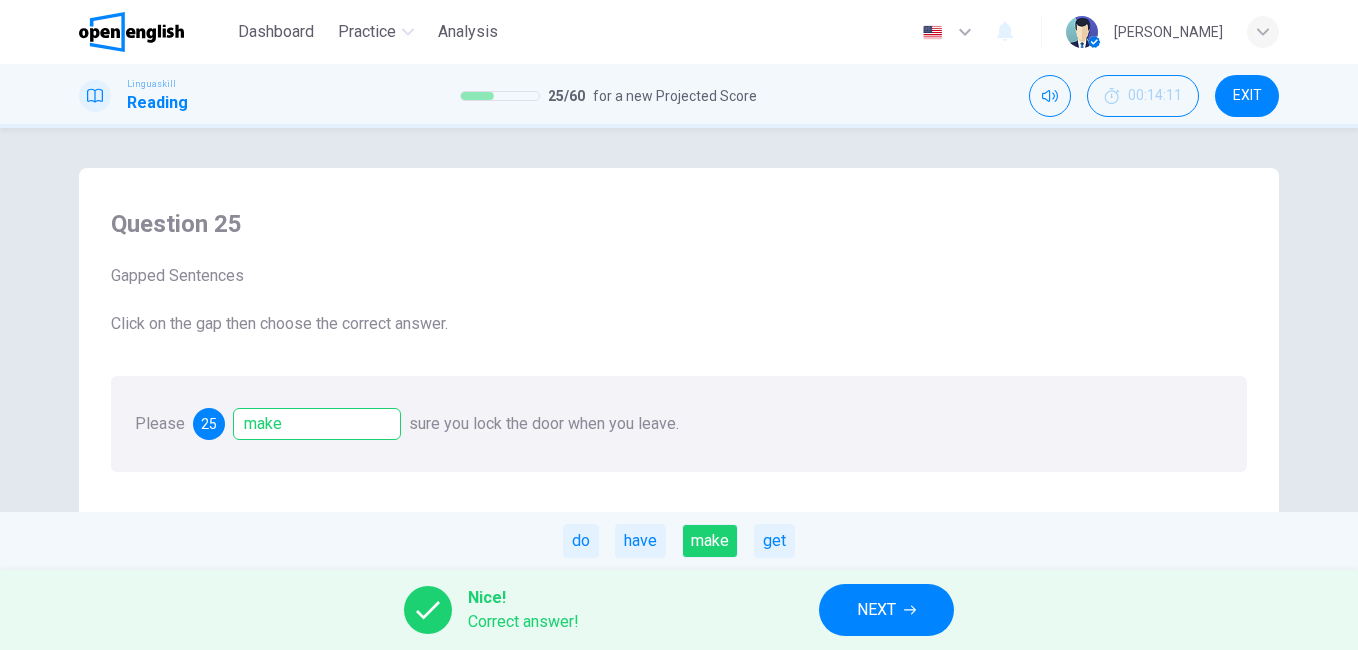 click on "NEXT" at bounding box center [876, 610] 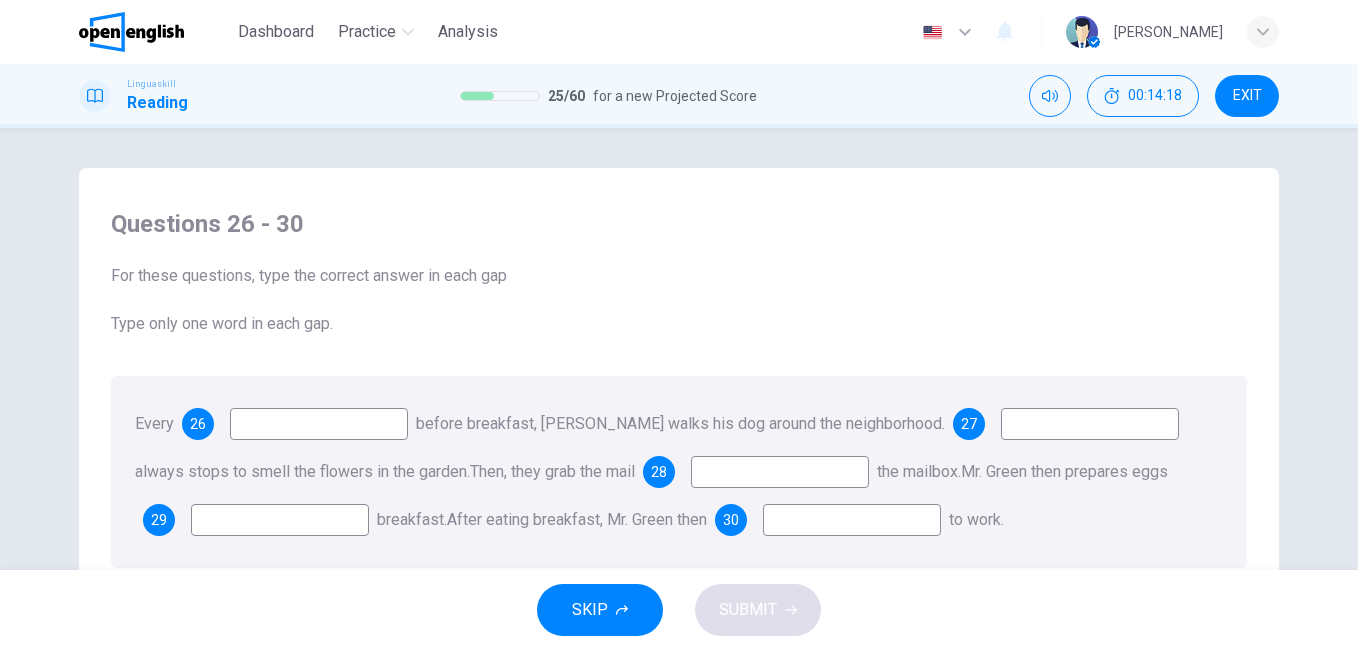 click at bounding box center (319, 424) 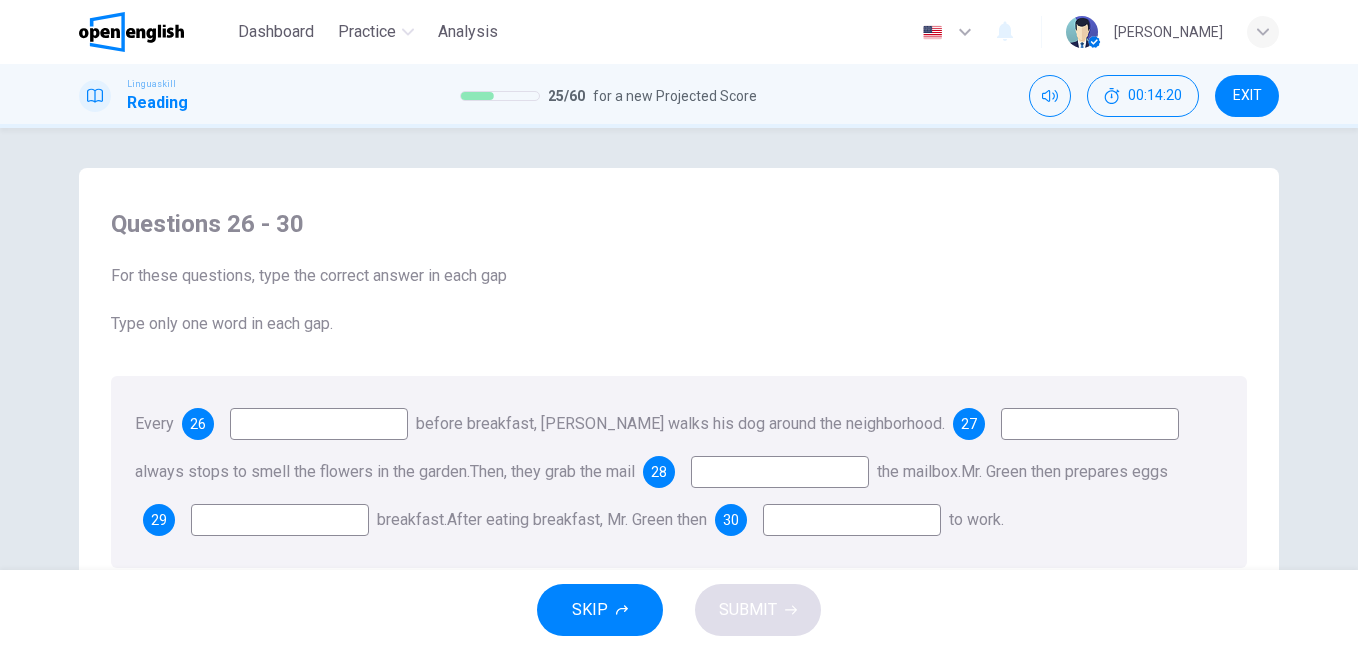 click at bounding box center (319, 424) 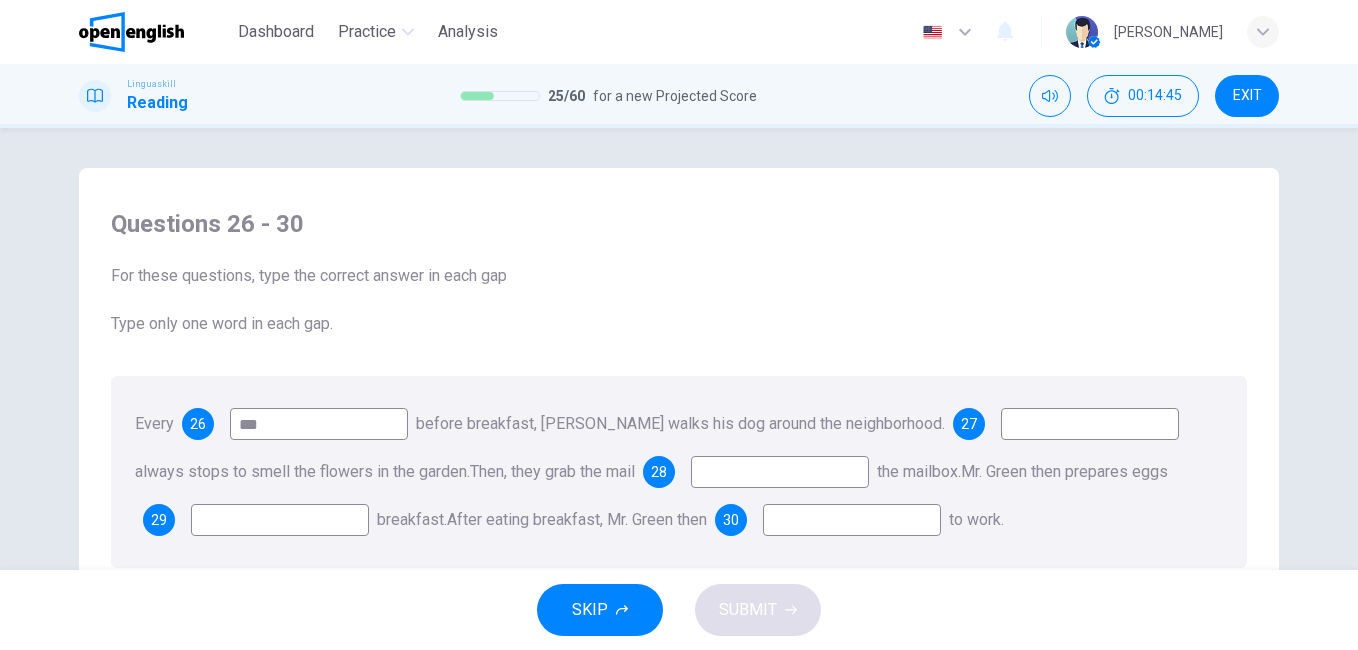type on "***" 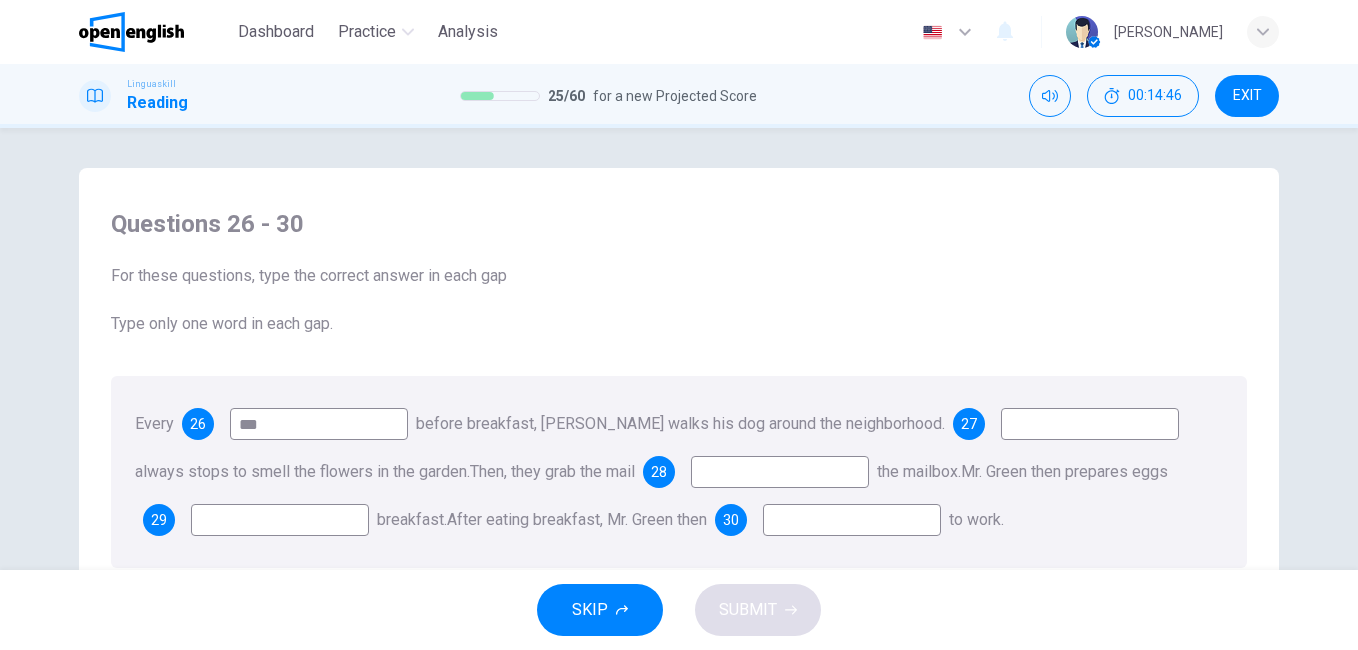 click at bounding box center (1090, 424) 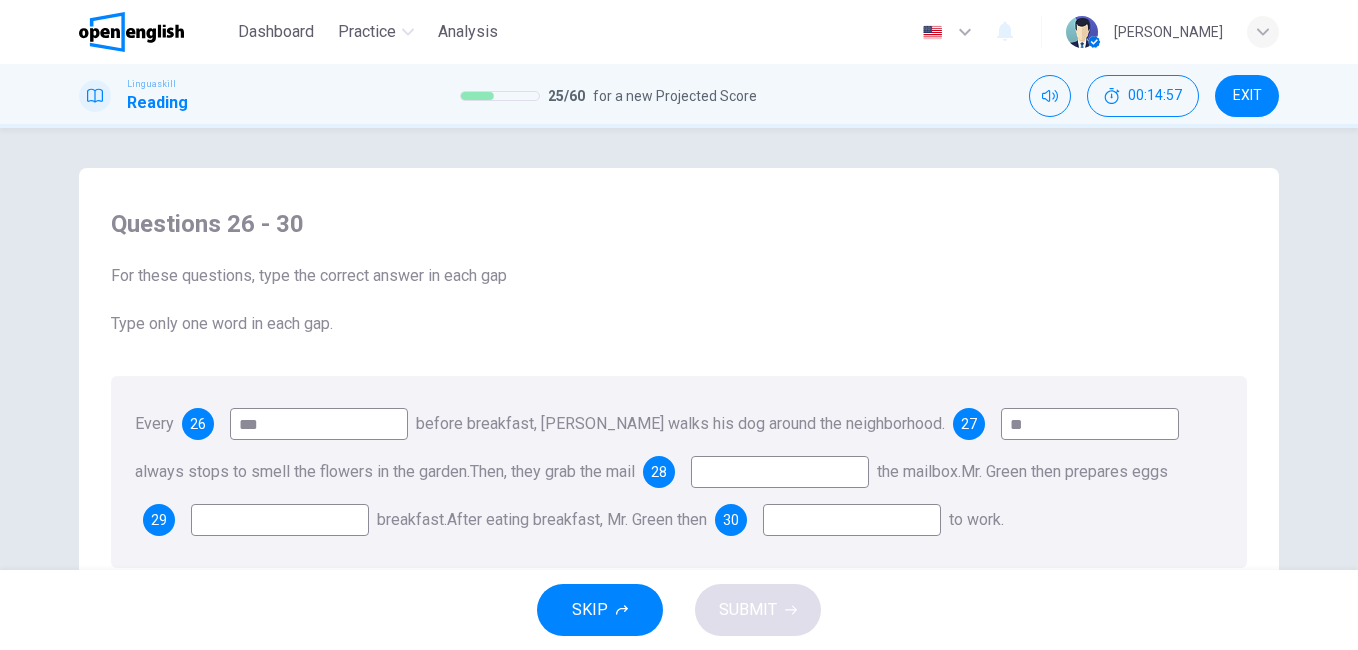 type on "**" 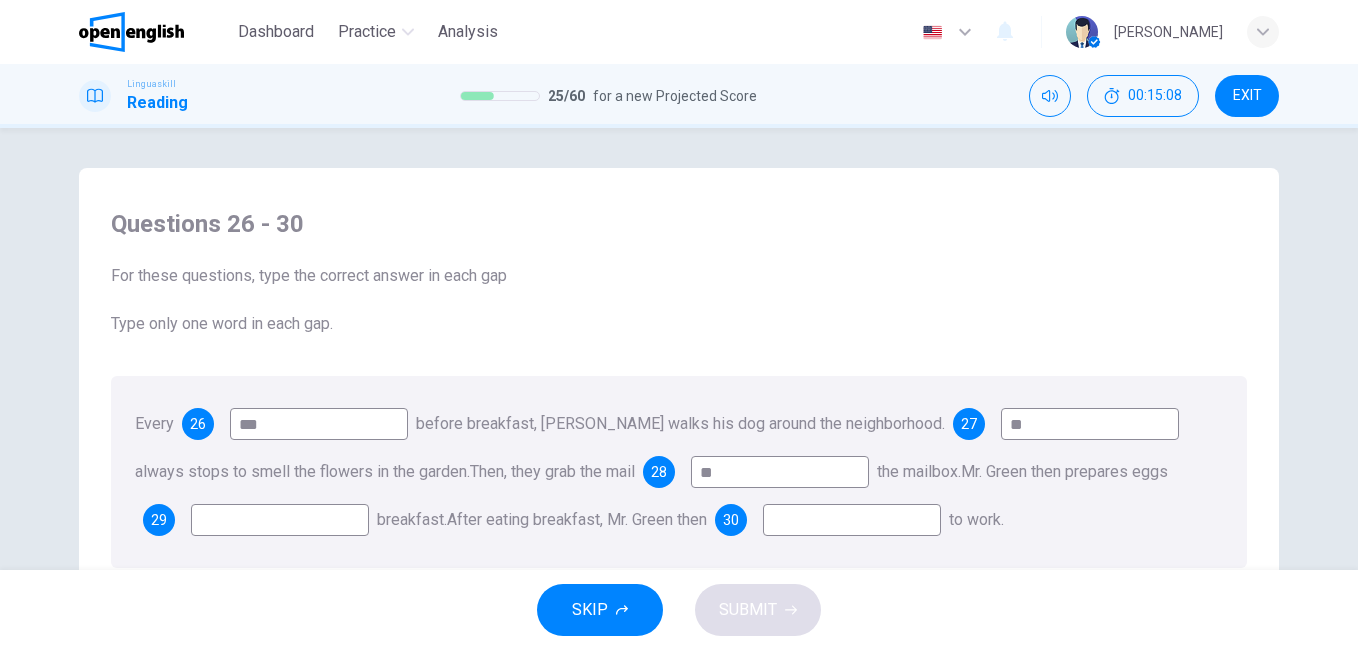 type on "**" 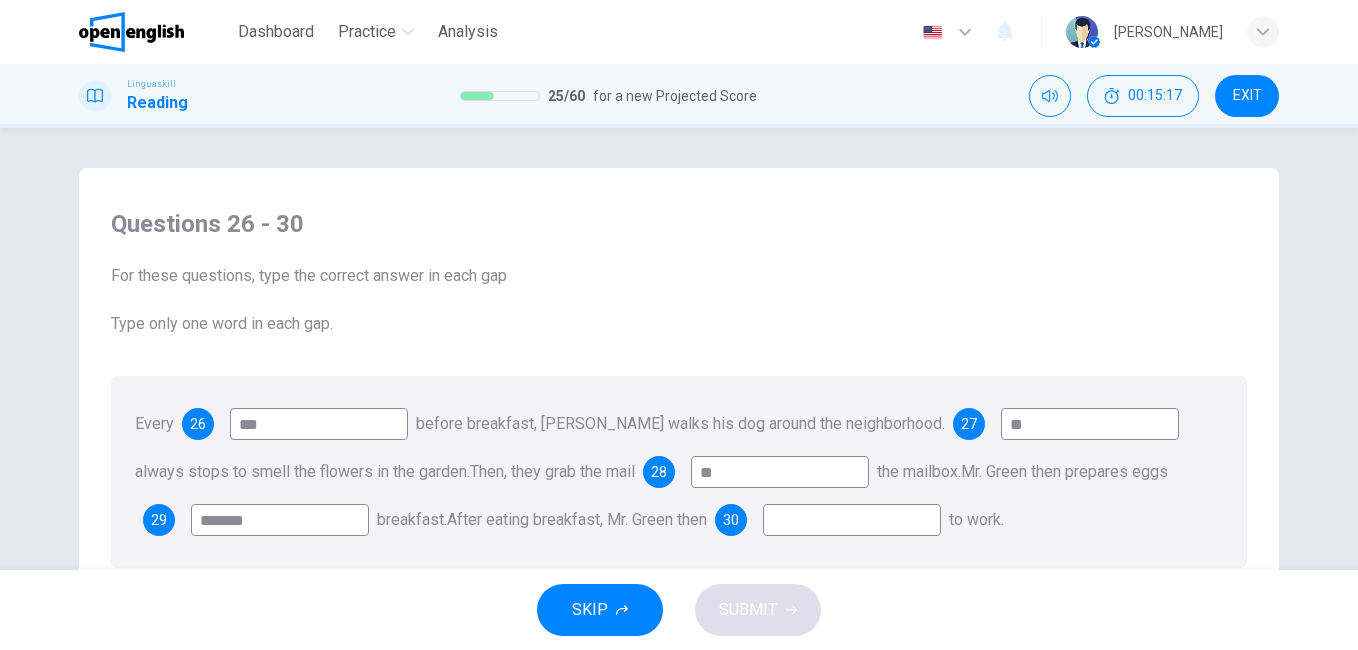 type on "*******" 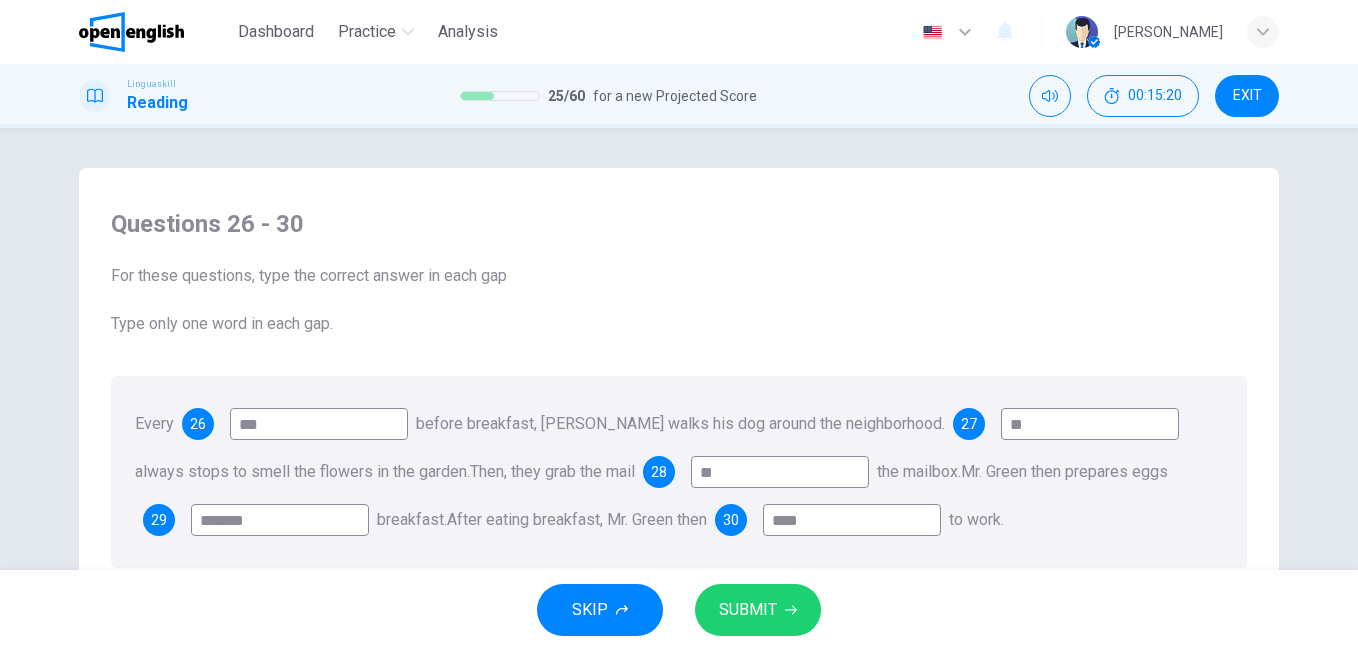 type on "****" 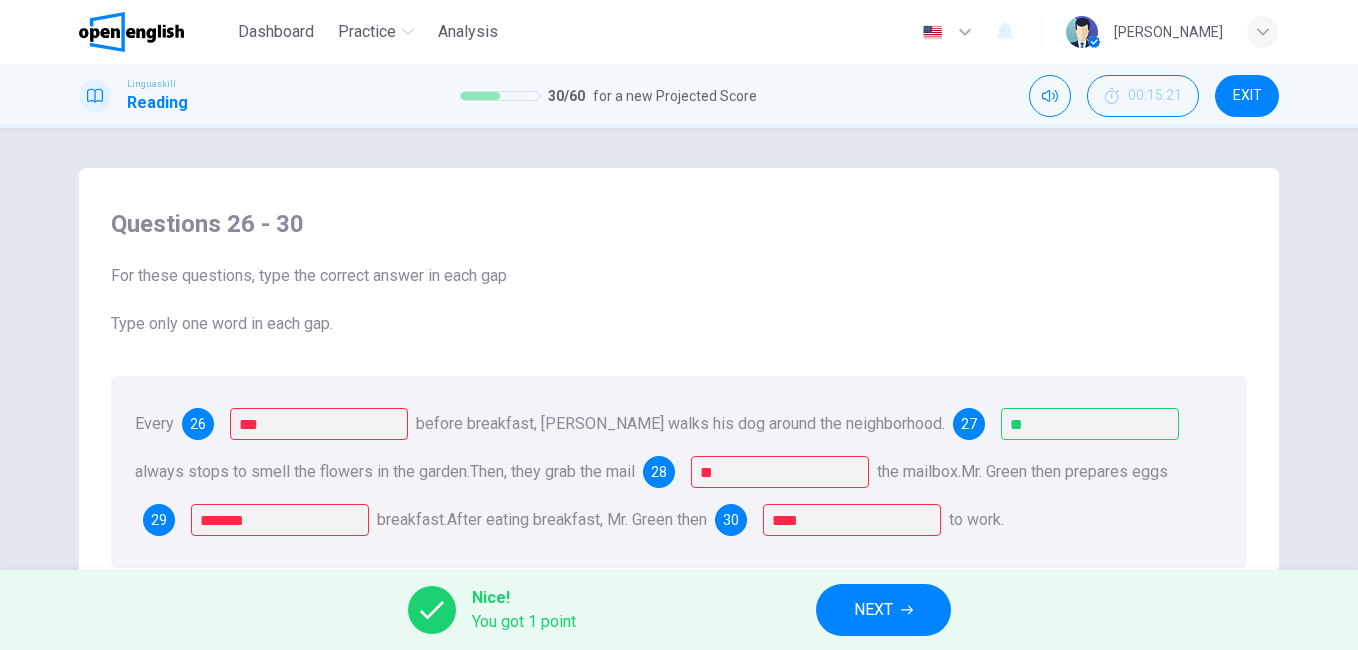 click on "NEXT" at bounding box center (873, 610) 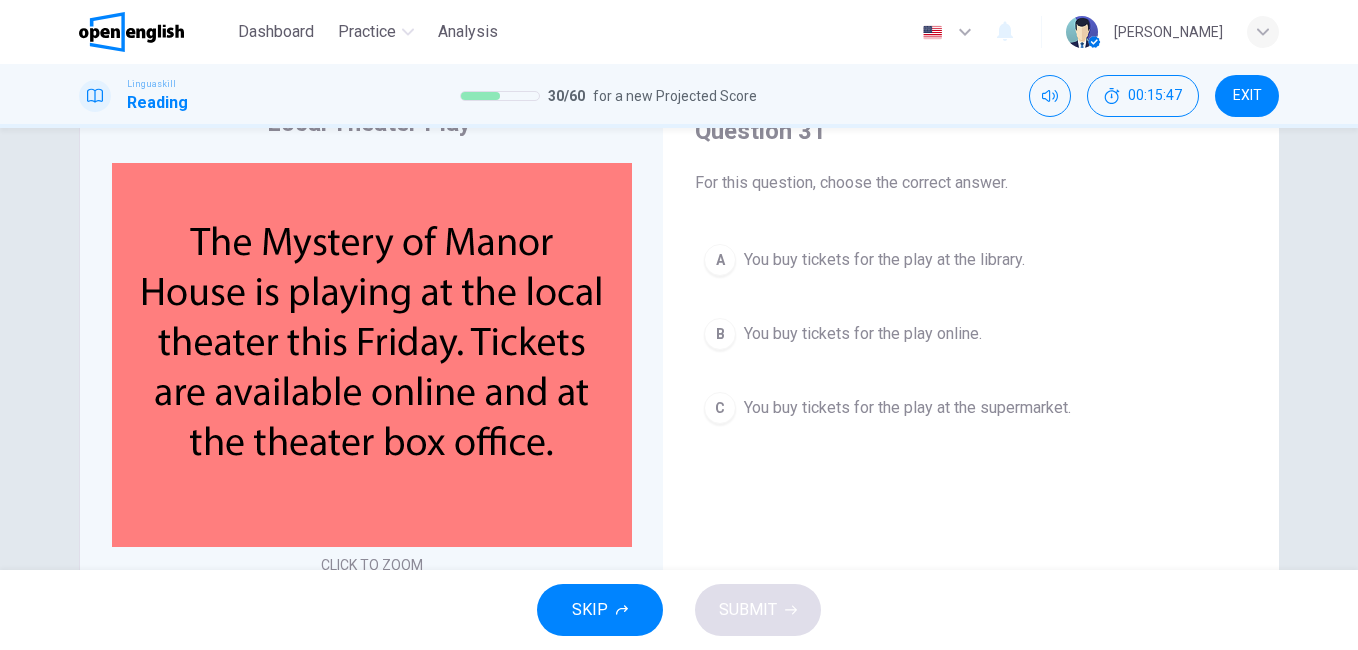 scroll, scrollTop: 120, scrollLeft: 0, axis: vertical 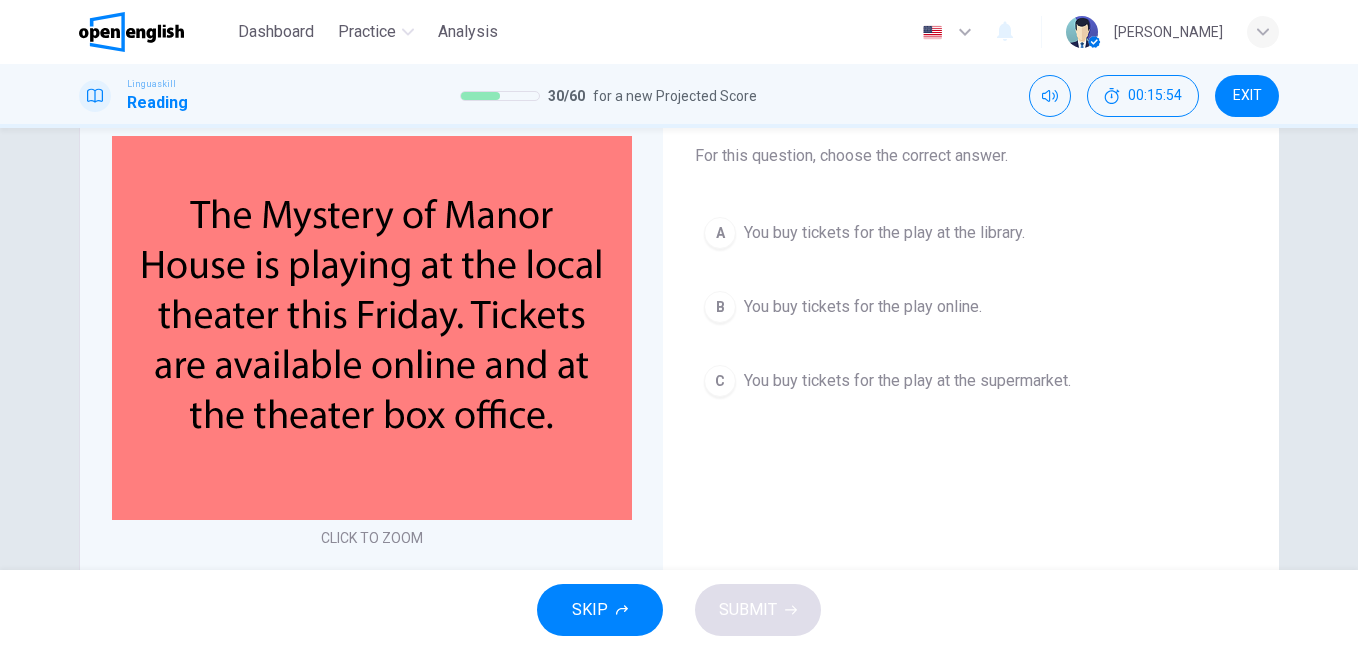 click on "B" at bounding box center (720, 307) 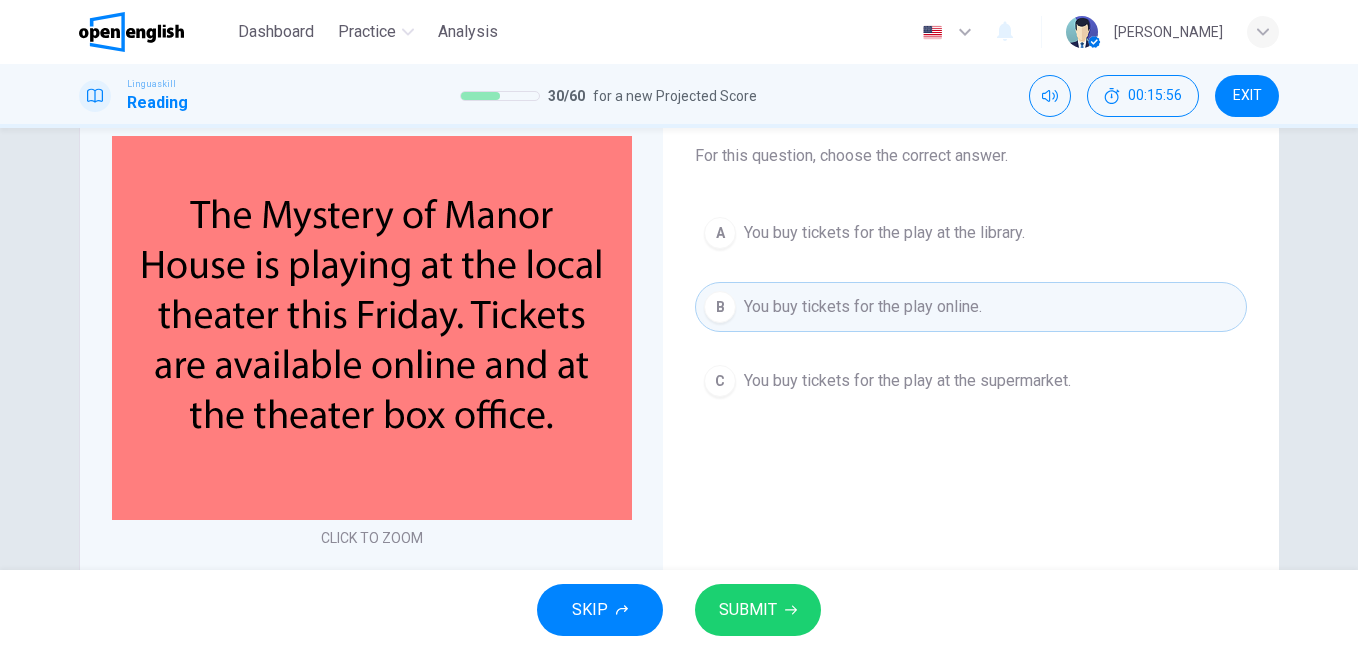 click on "SUBMIT" at bounding box center (748, 610) 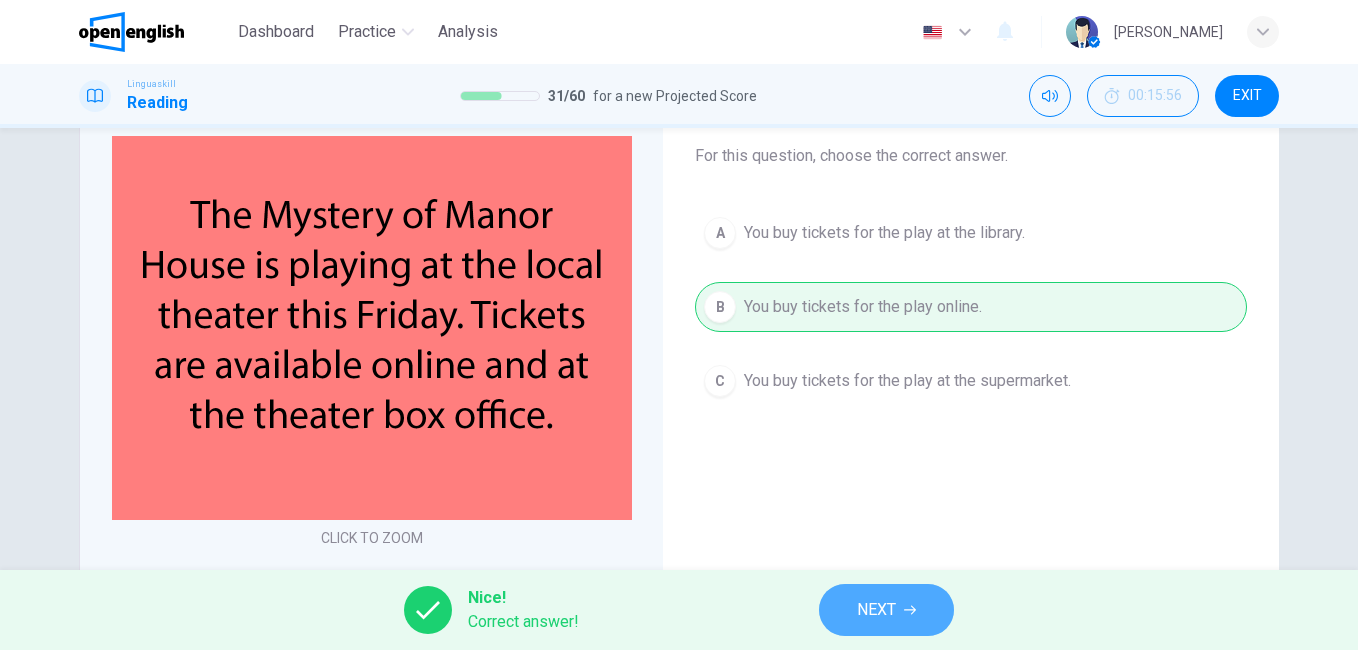 click on "NEXT" at bounding box center [876, 610] 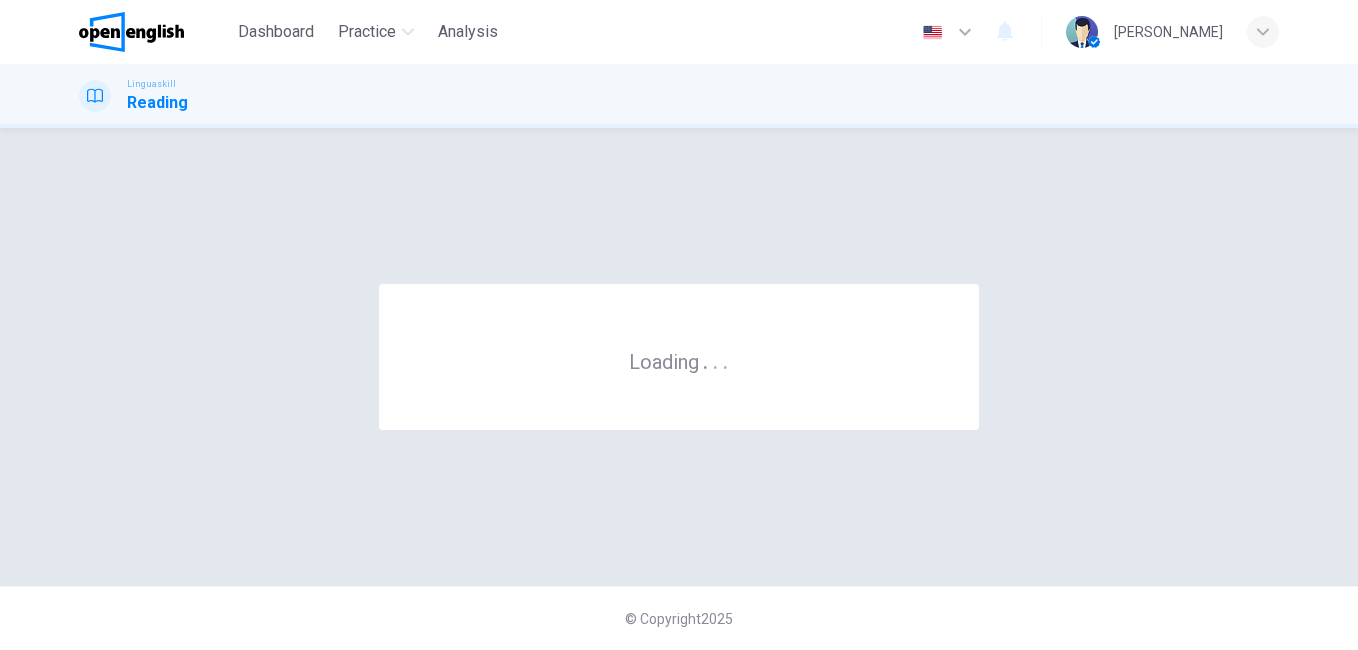 scroll, scrollTop: 0, scrollLeft: 0, axis: both 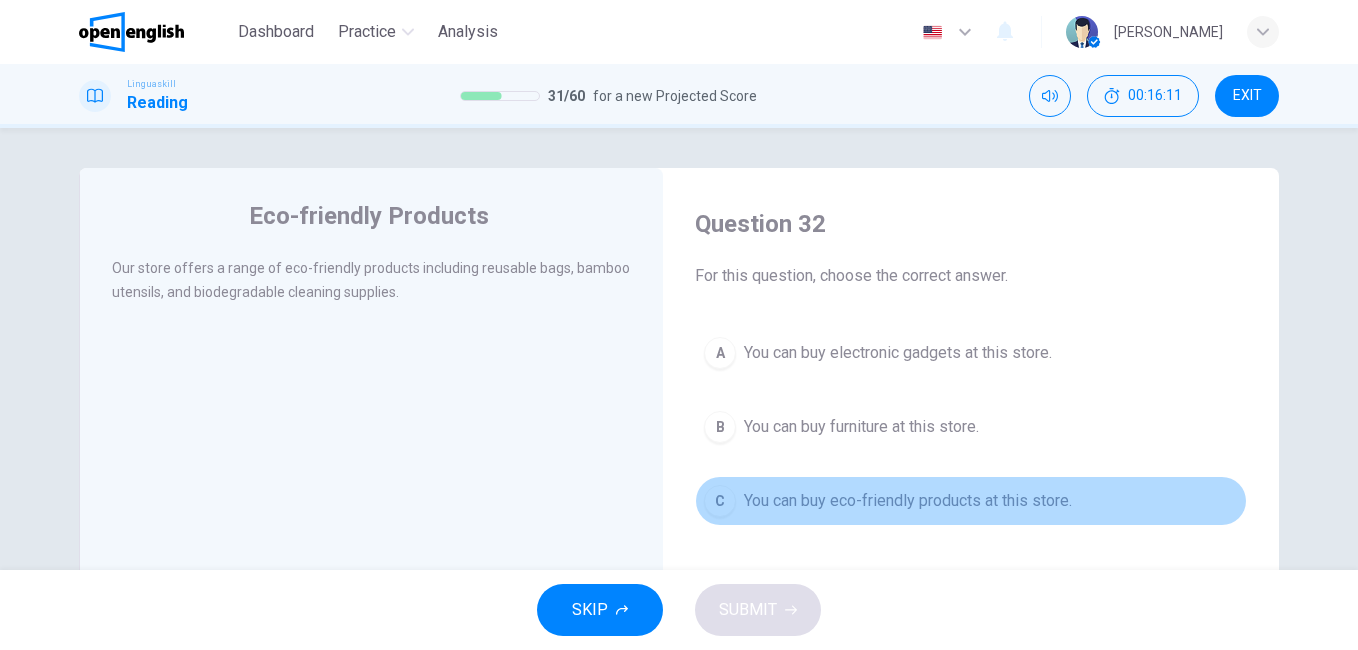 click on "C" at bounding box center (720, 501) 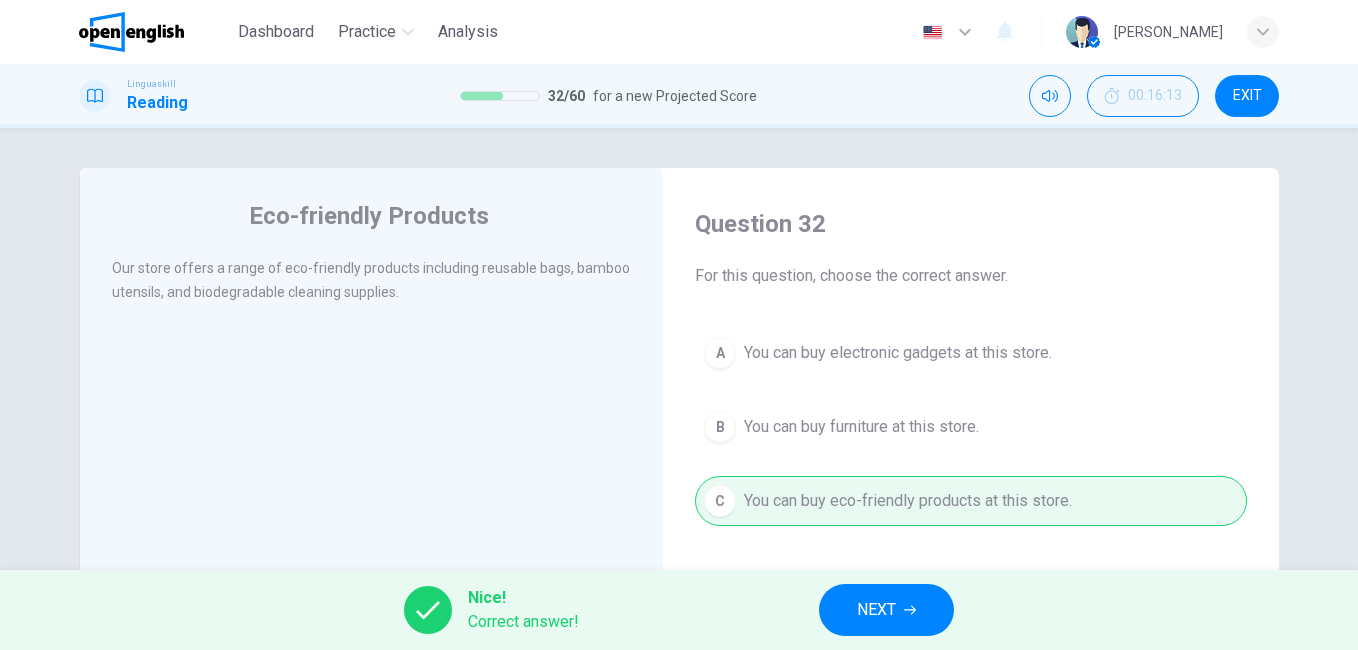 click on "NEXT" at bounding box center [886, 610] 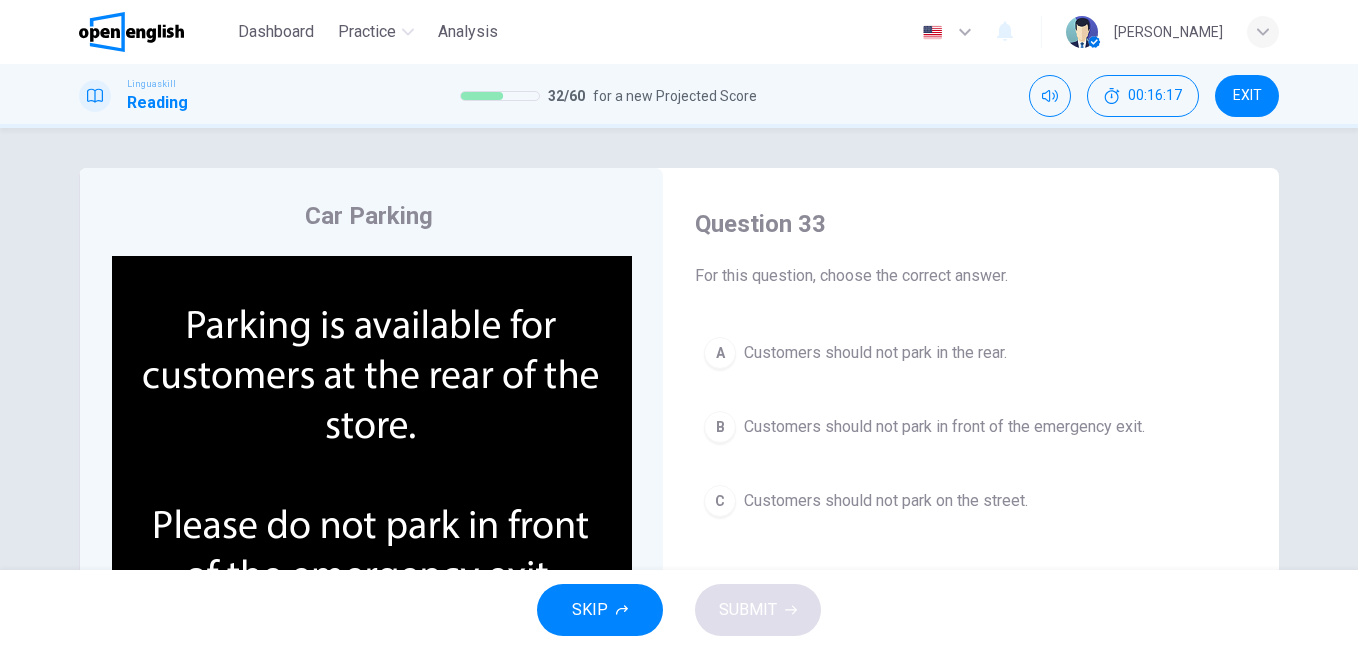 click at bounding box center (372, 448) 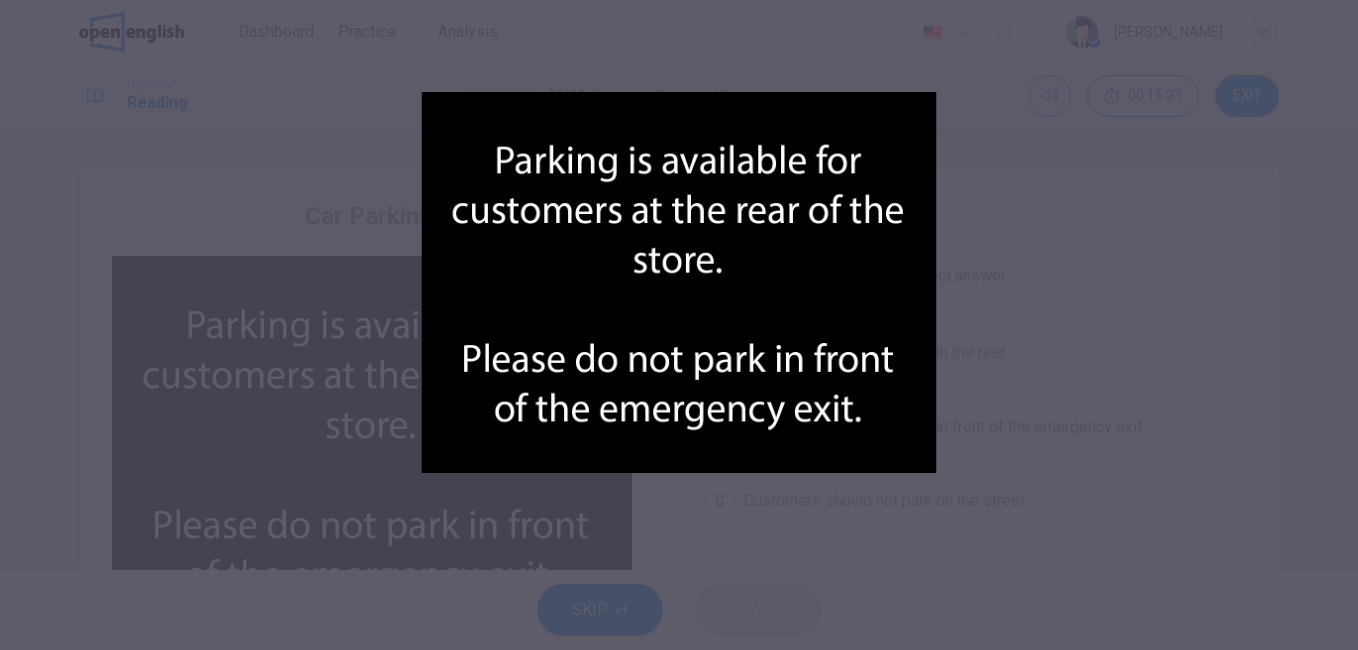 click at bounding box center [679, 325] 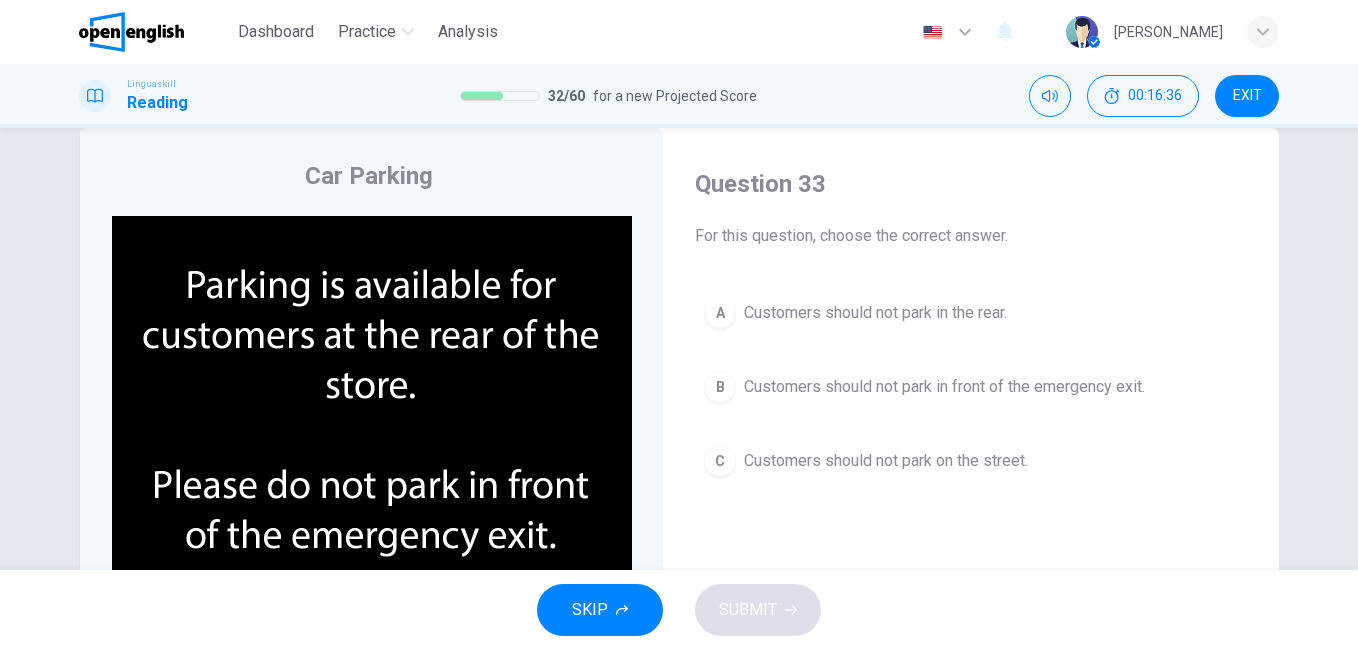 scroll, scrollTop: 134, scrollLeft: 0, axis: vertical 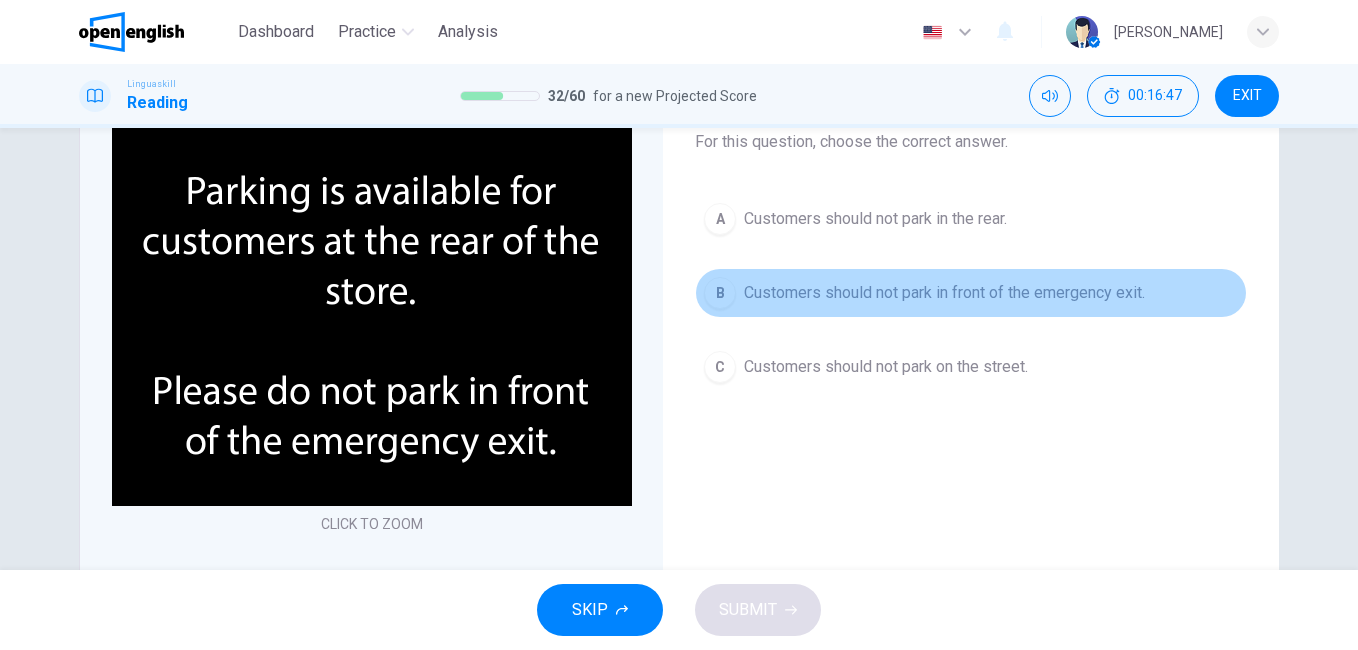 click on "B" at bounding box center (720, 293) 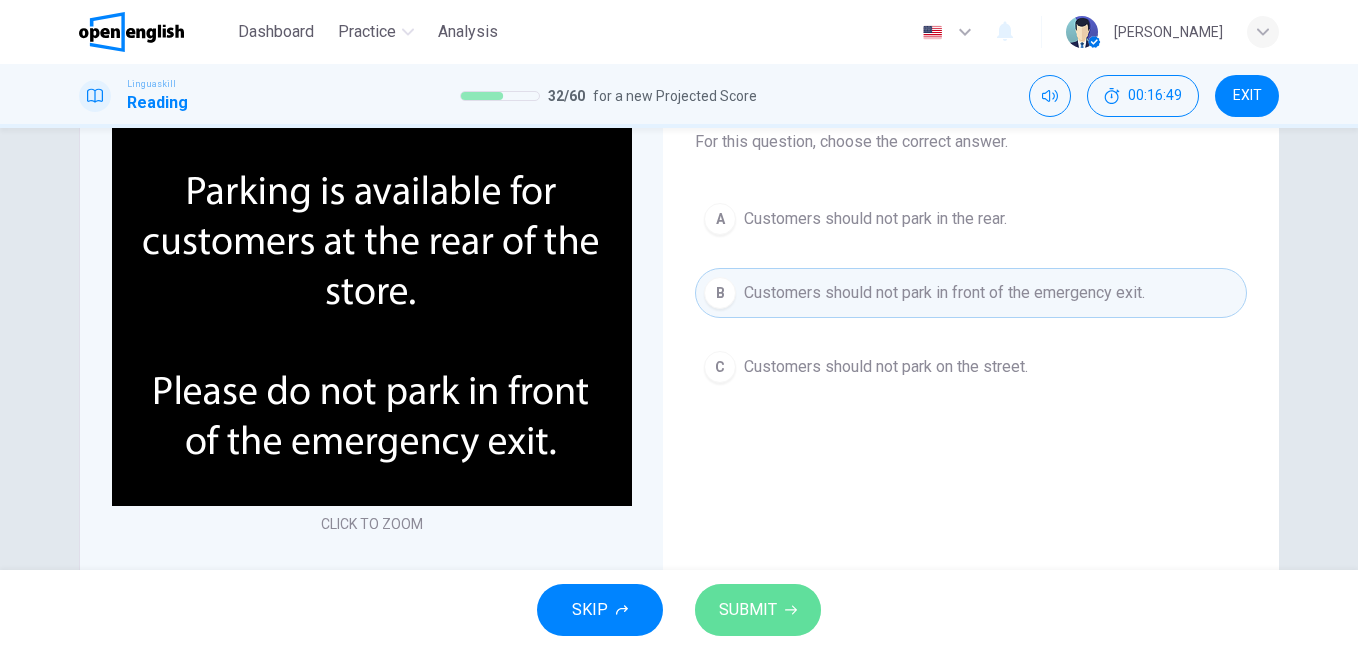 click on "SUBMIT" at bounding box center [748, 610] 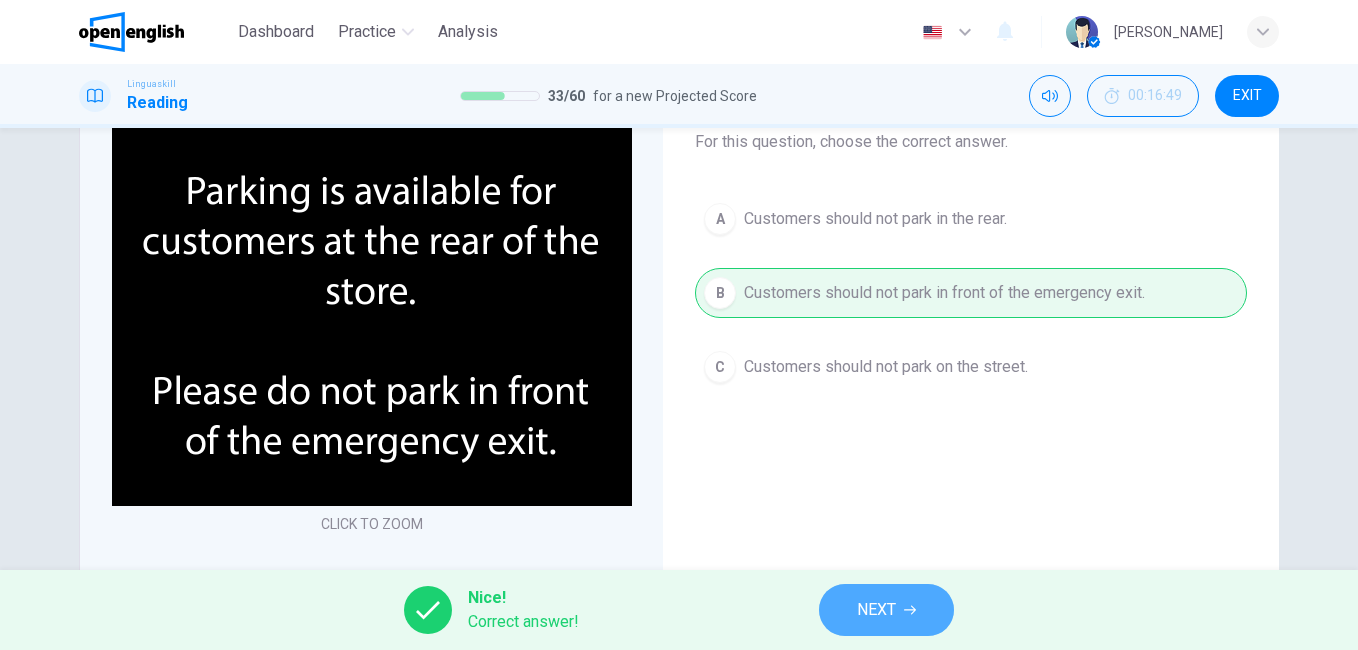 click on "NEXT" at bounding box center (876, 610) 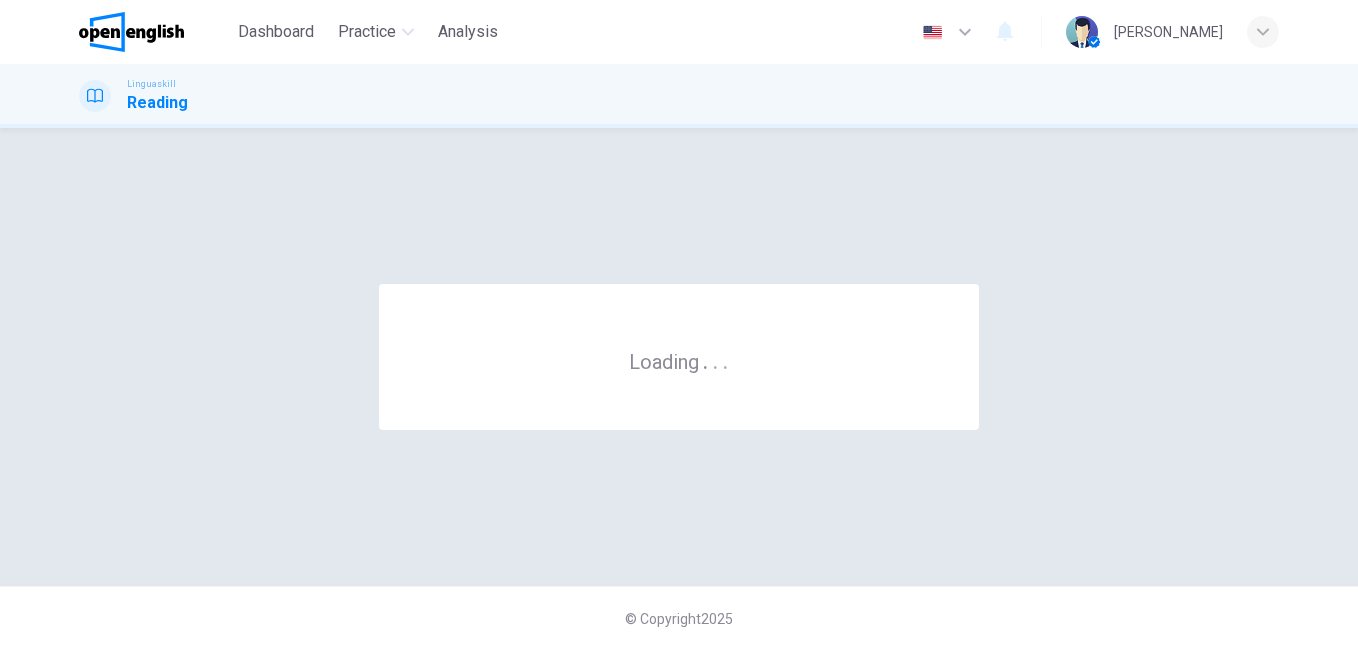 scroll, scrollTop: 0, scrollLeft: 0, axis: both 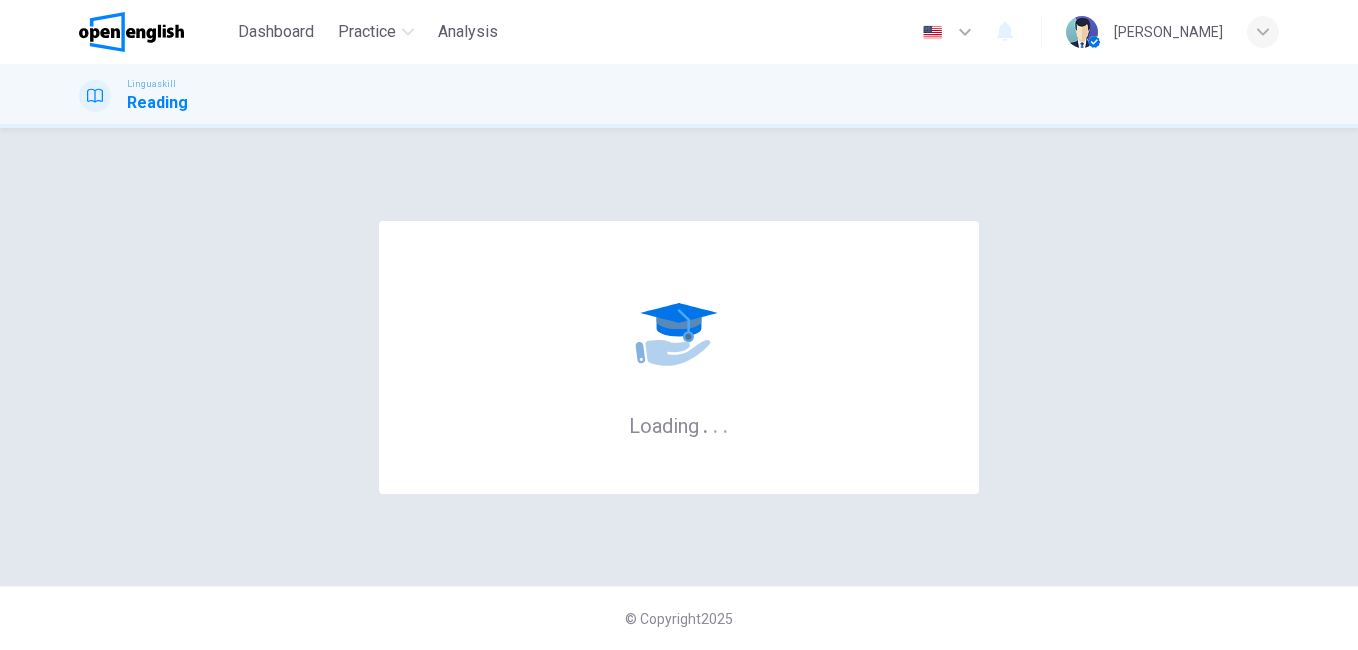 click on "© Copyright  2025" at bounding box center (679, 618) 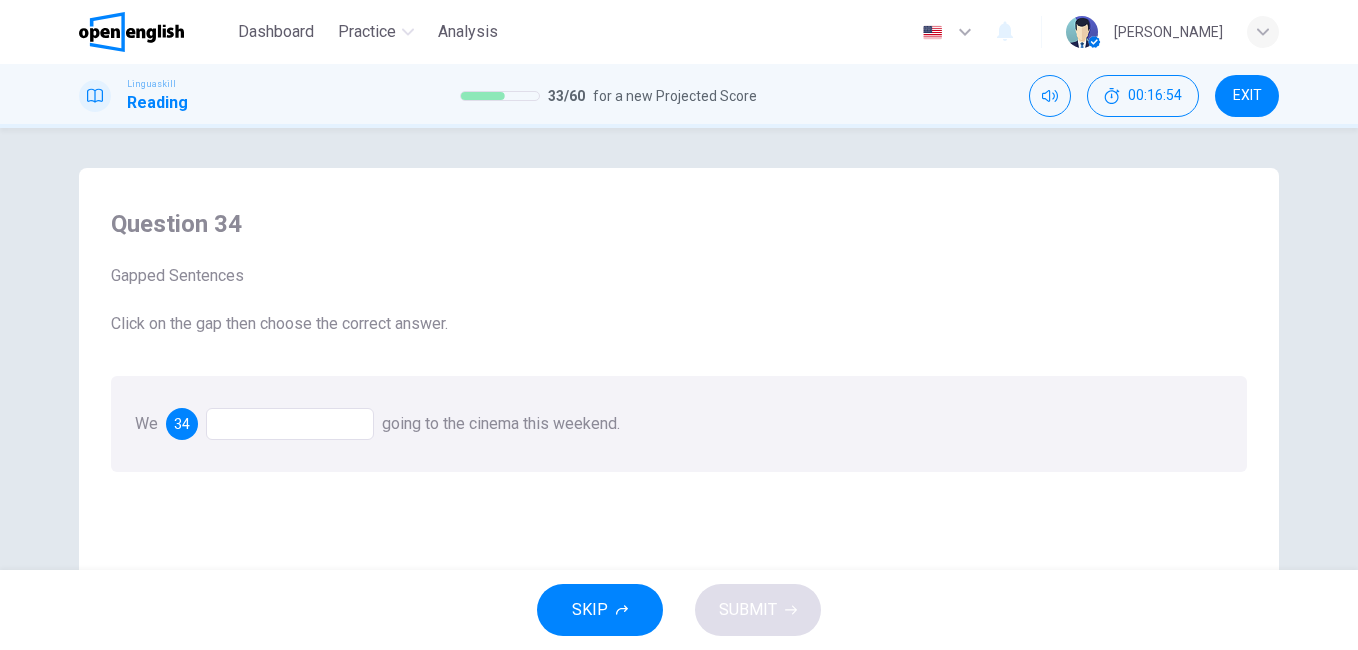 click at bounding box center (290, 424) 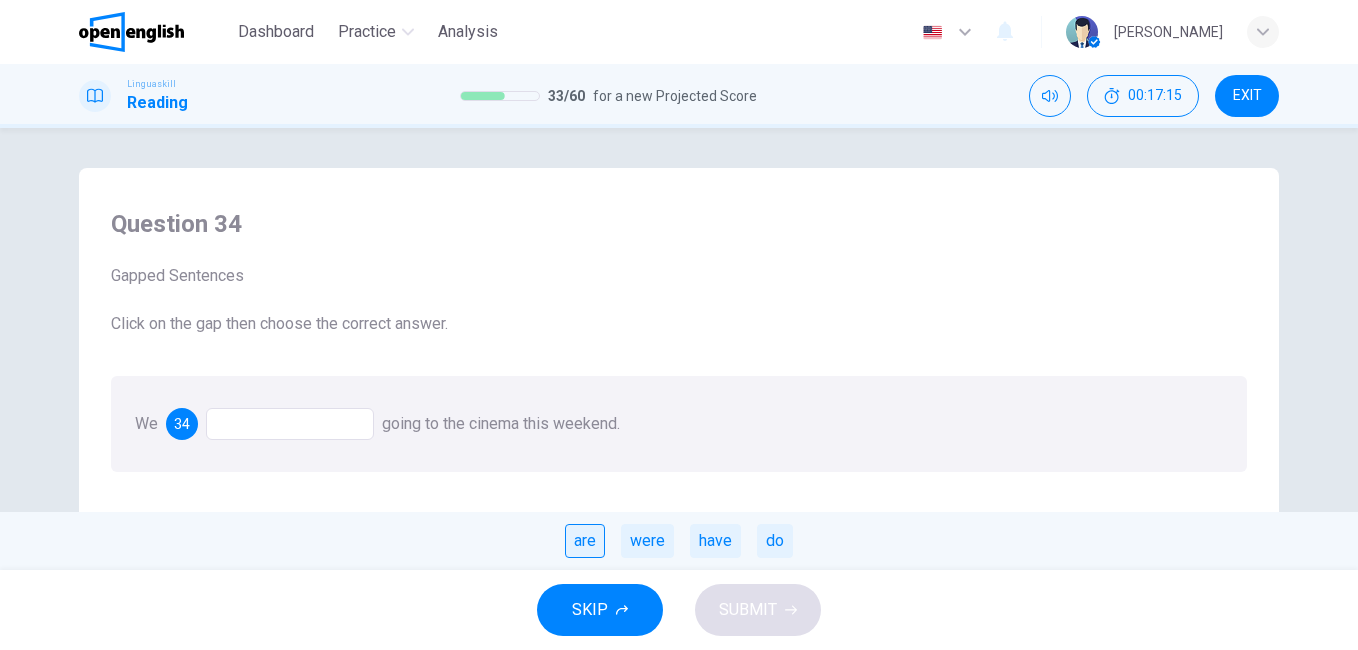 click on "are" at bounding box center (585, 541) 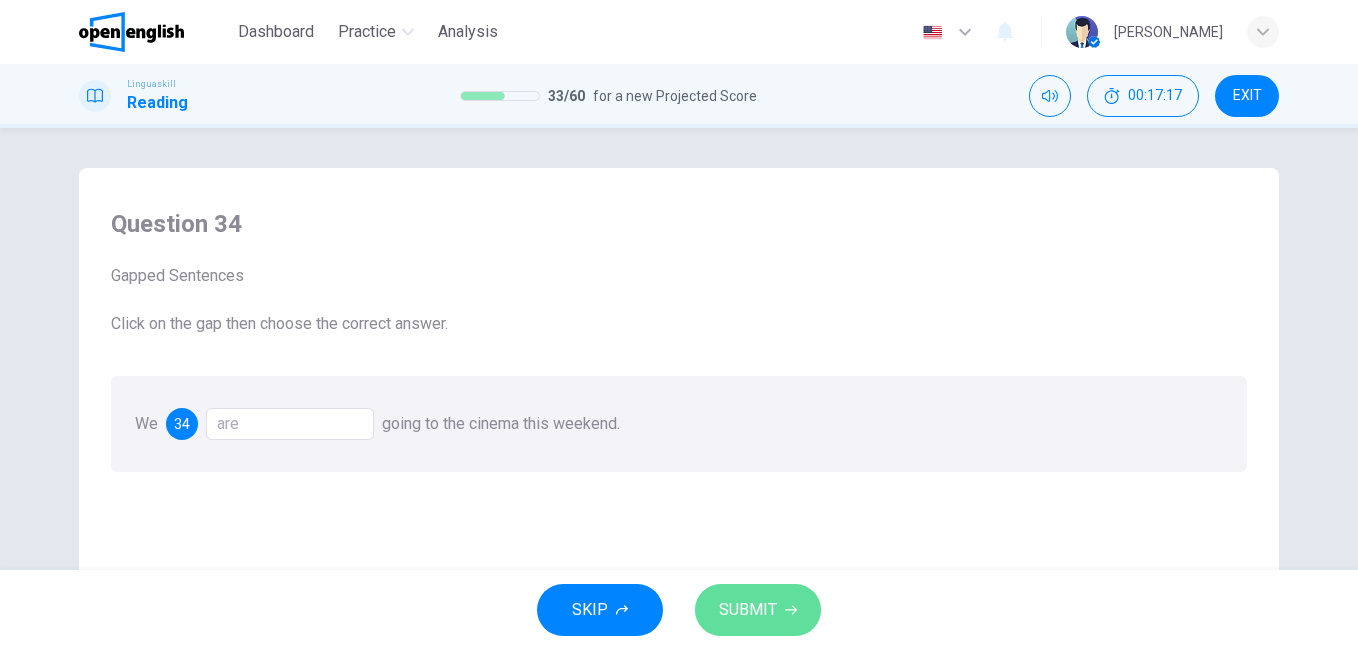 click on "SUBMIT" at bounding box center (748, 610) 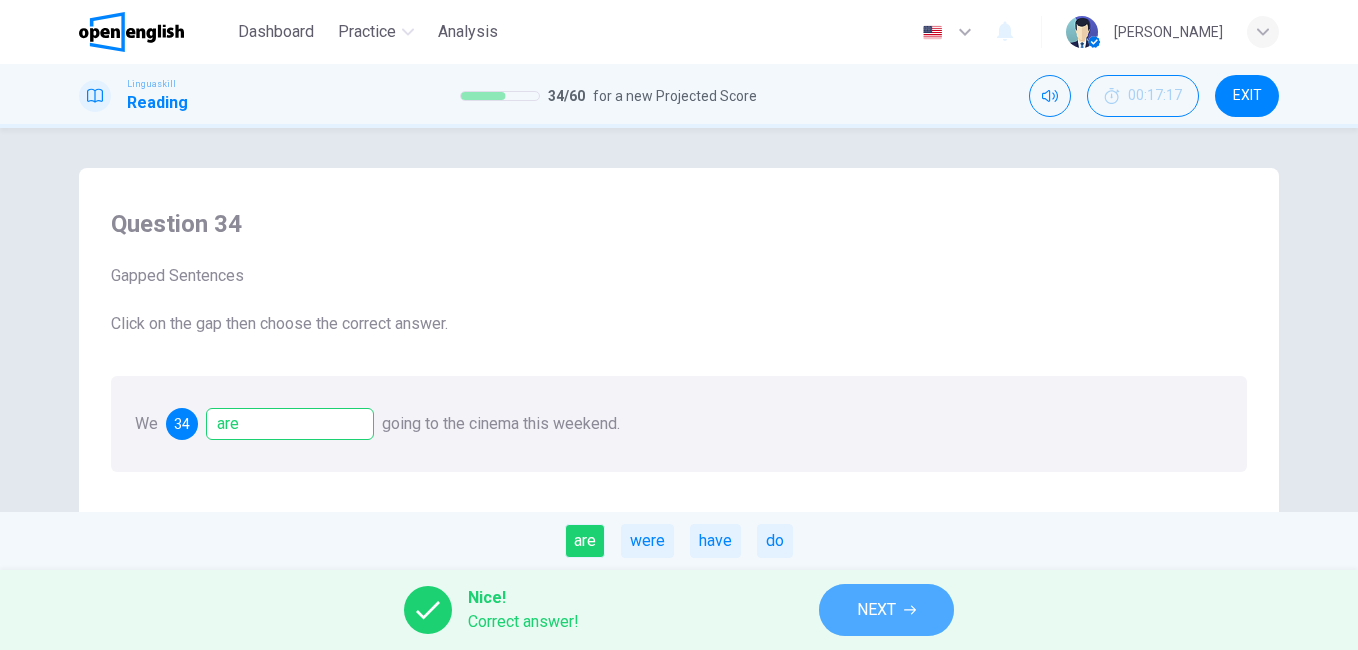 click on "NEXT" at bounding box center (876, 610) 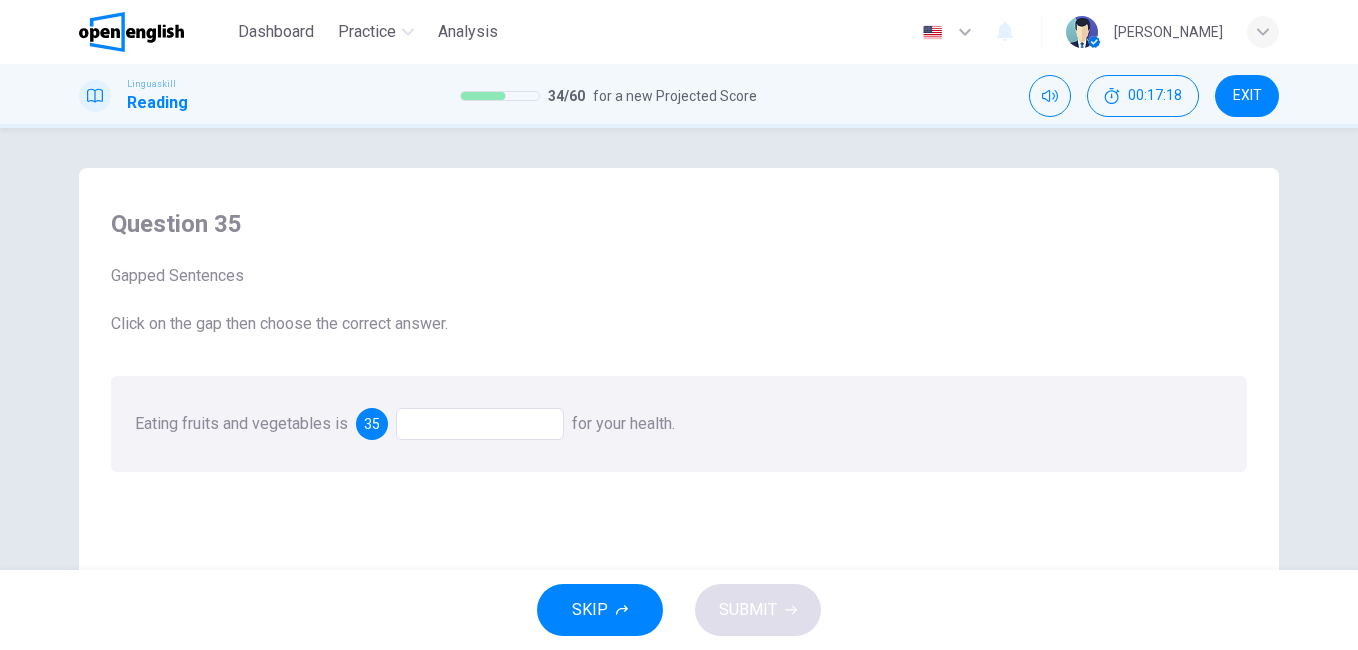 click at bounding box center [480, 424] 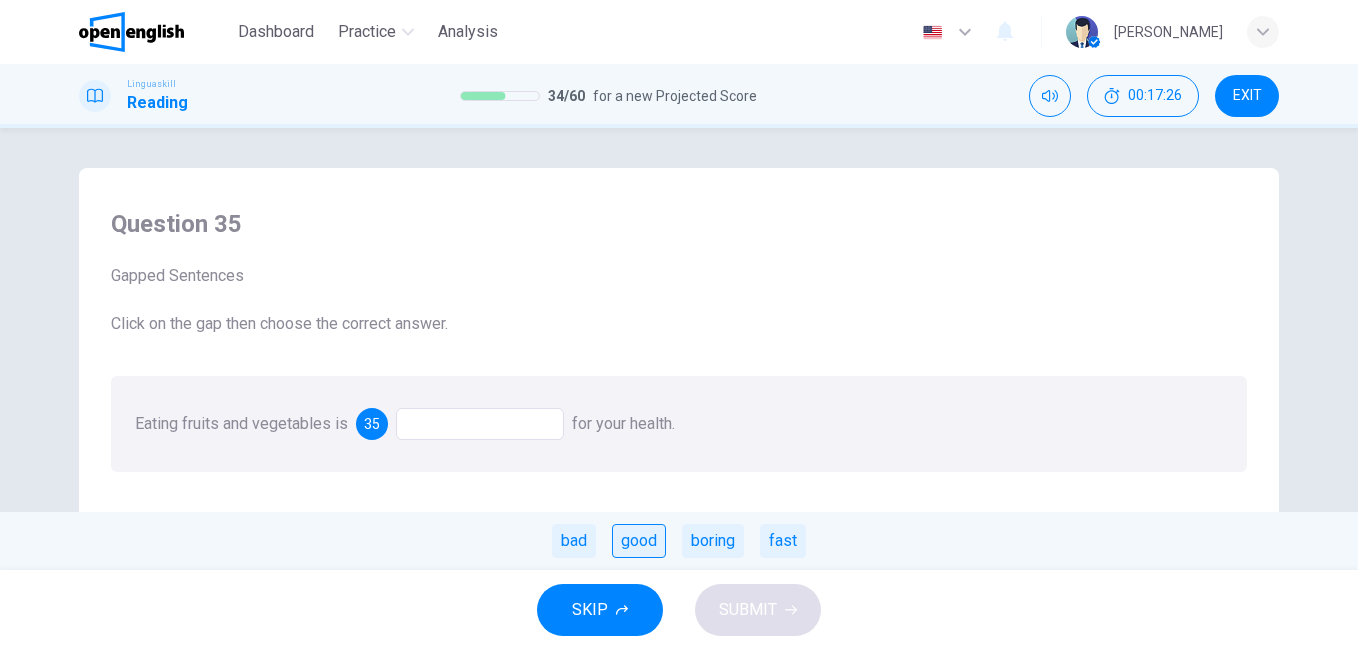 click on "good" at bounding box center (639, 541) 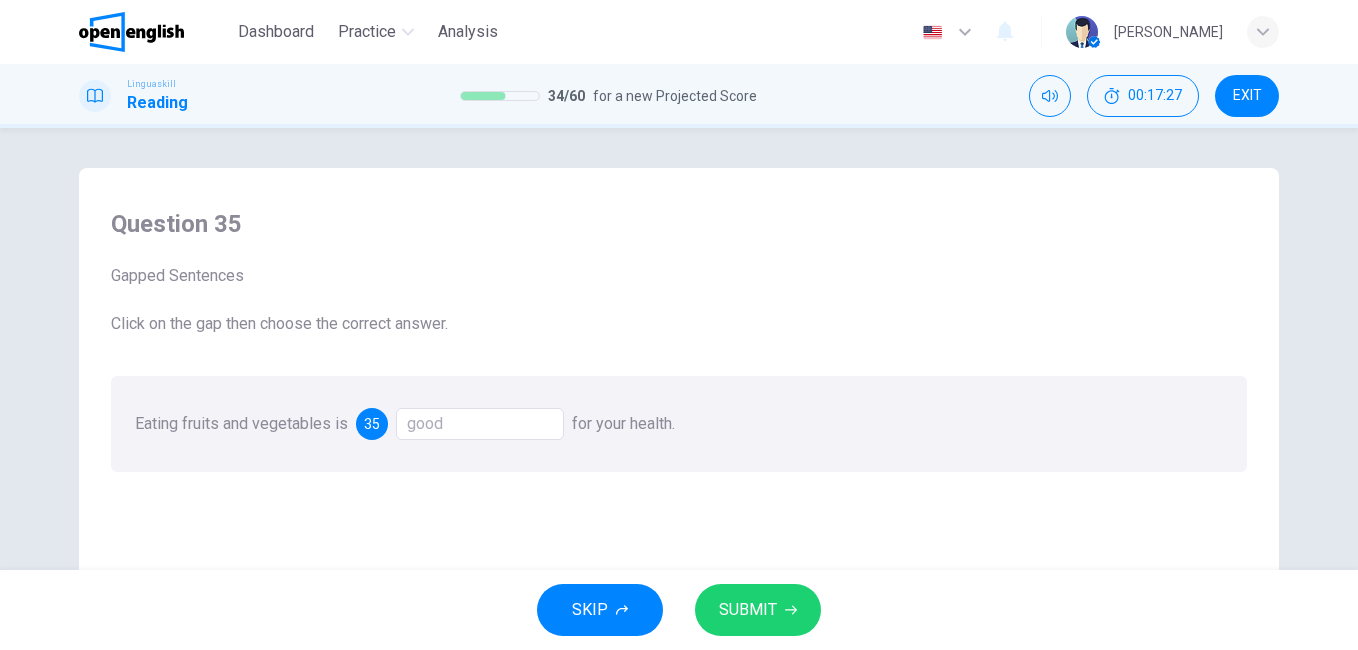 click on "SKIP SUBMIT" at bounding box center (679, 610) 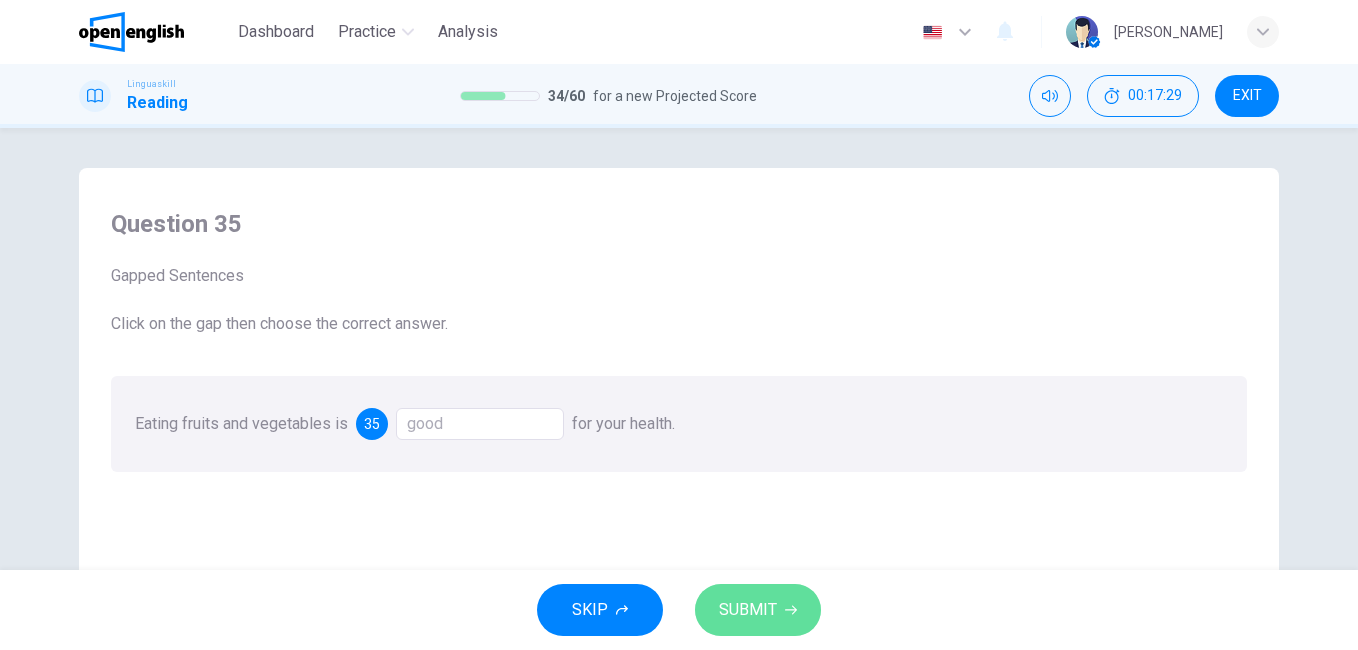 click on "SUBMIT" at bounding box center (748, 610) 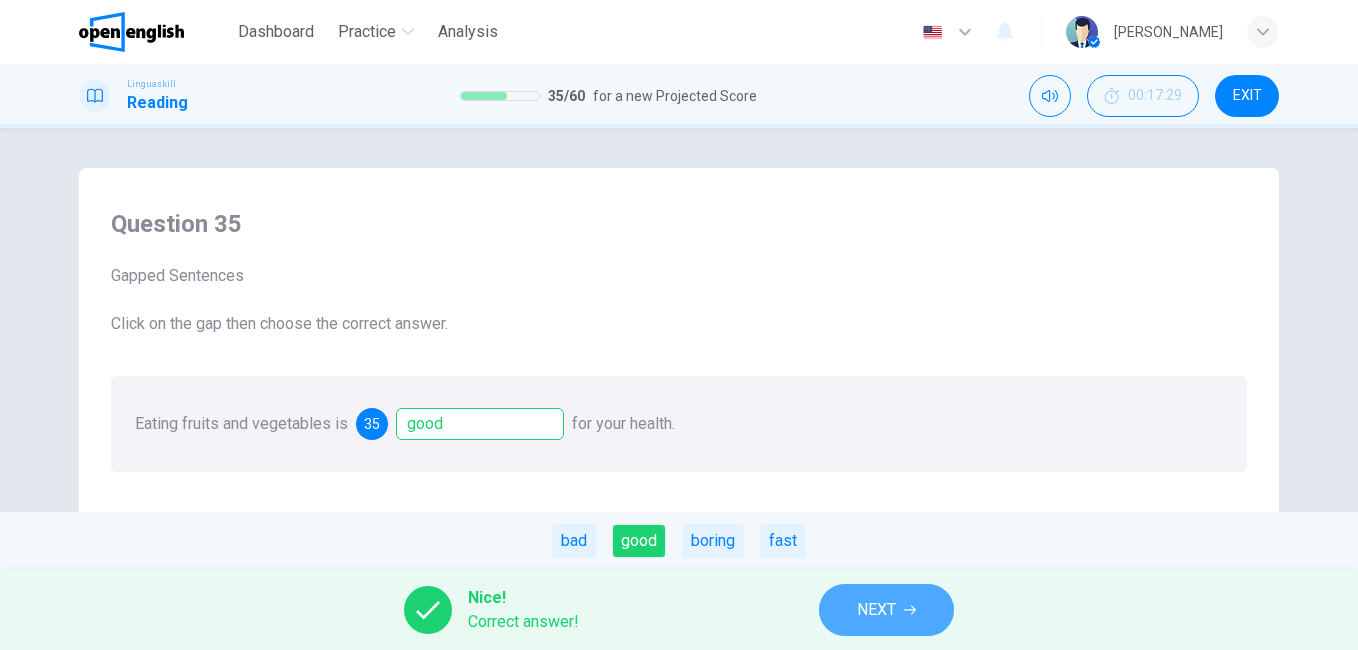 click on "NEXT" at bounding box center [876, 610] 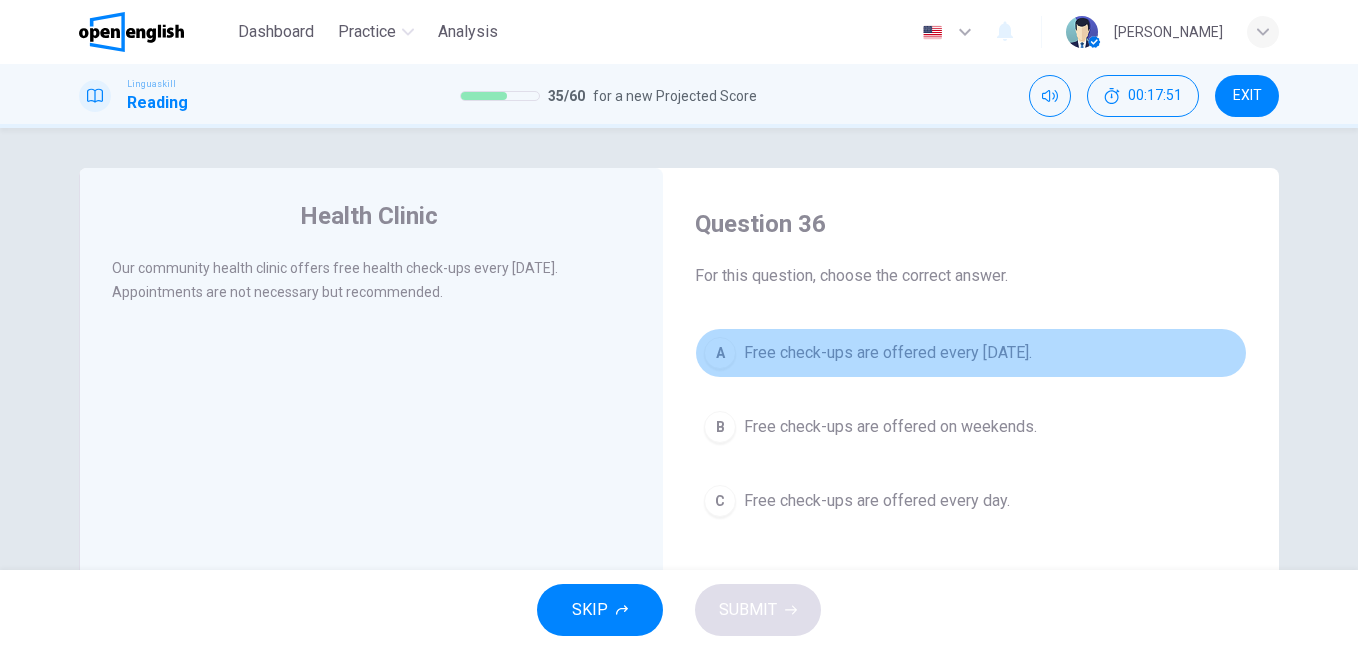 click on "A" at bounding box center (720, 353) 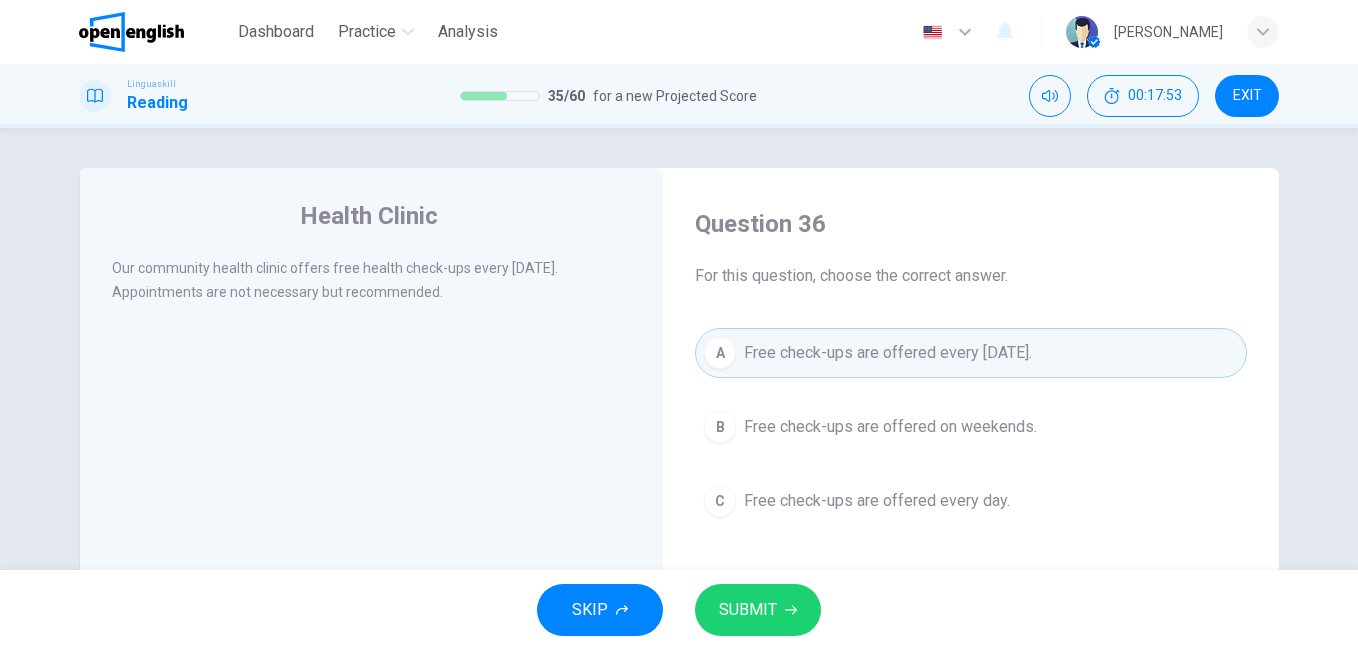 click on "SUBMIT" at bounding box center [748, 610] 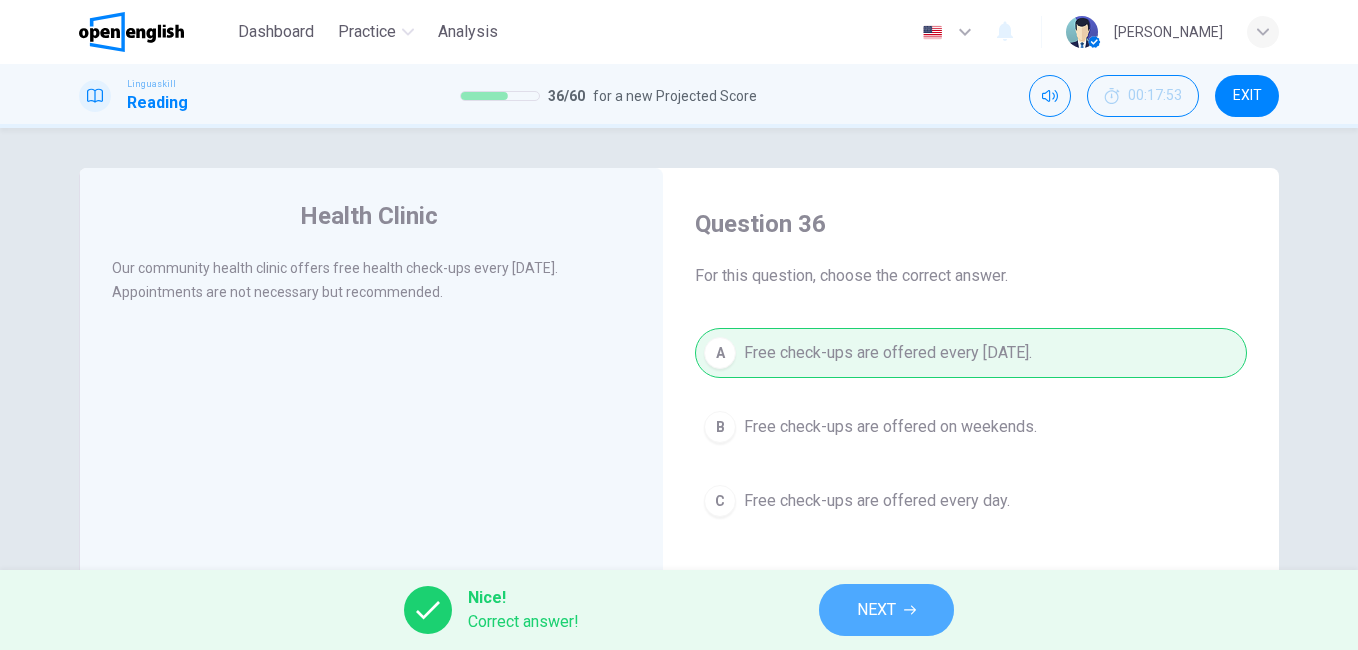 click on "NEXT" at bounding box center [886, 610] 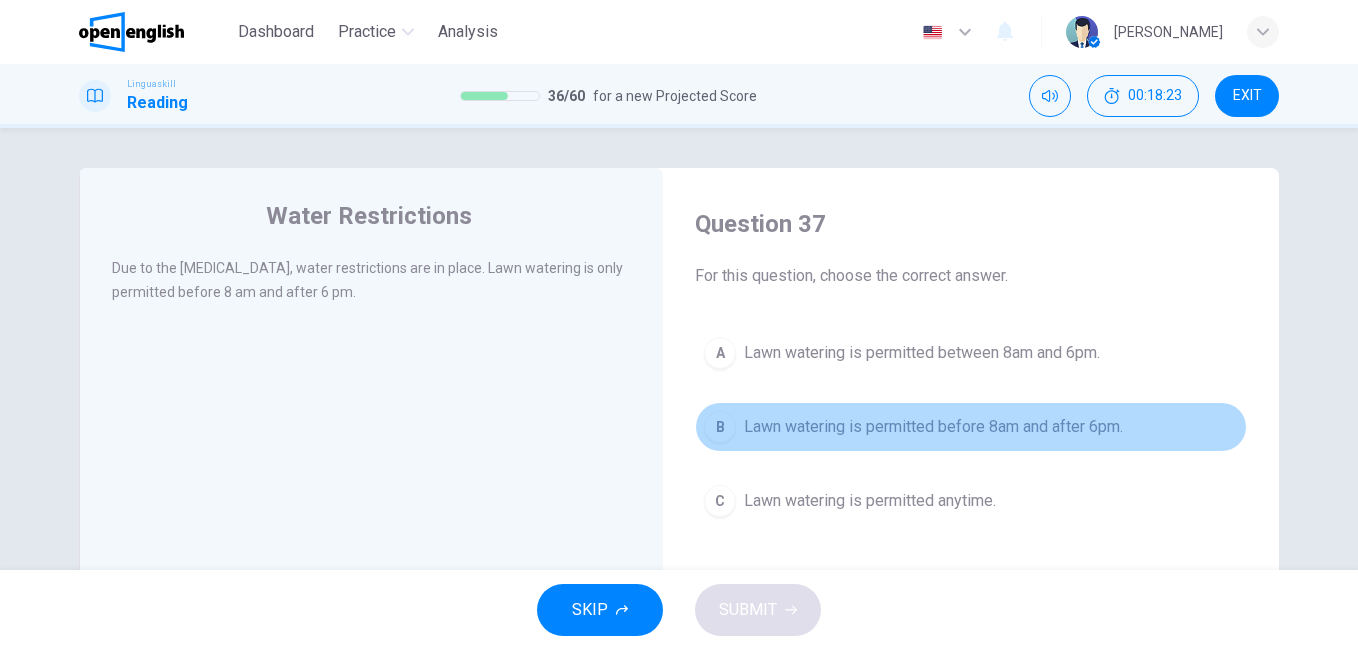 click on "B" at bounding box center [720, 427] 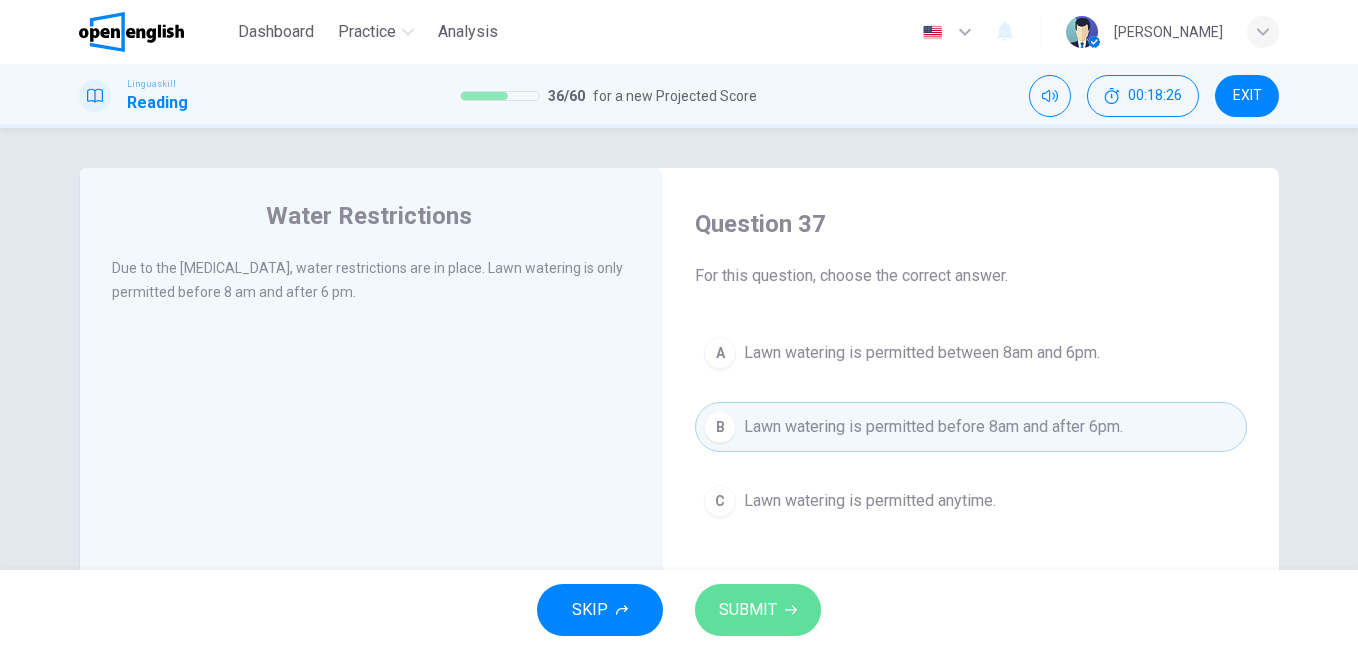 click on "SUBMIT" at bounding box center [758, 610] 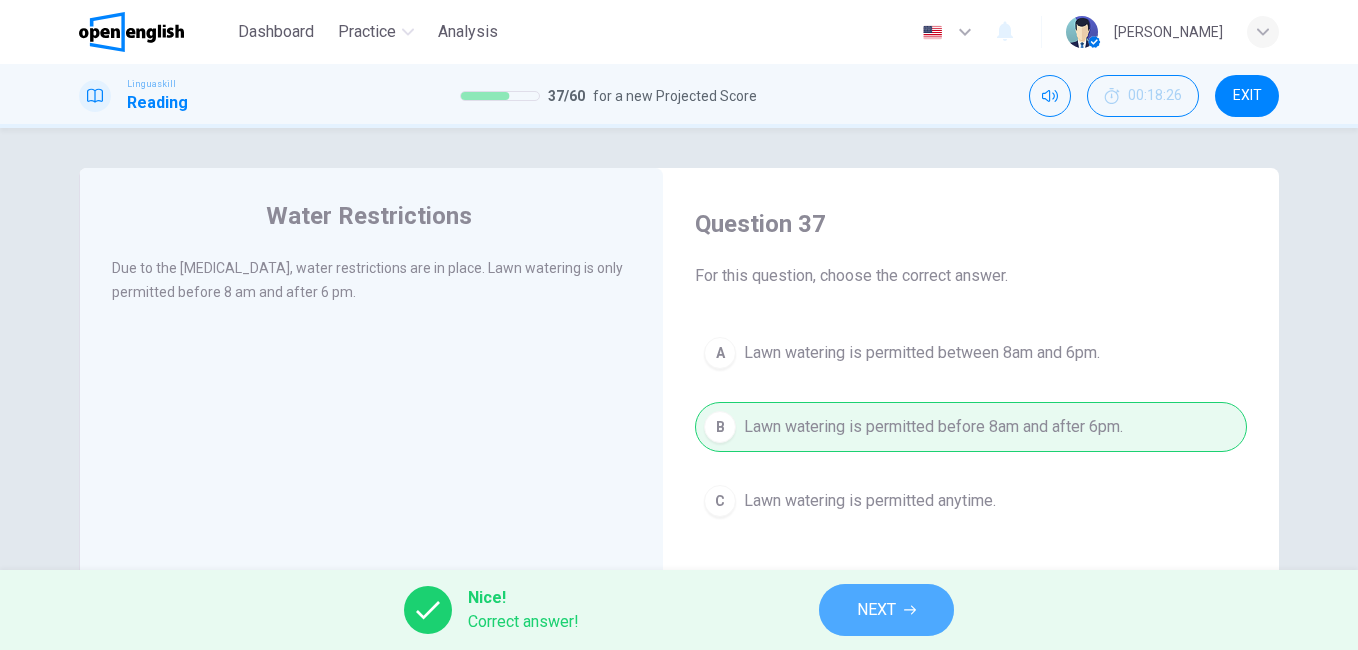 click on "NEXT" at bounding box center [876, 610] 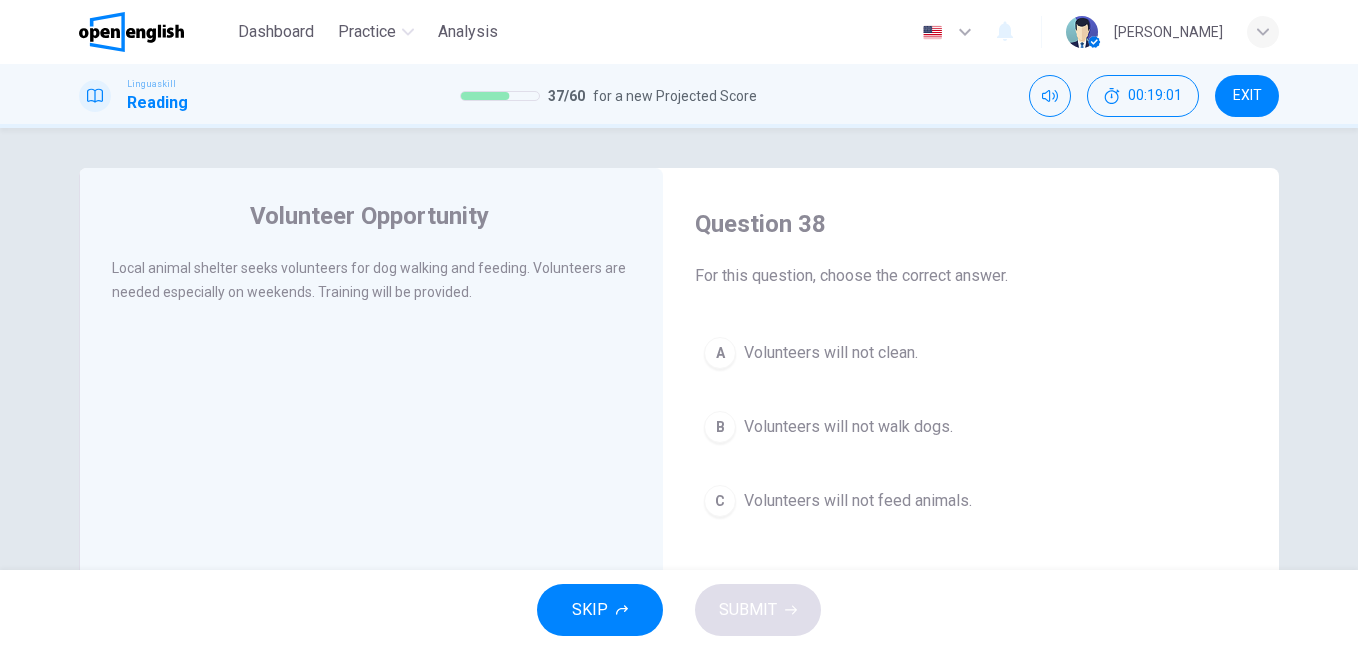 click on "A" at bounding box center [720, 353] 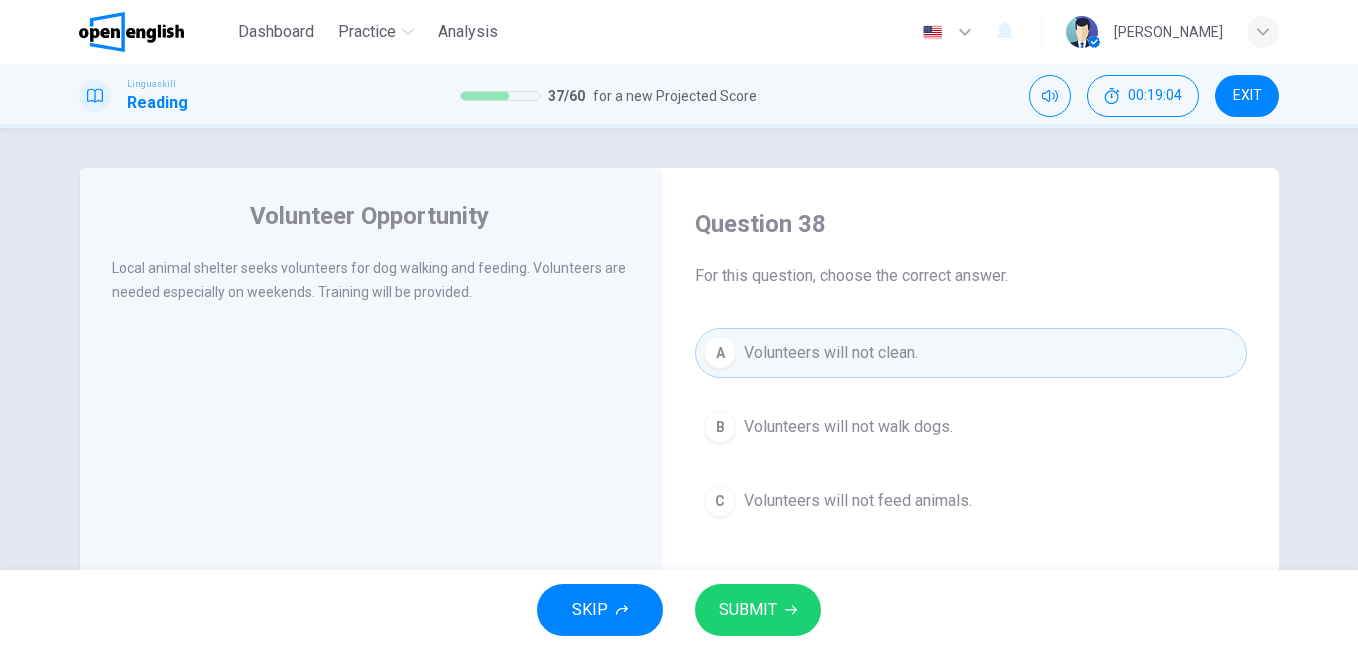 click on "SUBMIT" at bounding box center (748, 610) 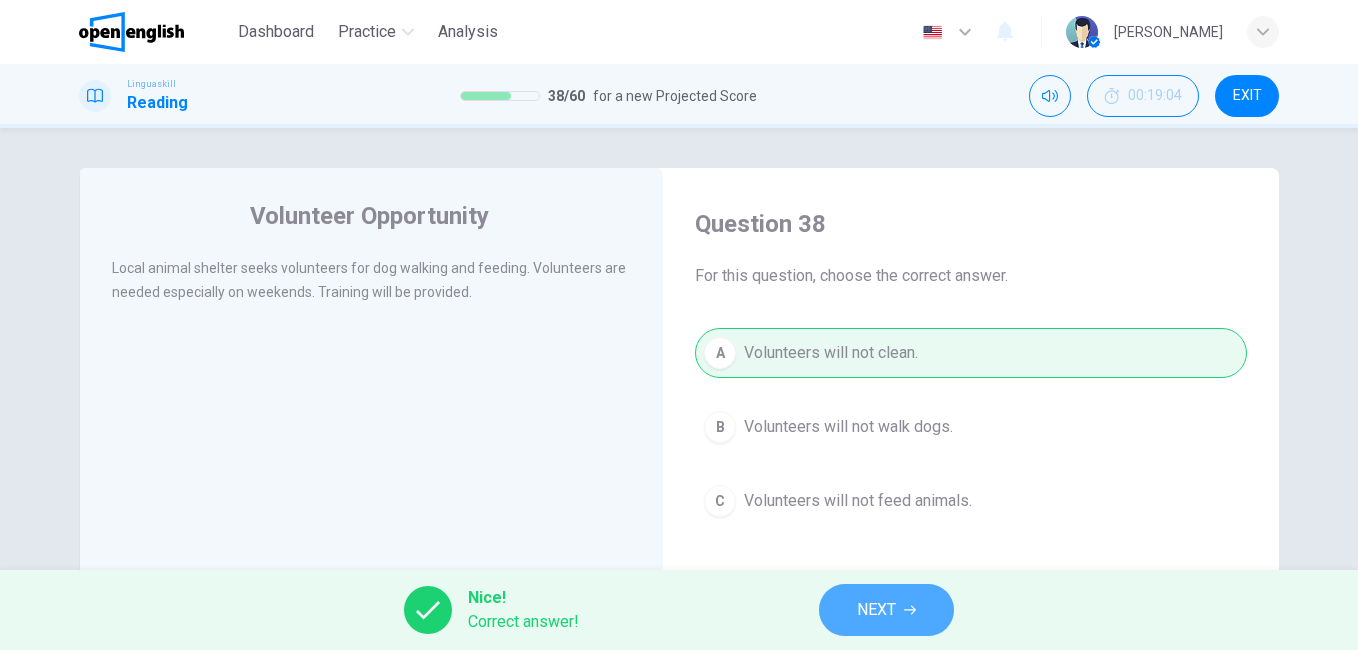click on "NEXT" at bounding box center [876, 610] 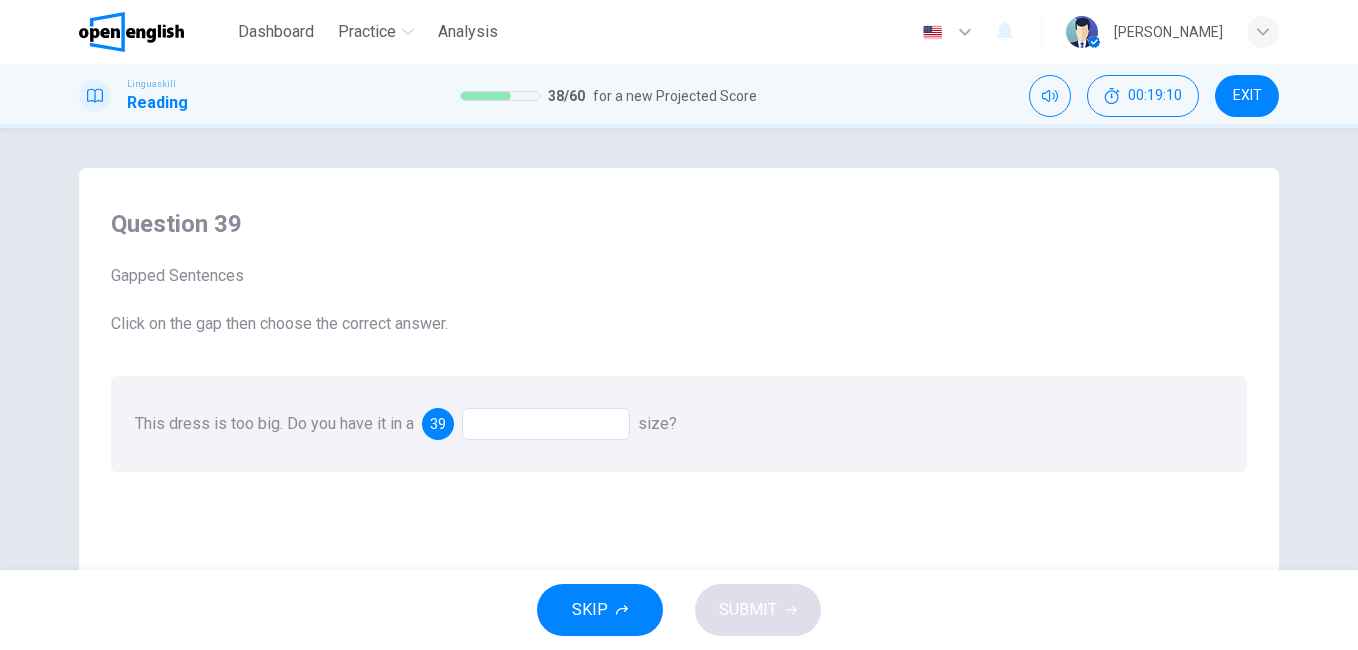 click at bounding box center [546, 424] 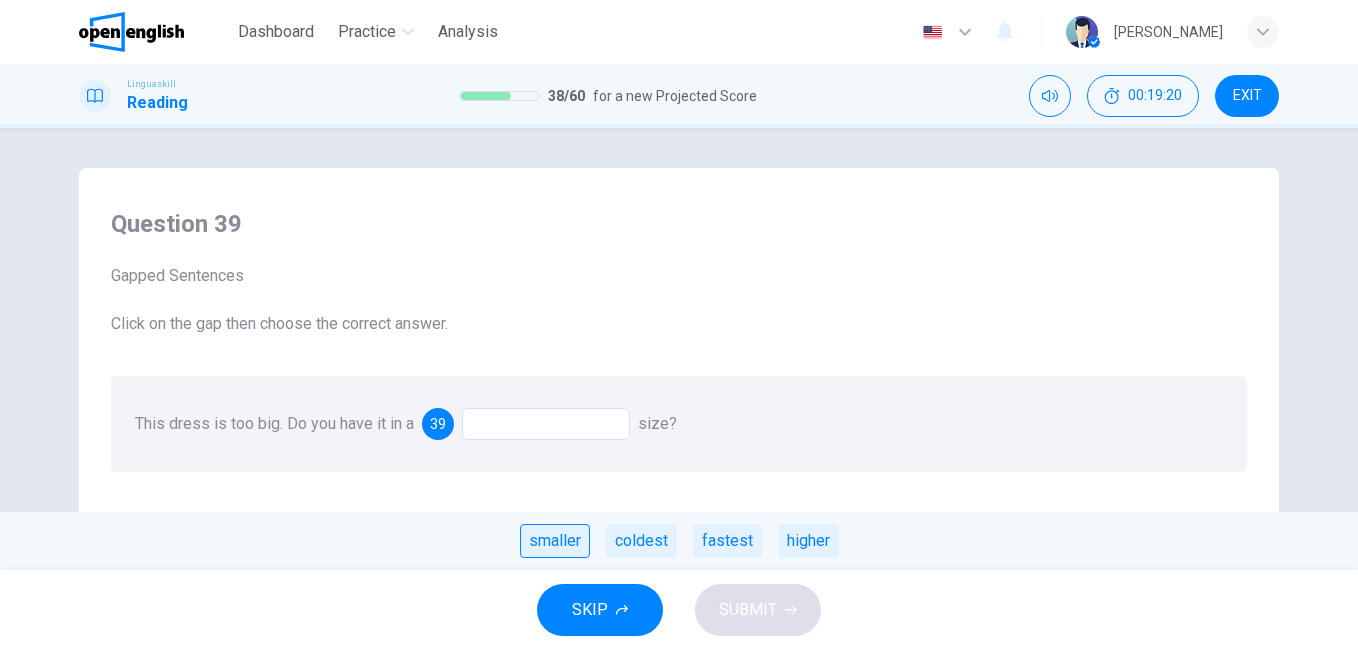 click on "smaller" at bounding box center (555, 541) 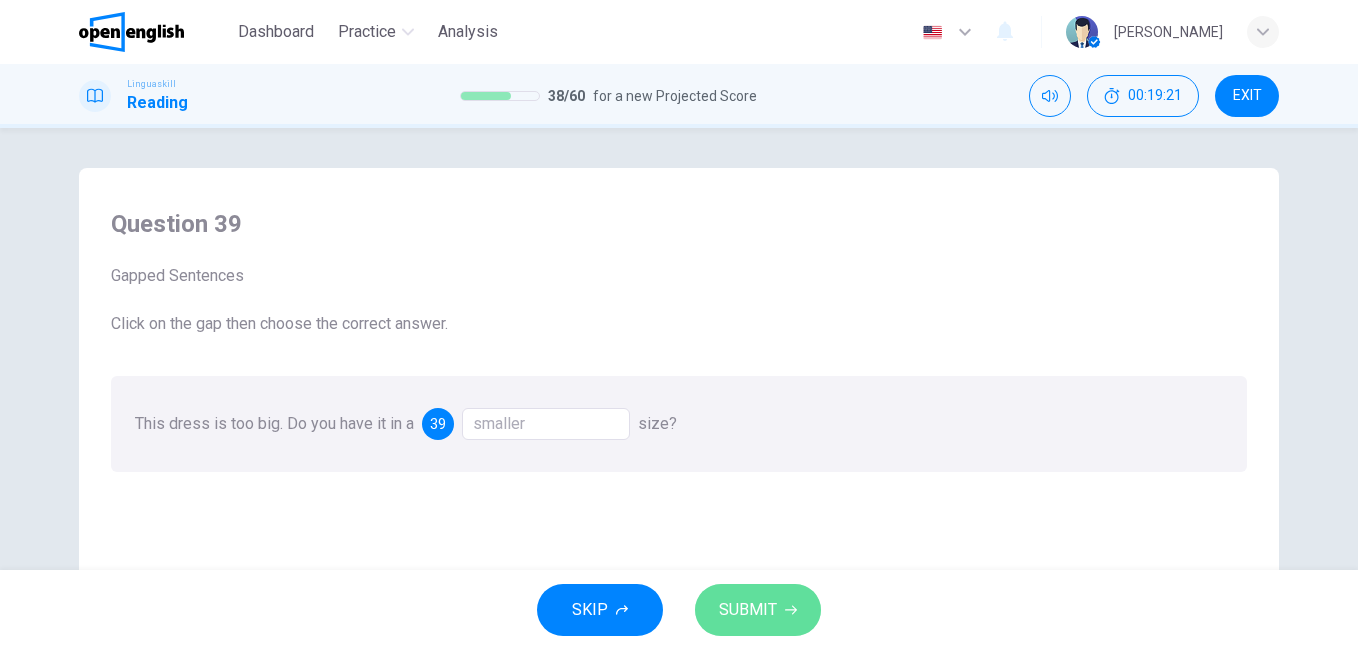 click on "SUBMIT" at bounding box center (748, 610) 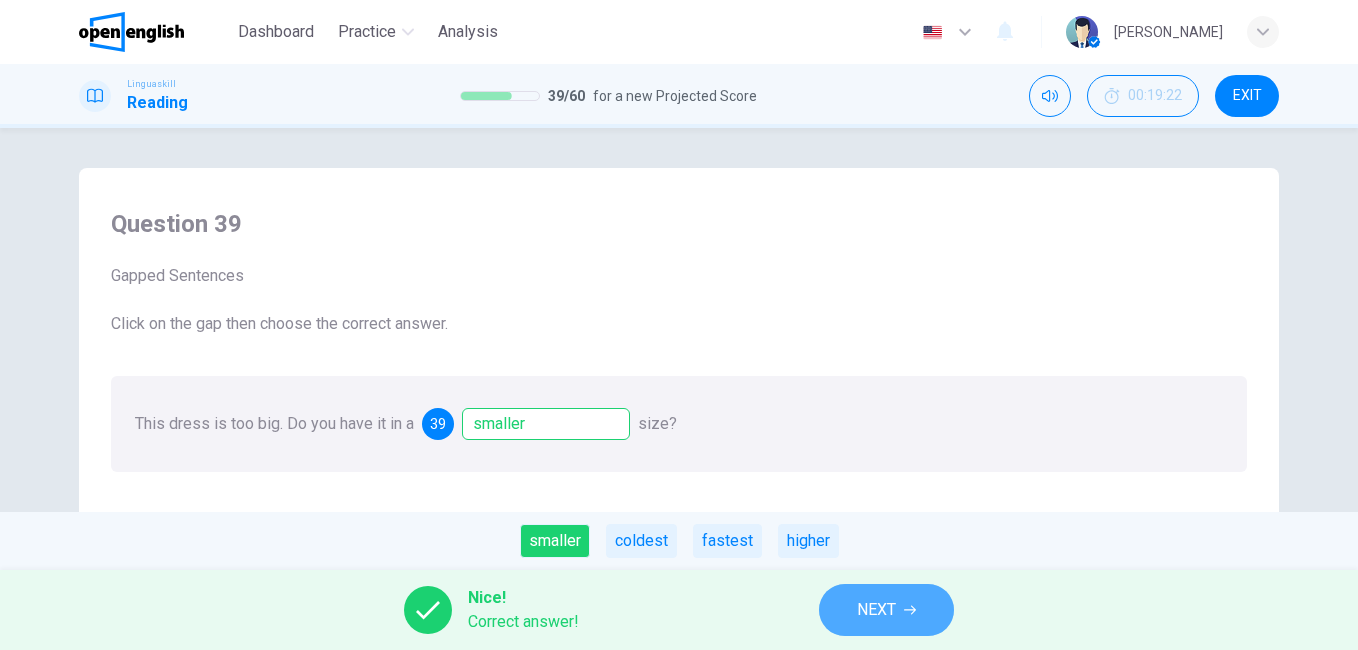 click on "NEXT" at bounding box center [876, 610] 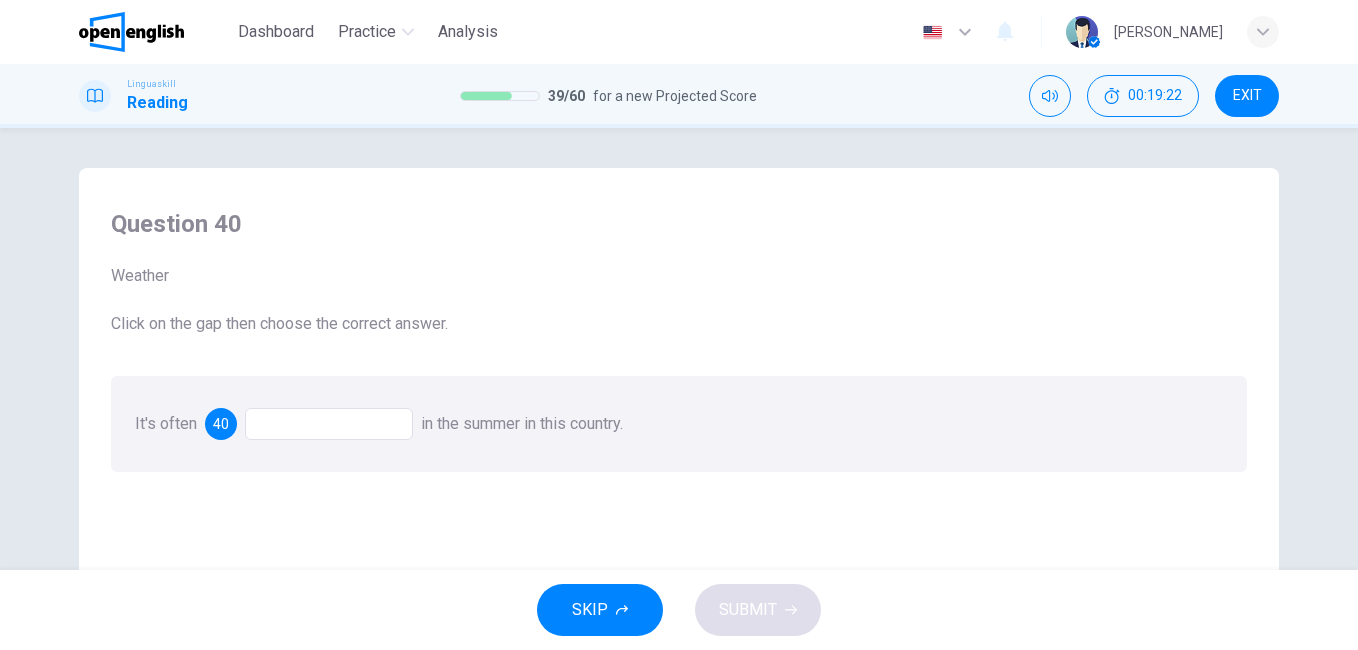 click at bounding box center (329, 424) 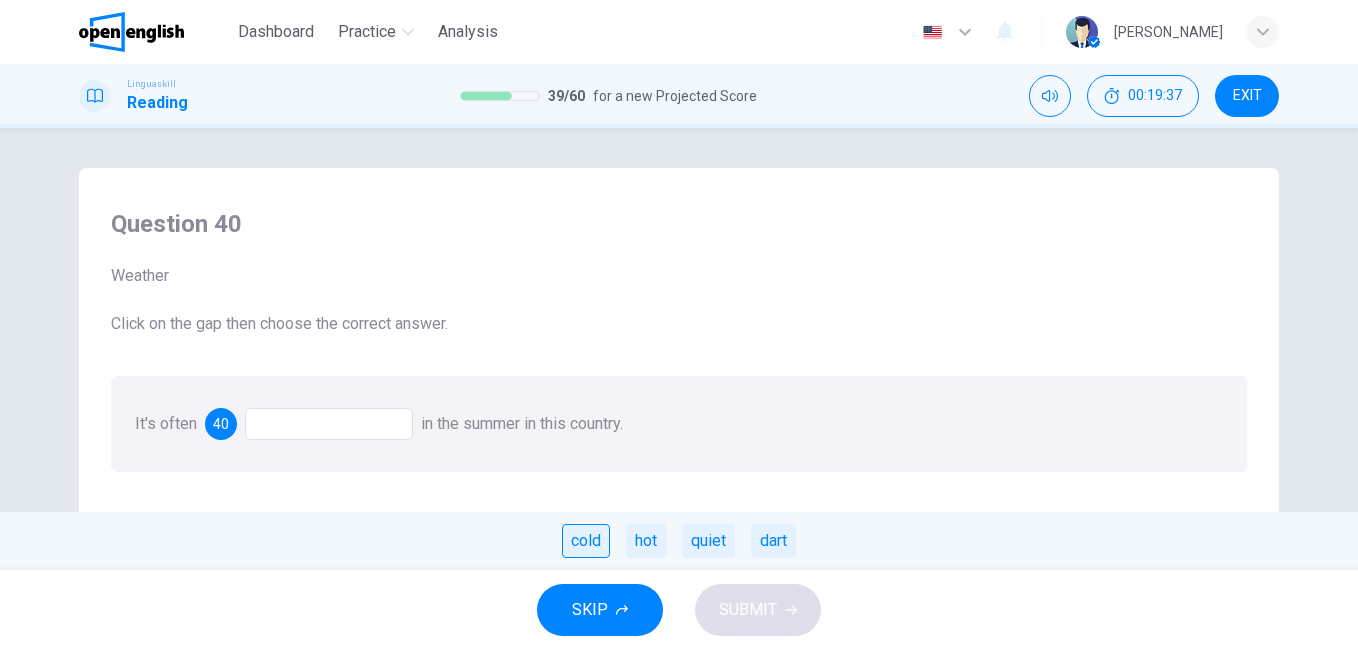 click on "cold" at bounding box center (586, 541) 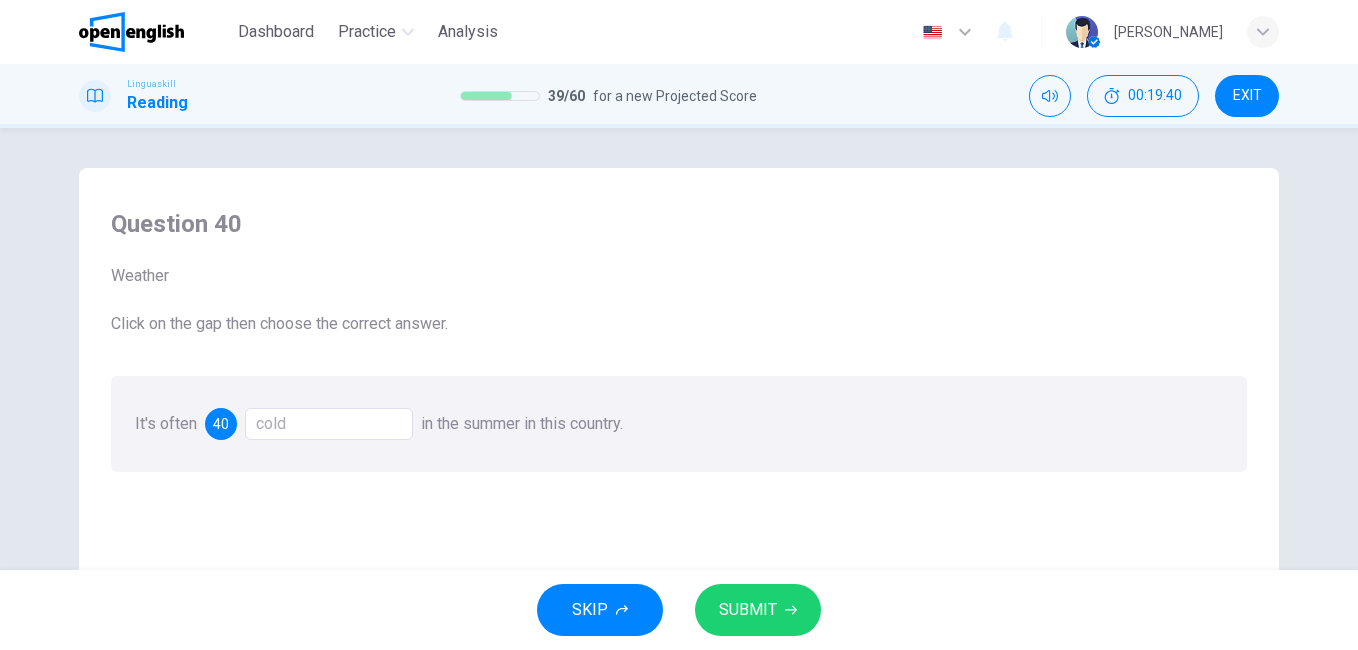 click on "SUBMIT" at bounding box center (758, 610) 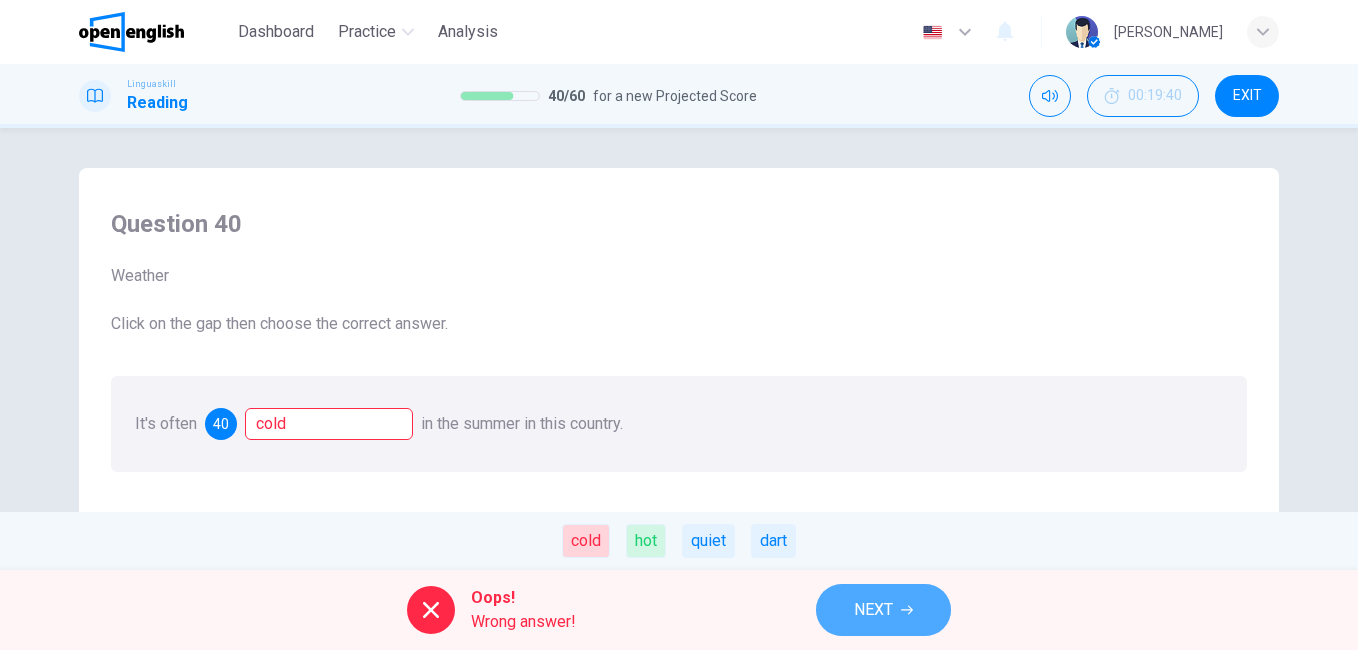 click on "NEXT" at bounding box center [883, 610] 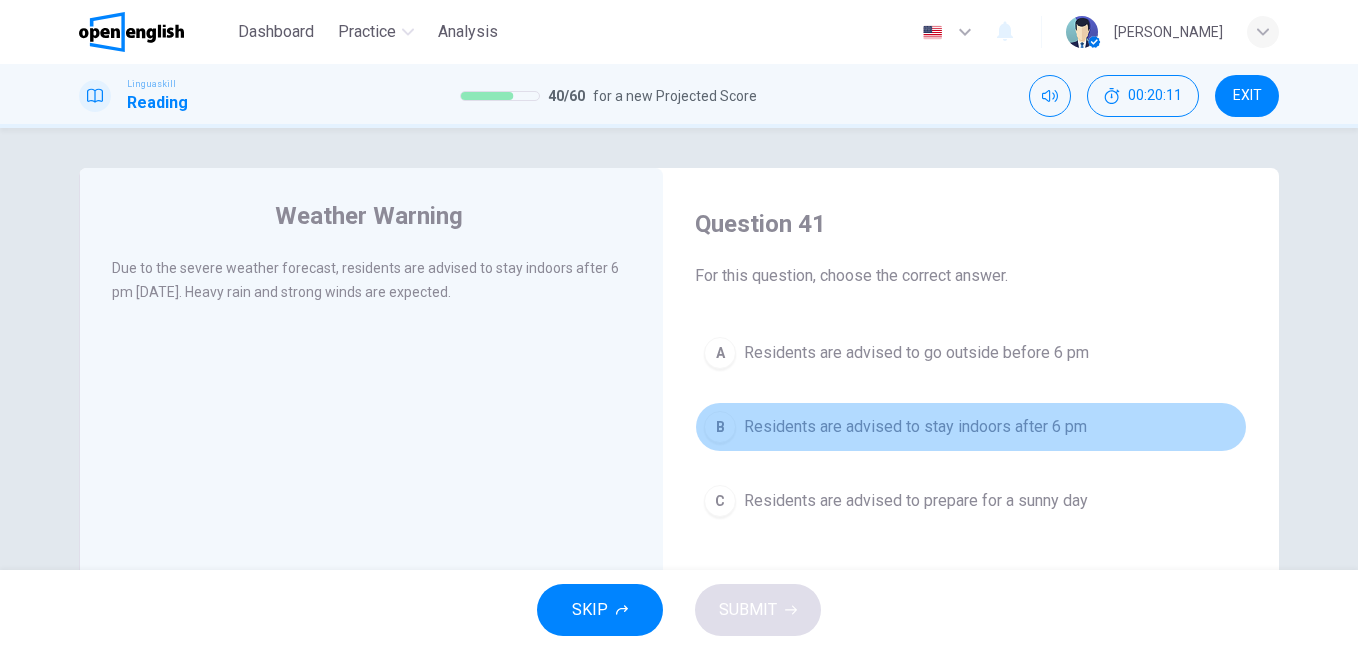 click on "B" at bounding box center [720, 427] 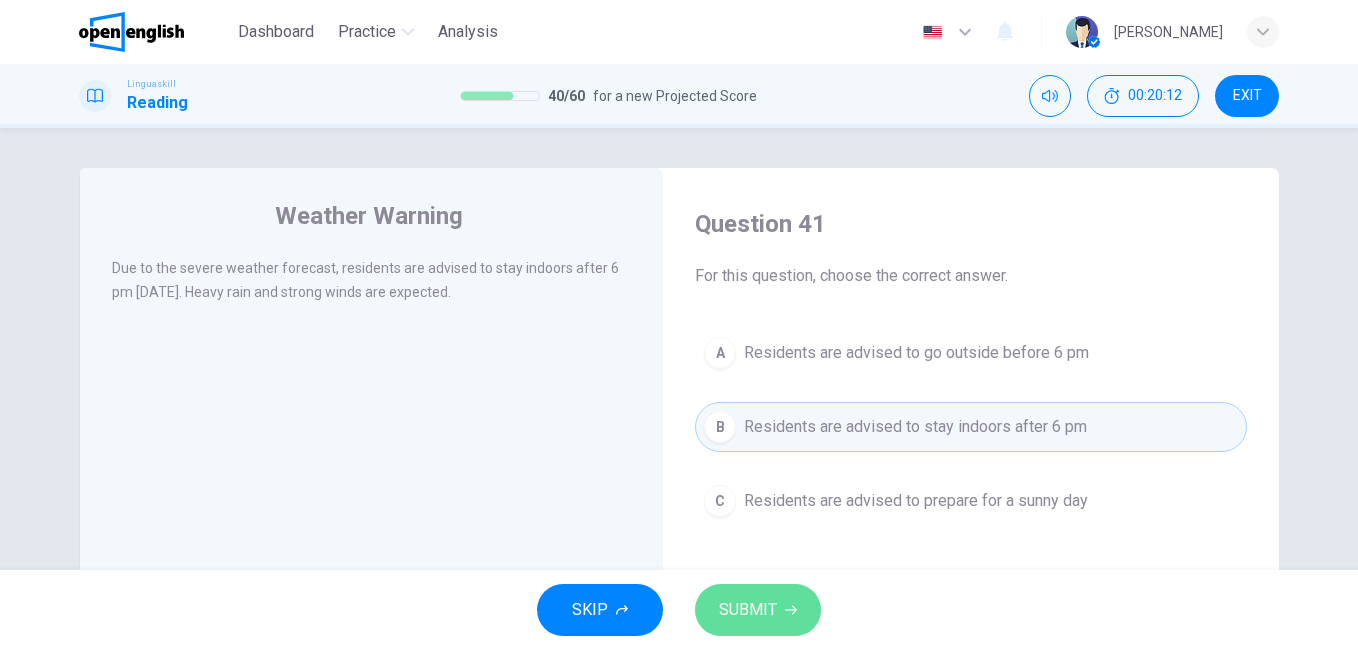 click on "SUBMIT" at bounding box center [748, 610] 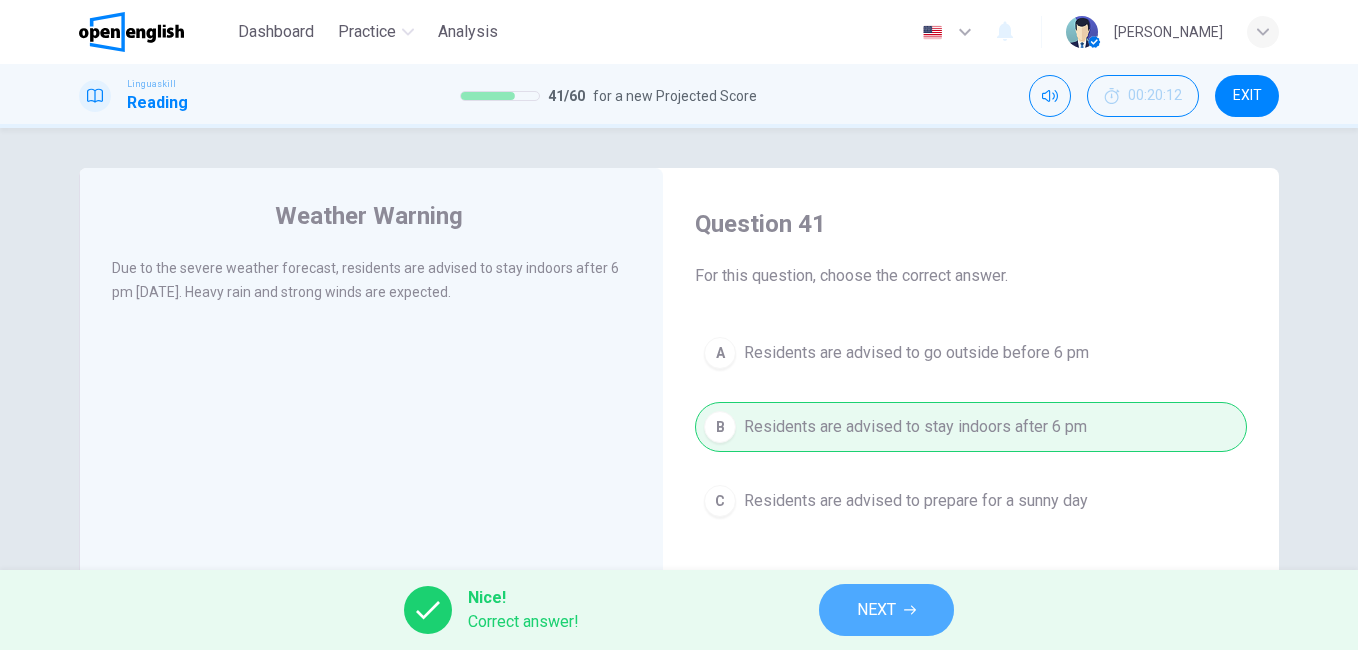 click on "NEXT" at bounding box center (886, 610) 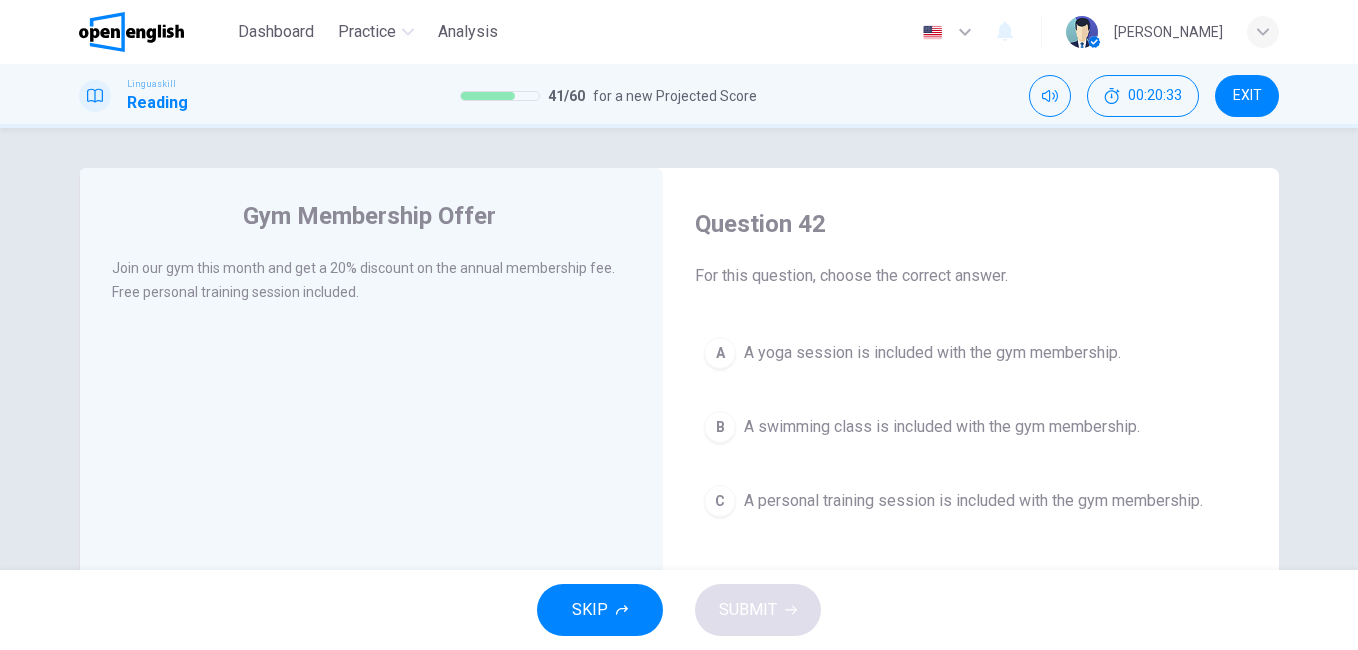 click on "C" at bounding box center [720, 501] 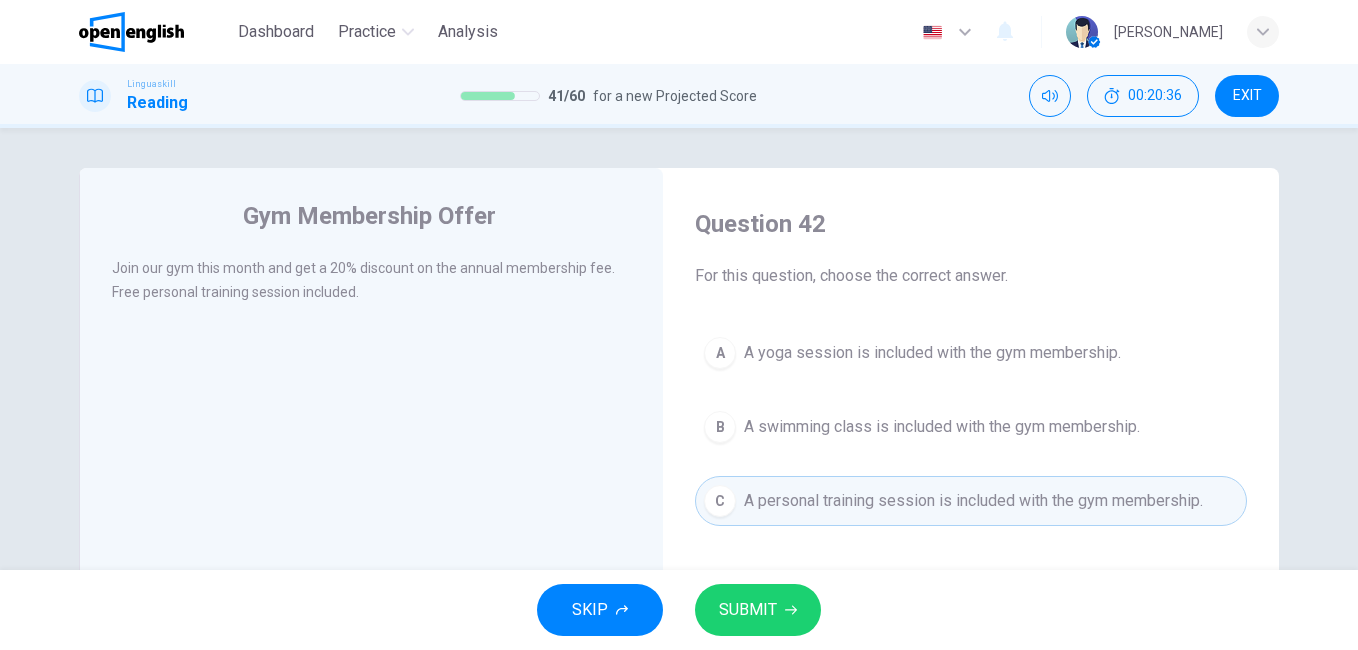 click on "SUBMIT" at bounding box center [748, 610] 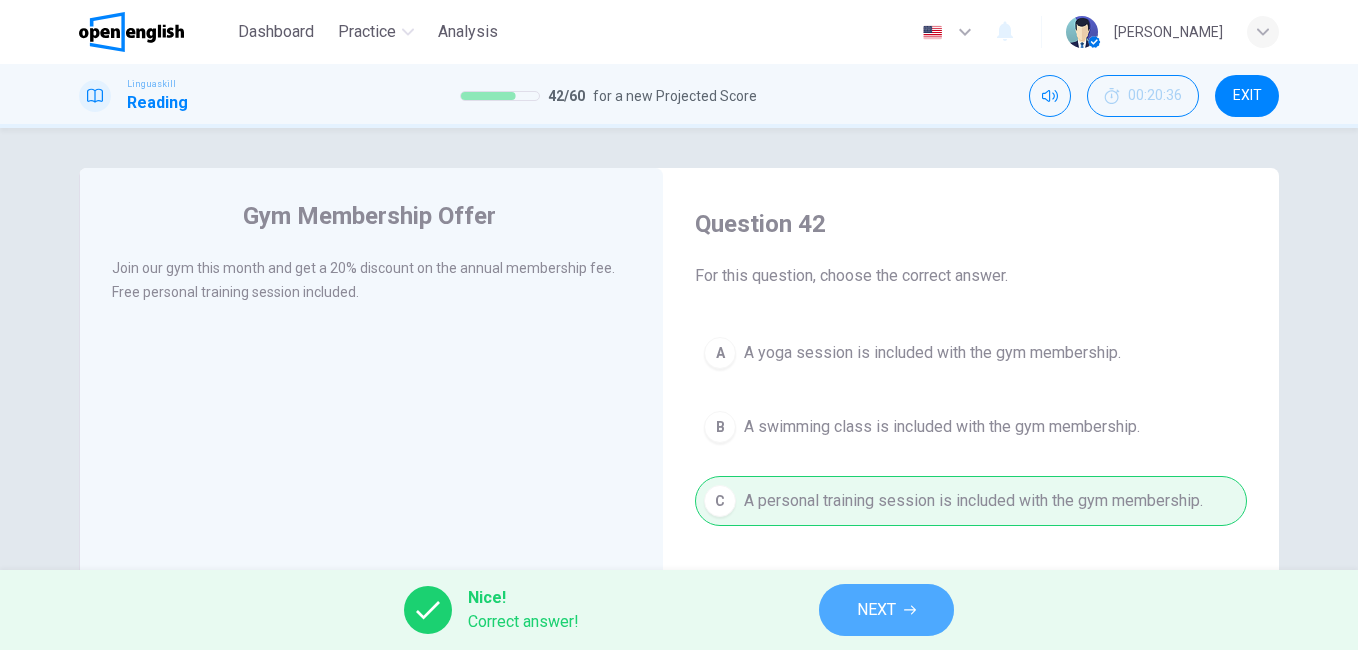 click on "NEXT" at bounding box center (876, 610) 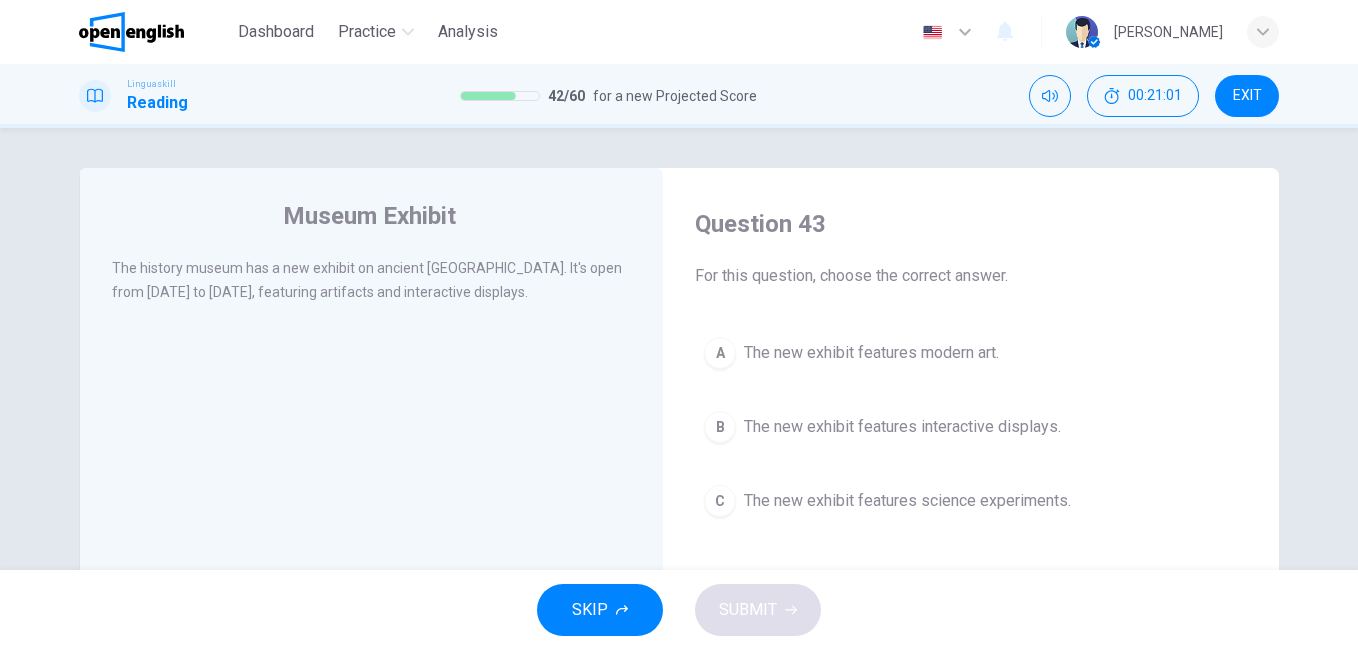 click on "B" at bounding box center (720, 427) 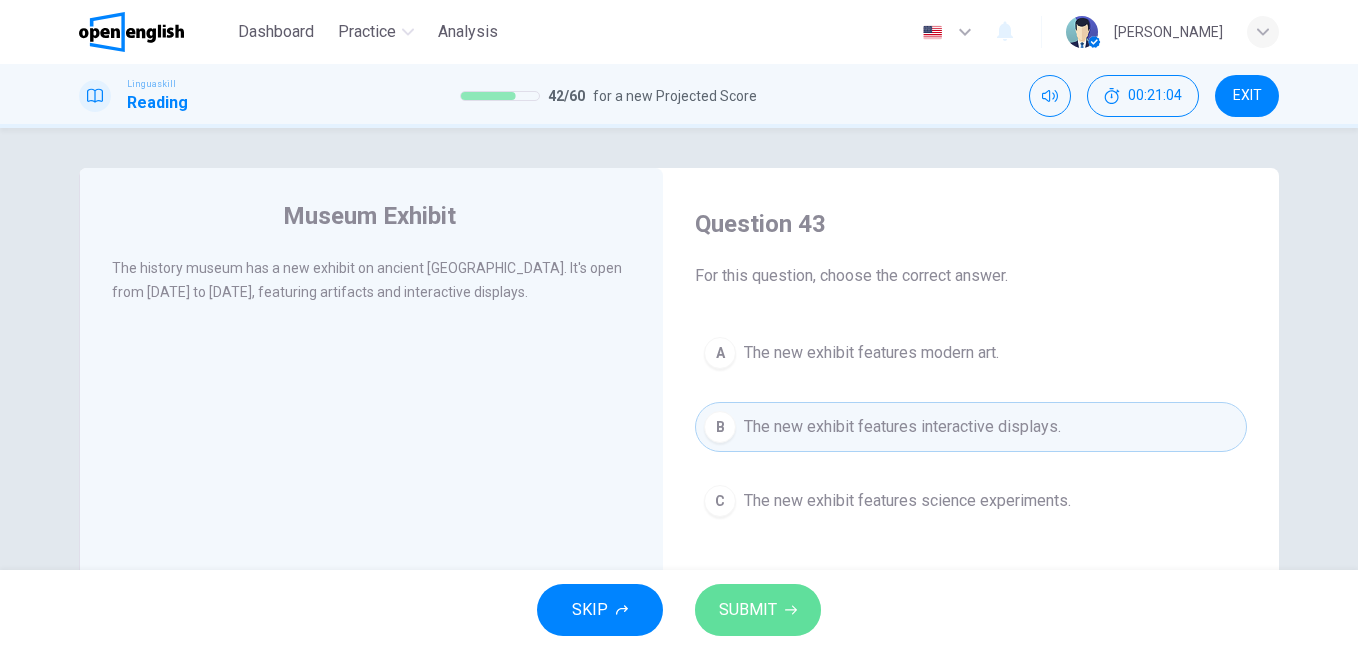 click on "SUBMIT" at bounding box center (748, 610) 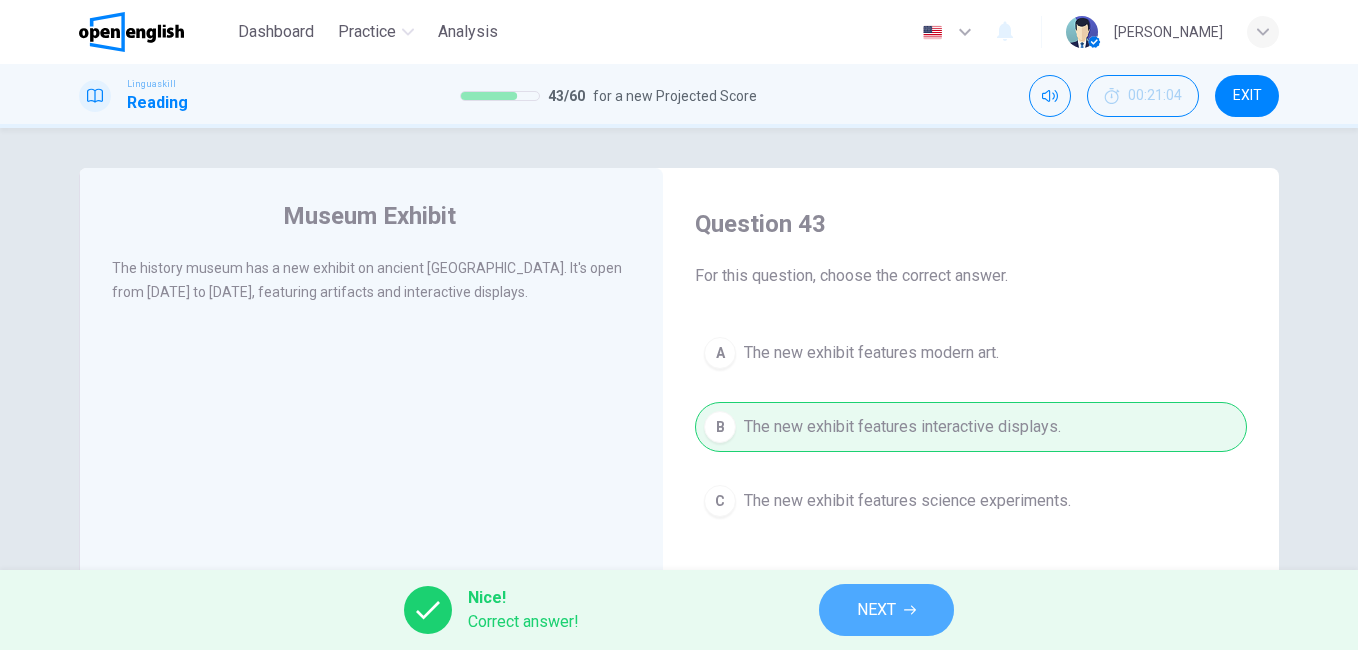 click on "NEXT" at bounding box center (876, 610) 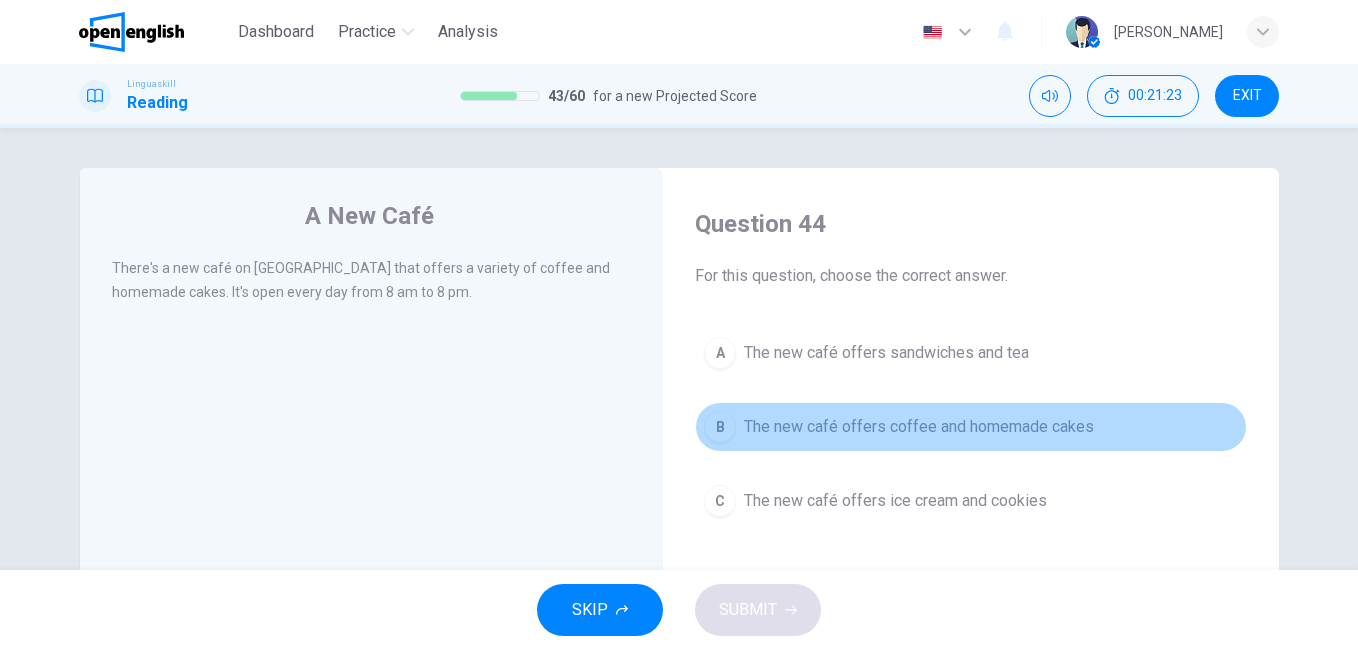 click on "B" at bounding box center (720, 427) 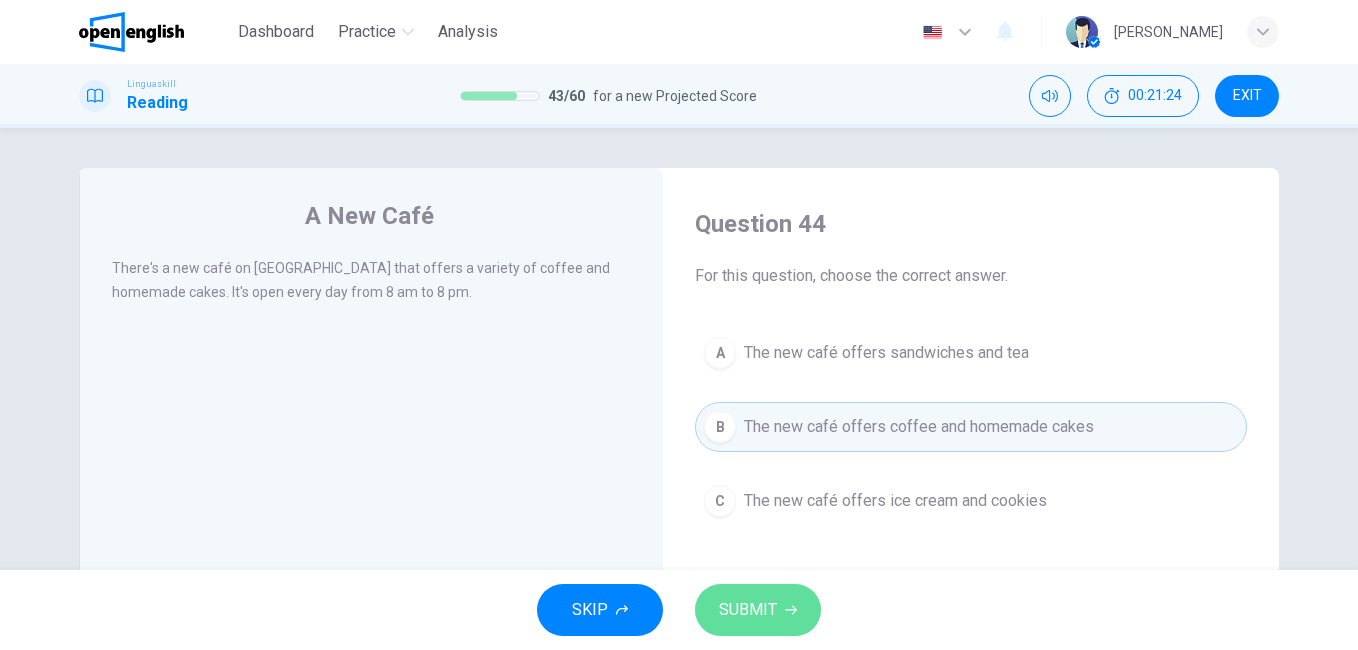 click on "SUBMIT" at bounding box center (748, 610) 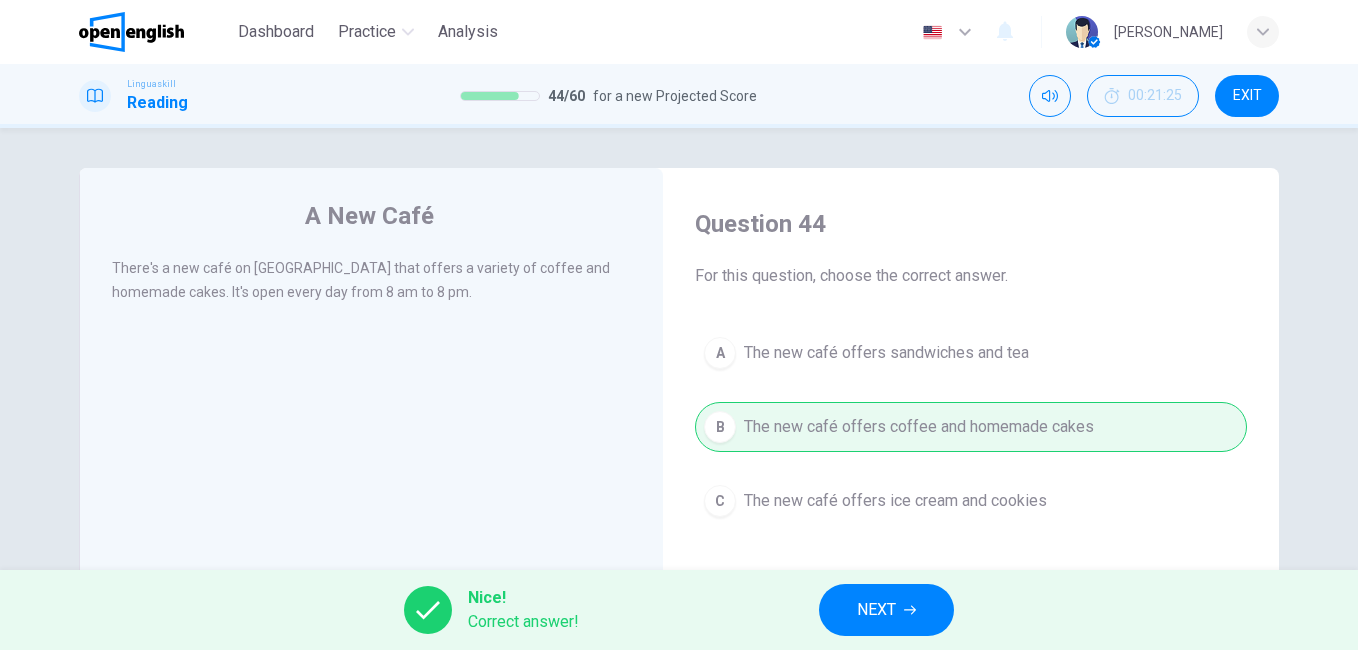 click on "NEXT" at bounding box center [886, 610] 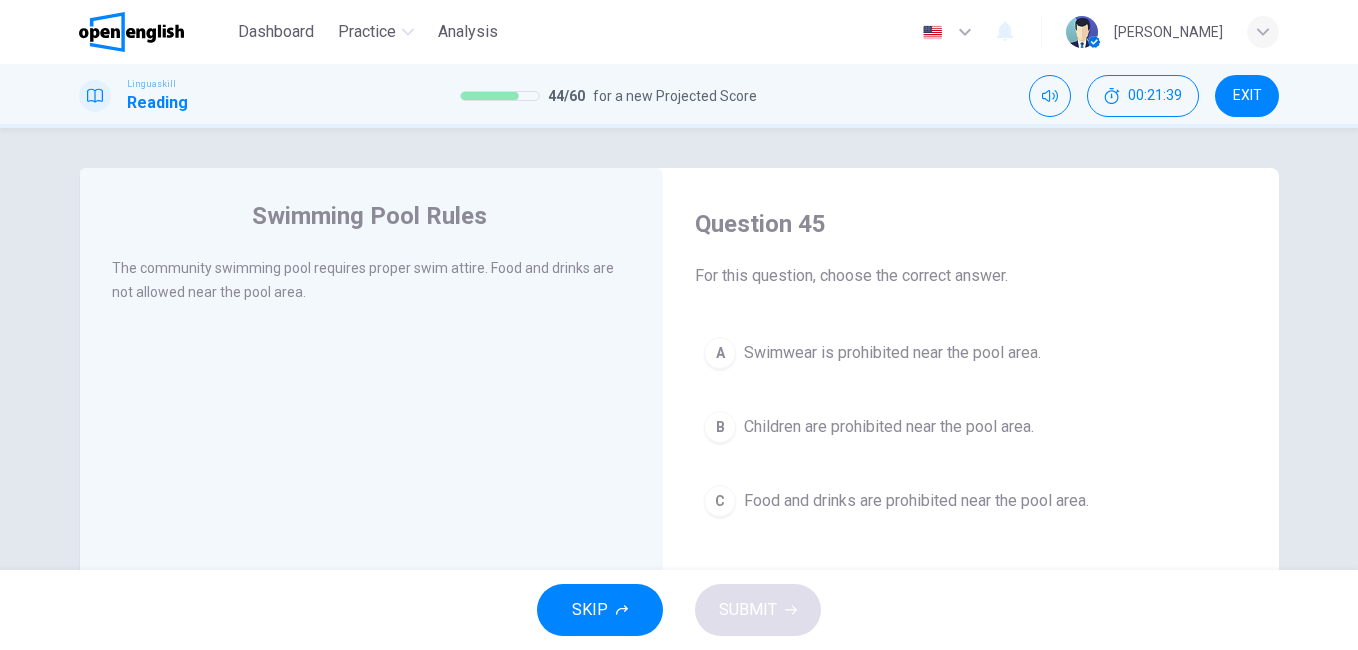 click on "C" at bounding box center (720, 501) 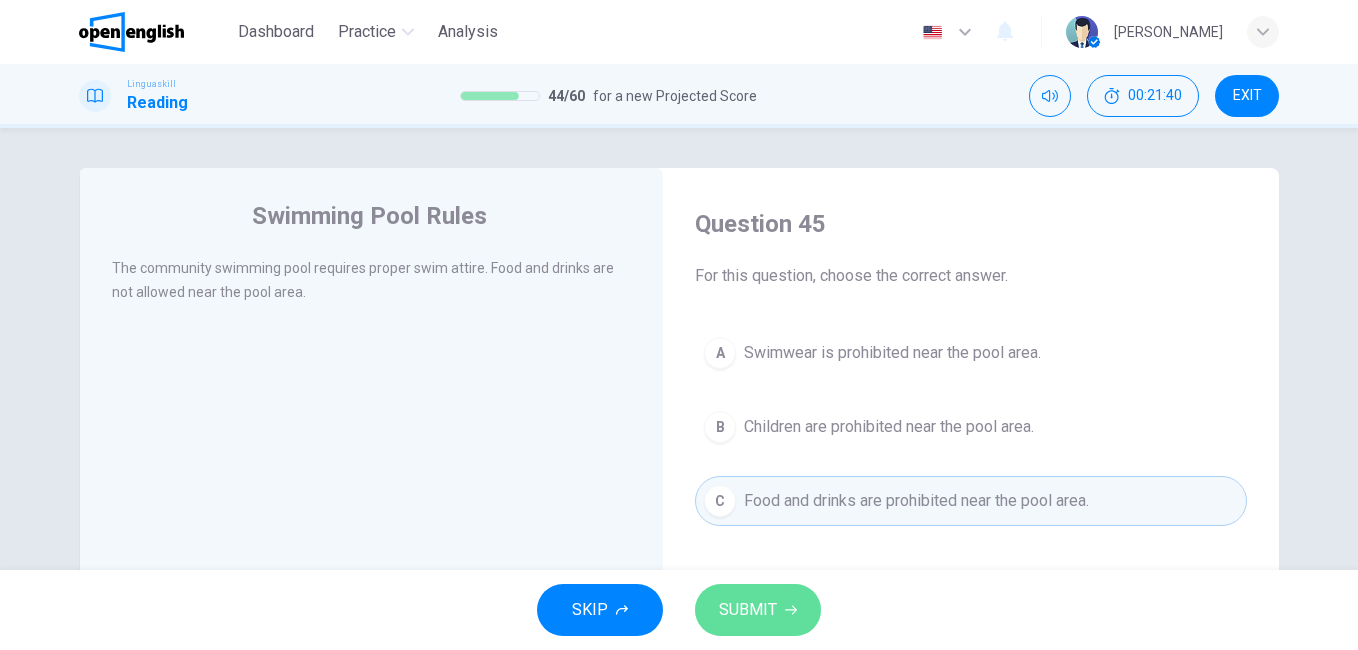 click on "SUBMIT" at bounding box center (748, 610) 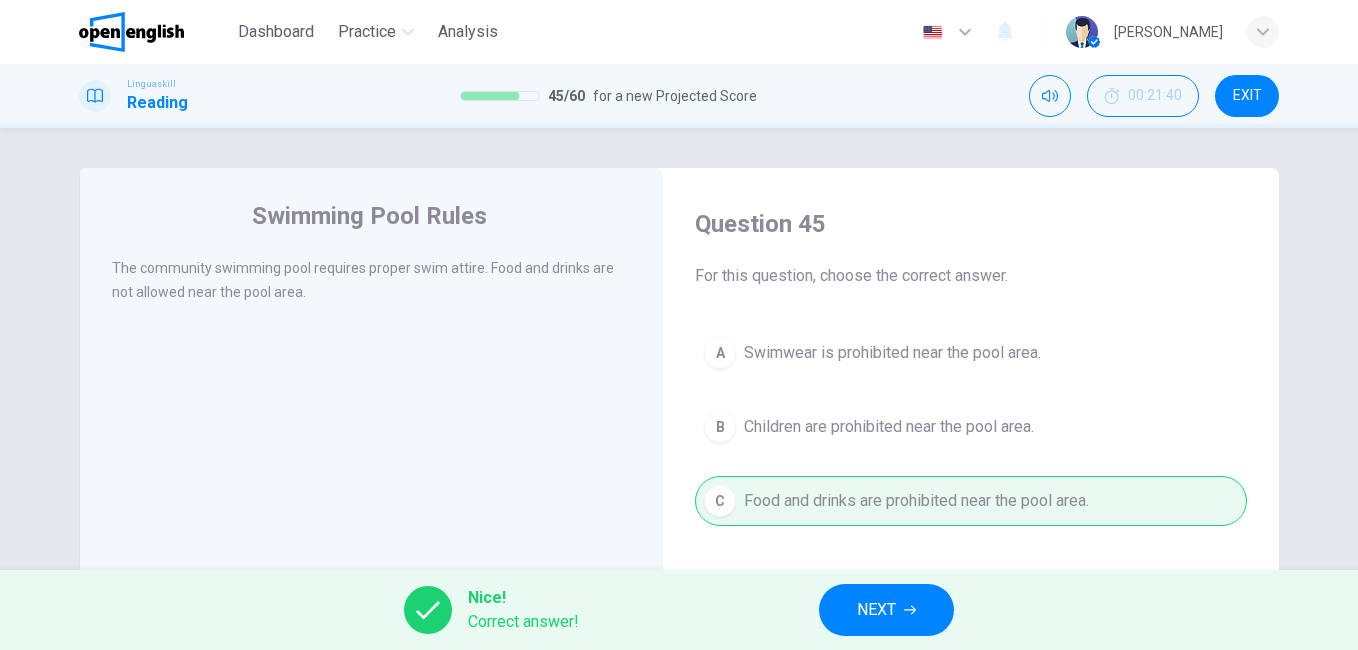 click on "NEXT" at bounding box center (886, 610) 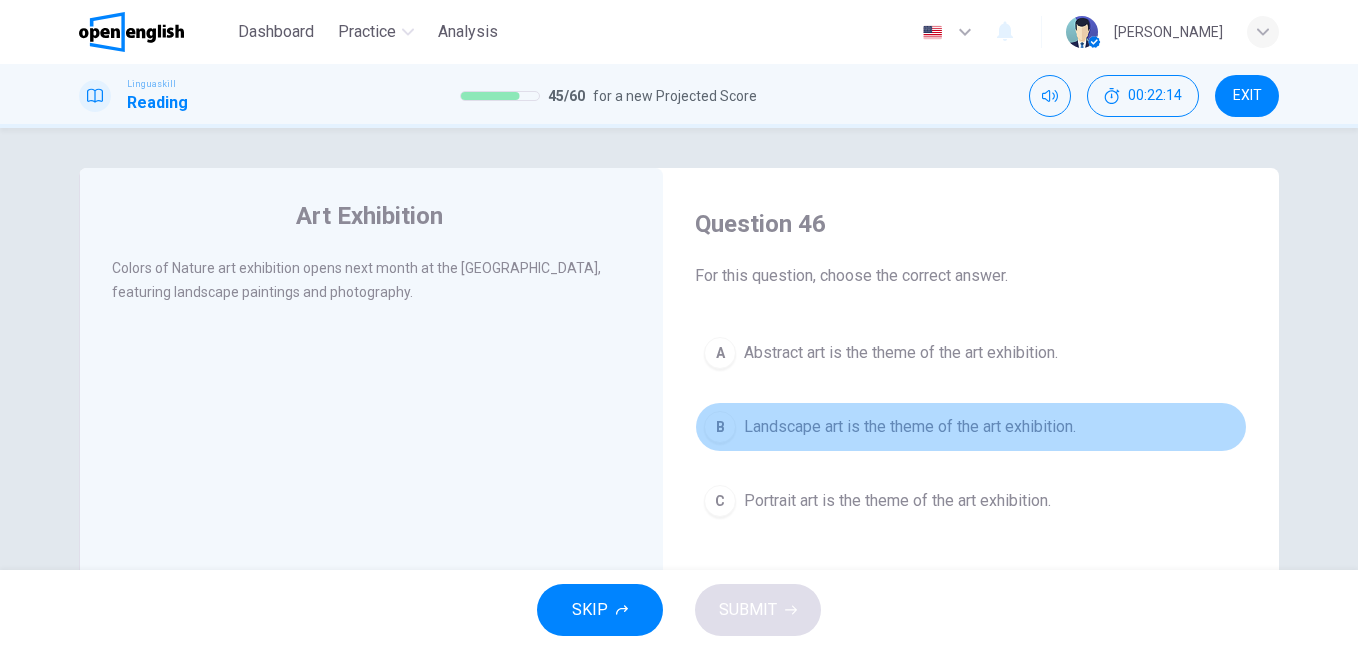 click on "B" at bounding box center (720, 427) 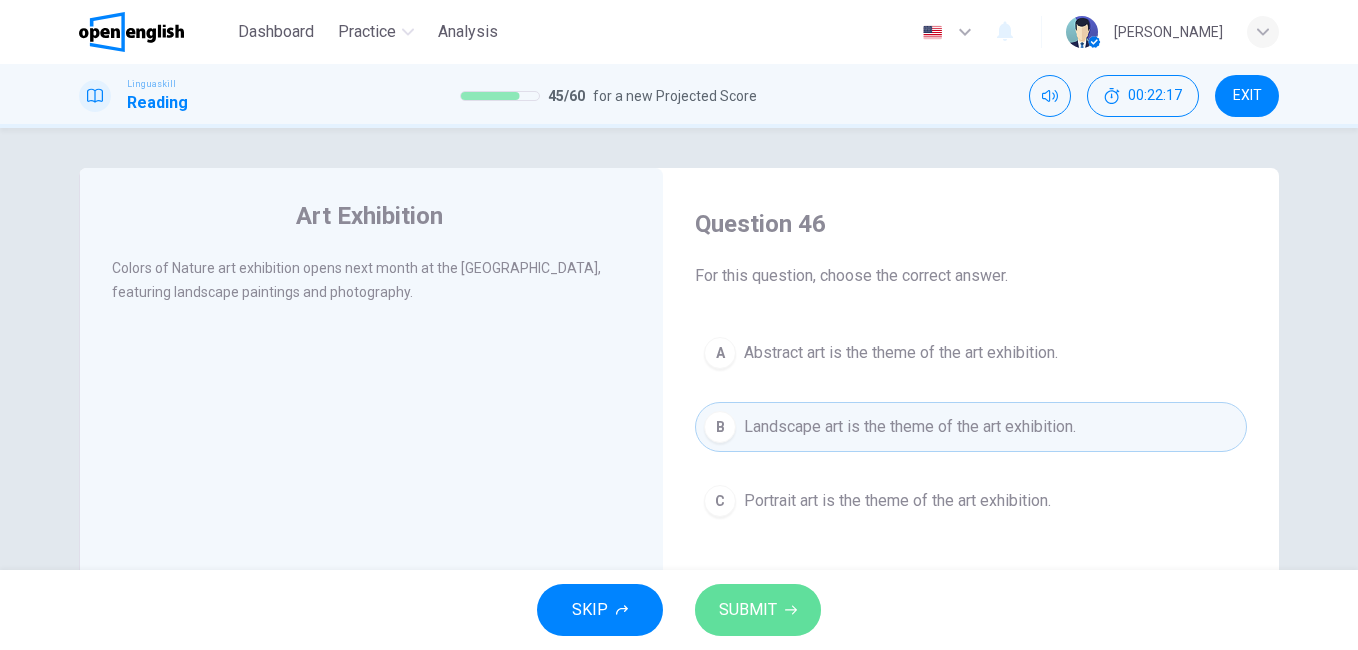 click 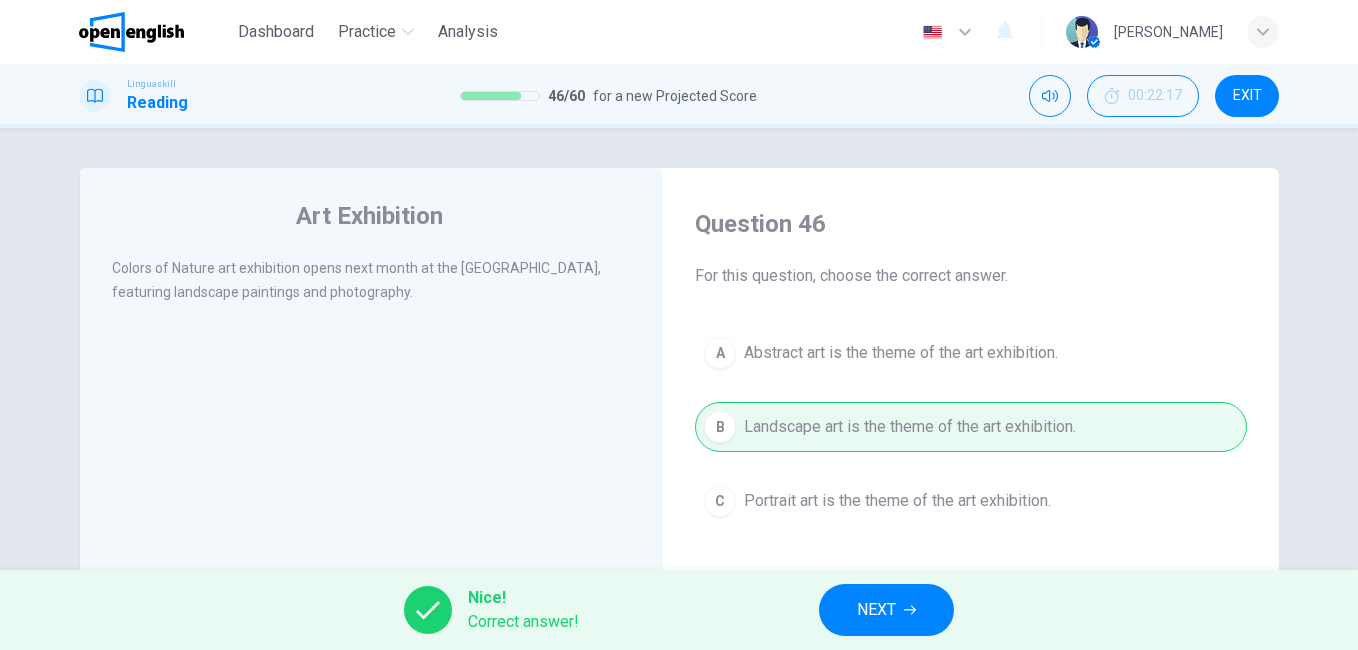 click on "NEXT" at bounding box center (876, 610) 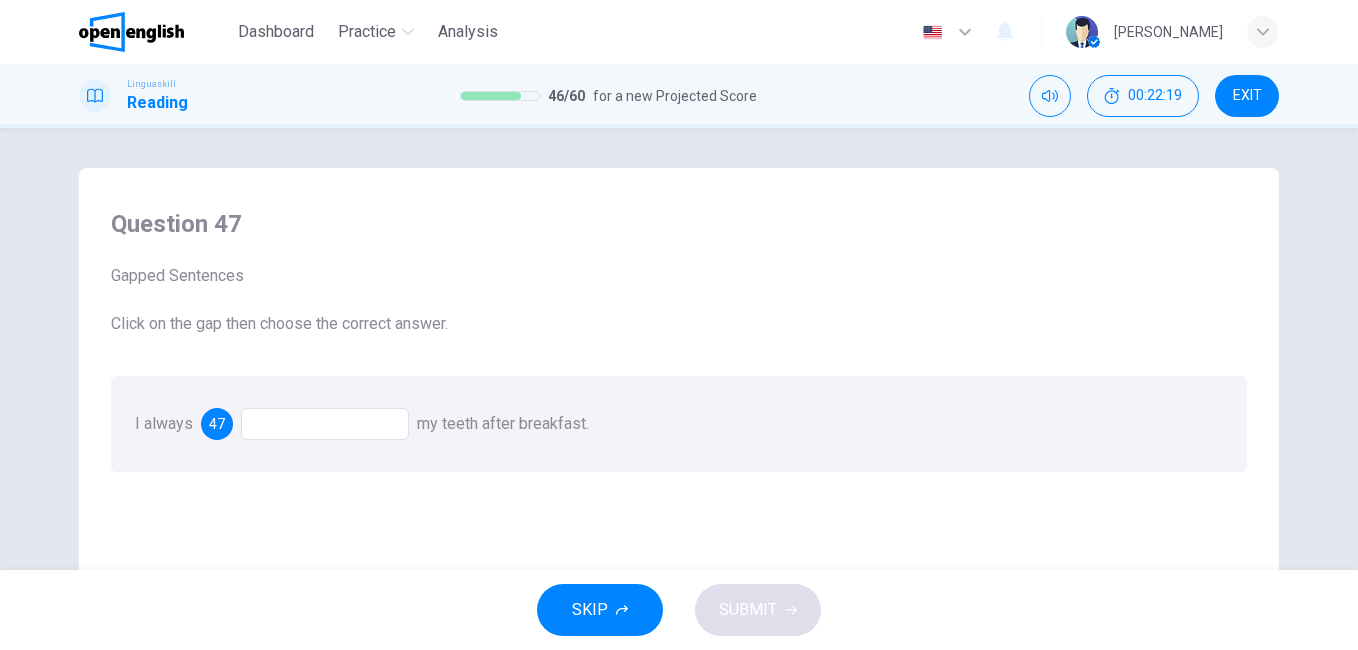 click at bounding box center (325, 424) 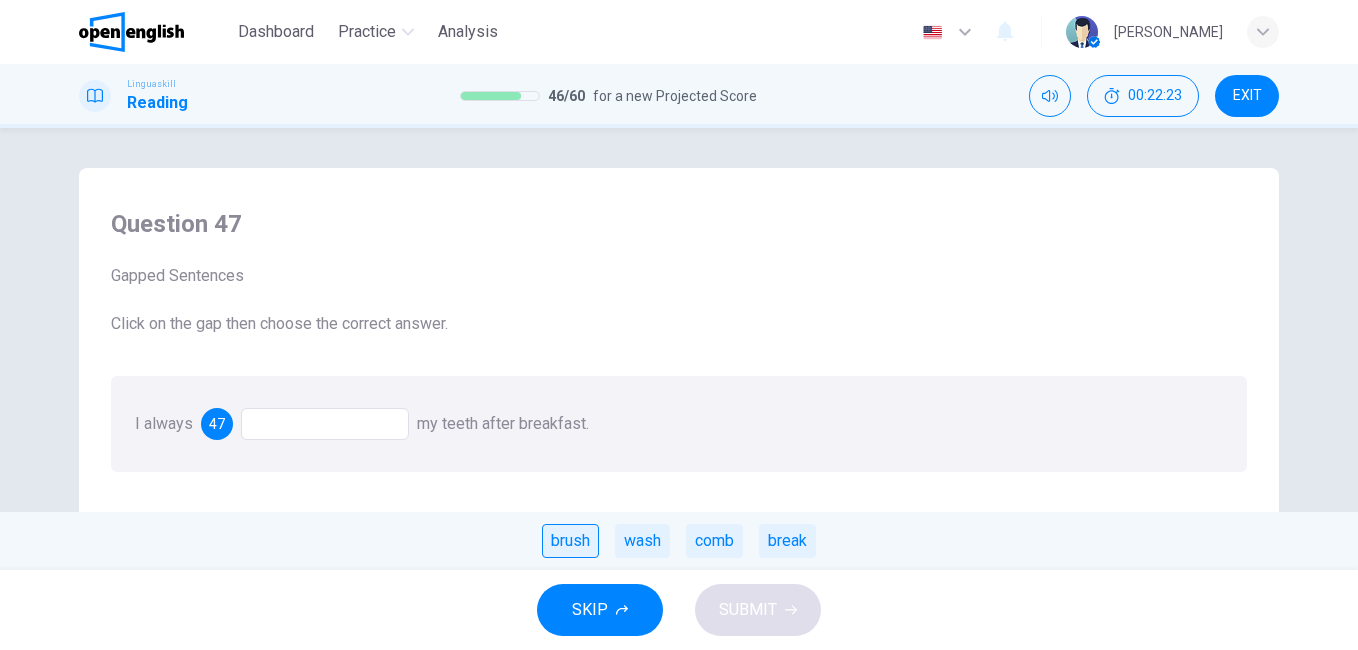 click on "brush" at bounding box center [570, 541] 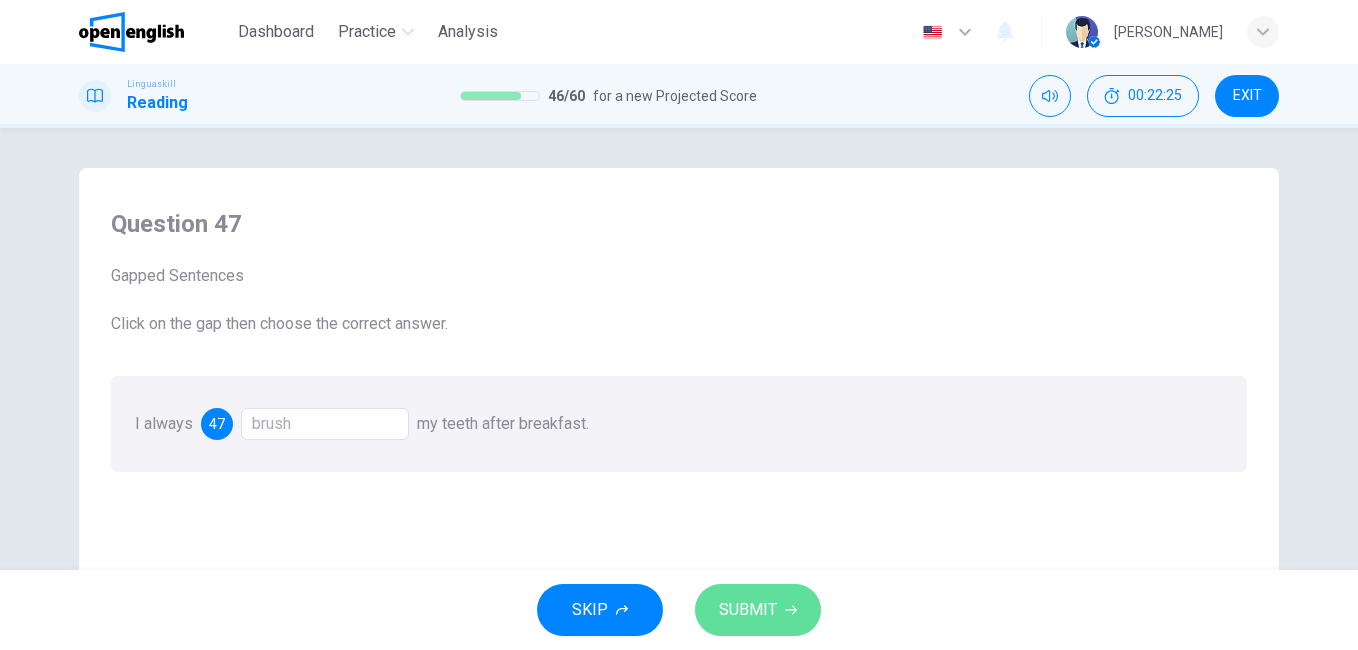 click on "SUBMIT" at bounding box center (748, 610) 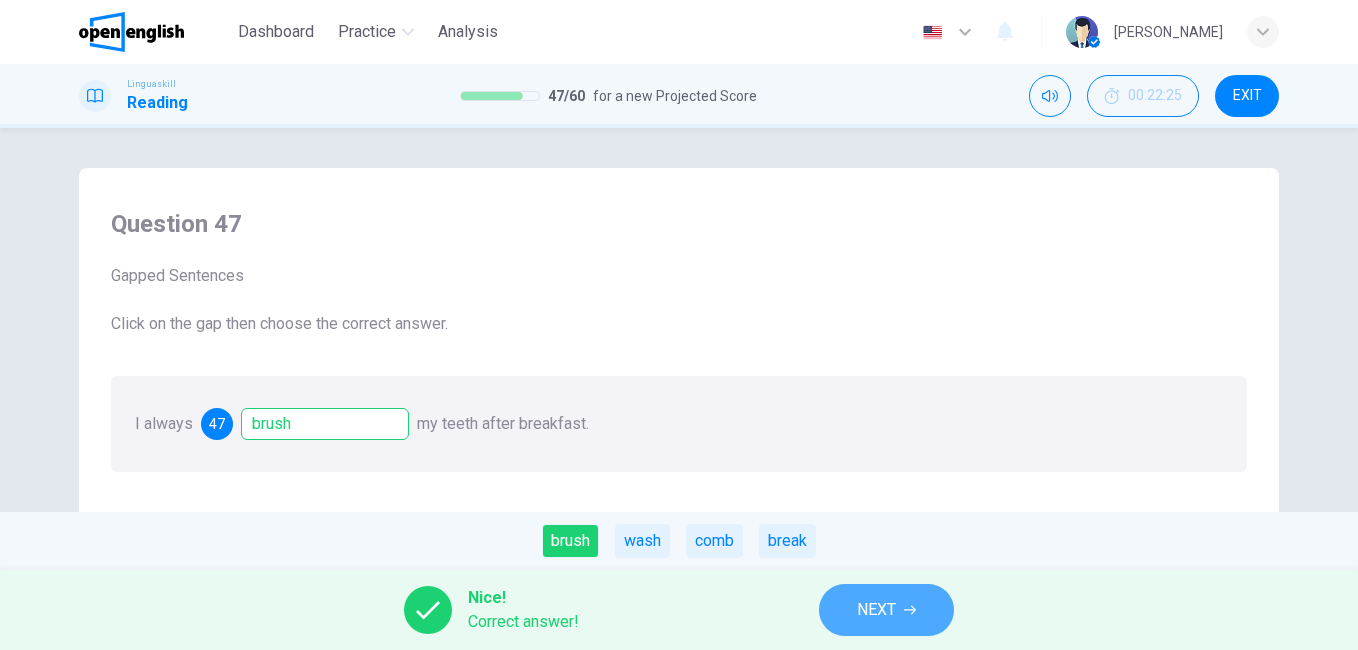 click on "NEXT" at bounding box center [886, 610] 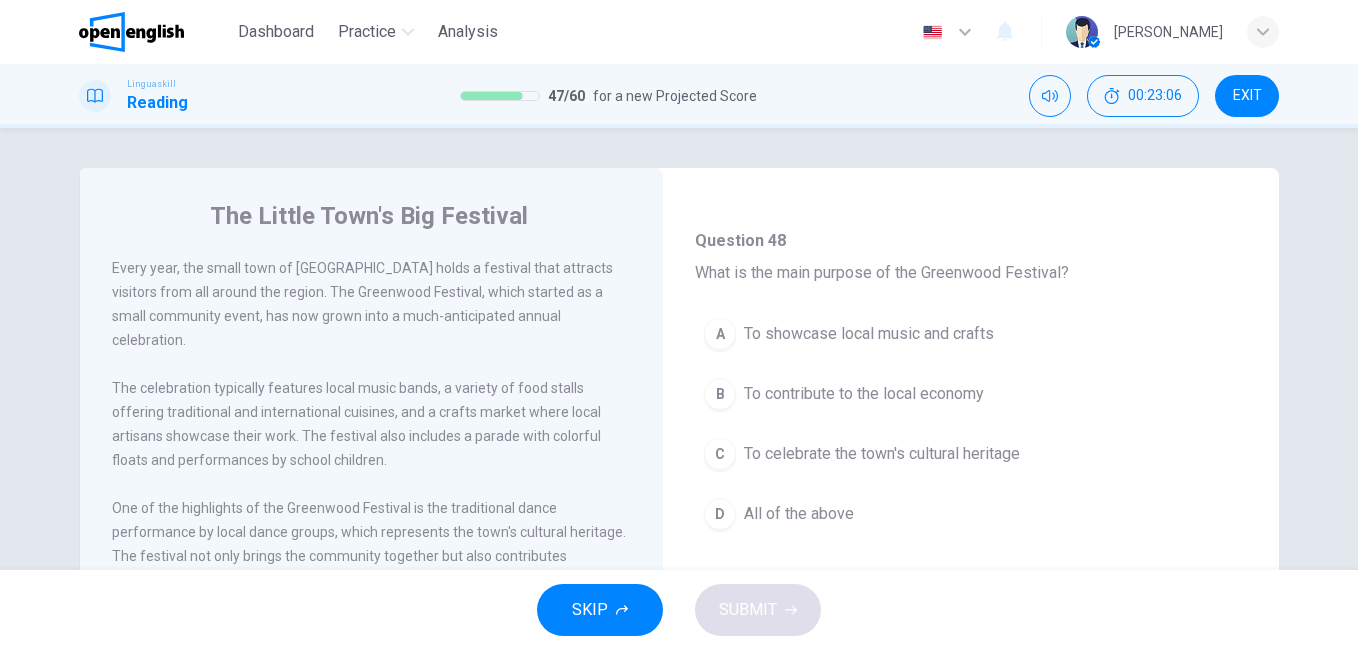 scroll, scrollTop: 102, scrollLeft: 0, axis: vertical 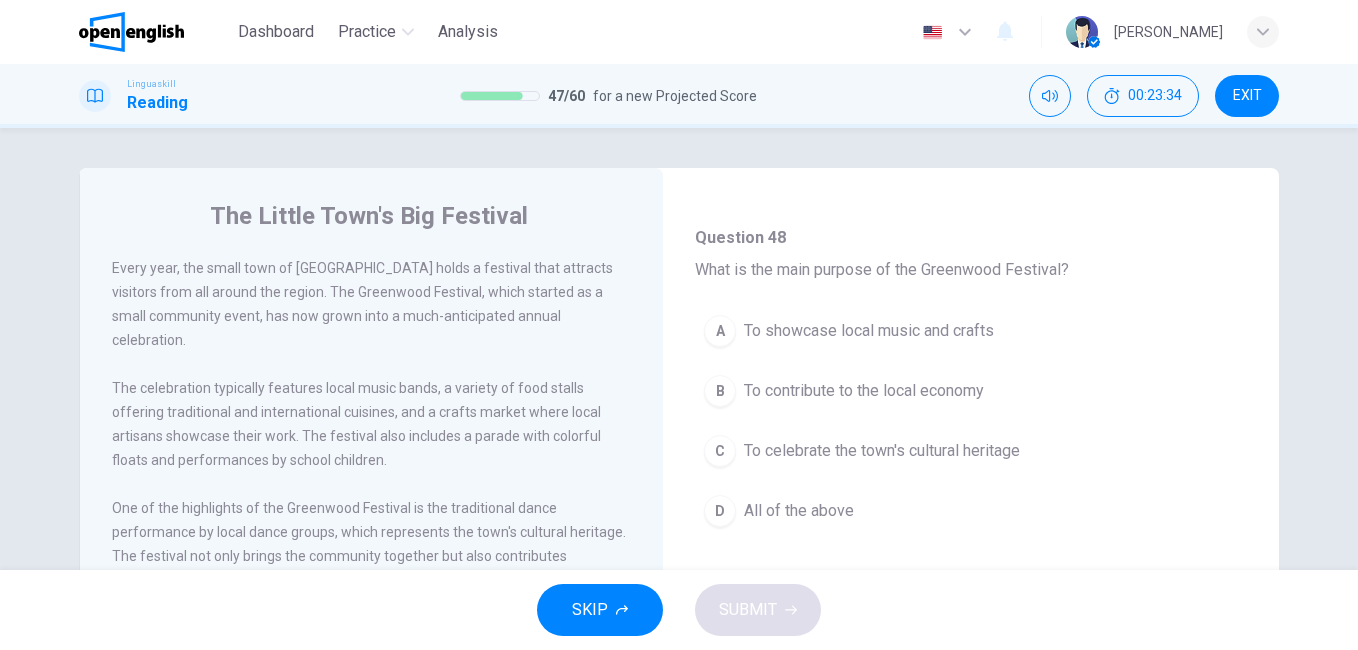 drag, startPoint x: 1258, startPoint y: 426, endPoint x: 1250, endPoint y: 473, distance: 47.67599 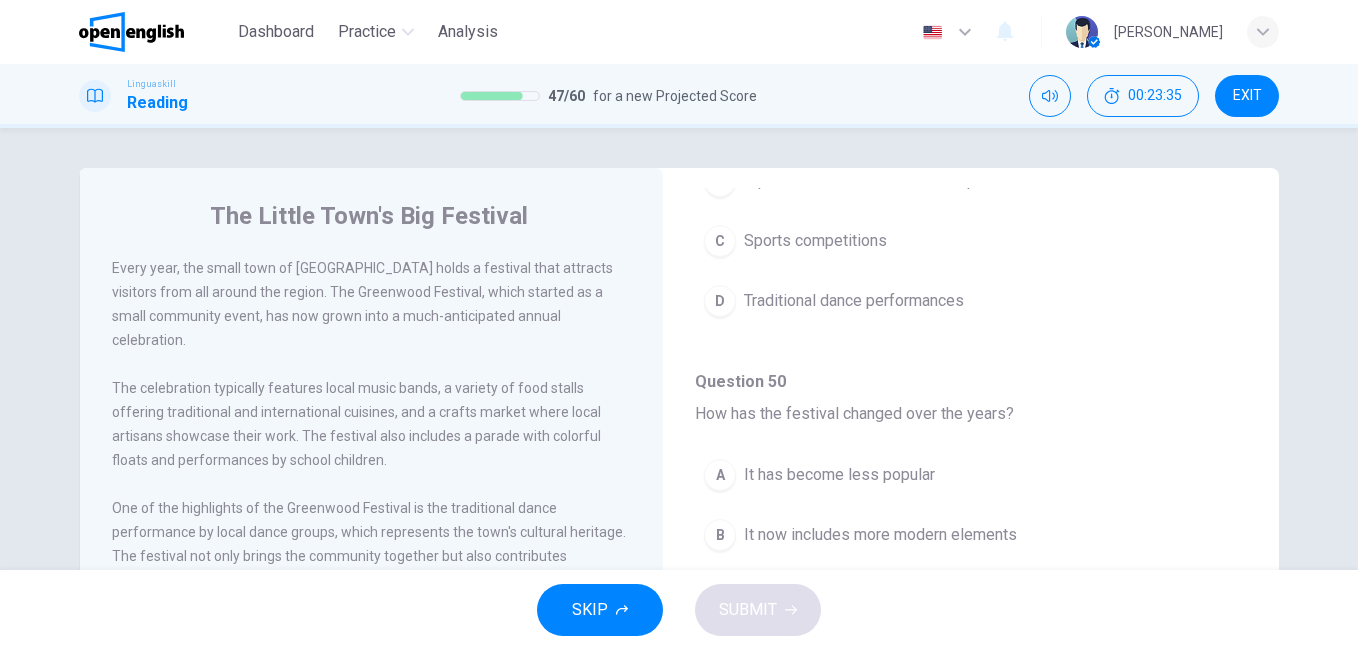 scroll, scrollTop: 692, scrollLeft: 0, axis: vertical 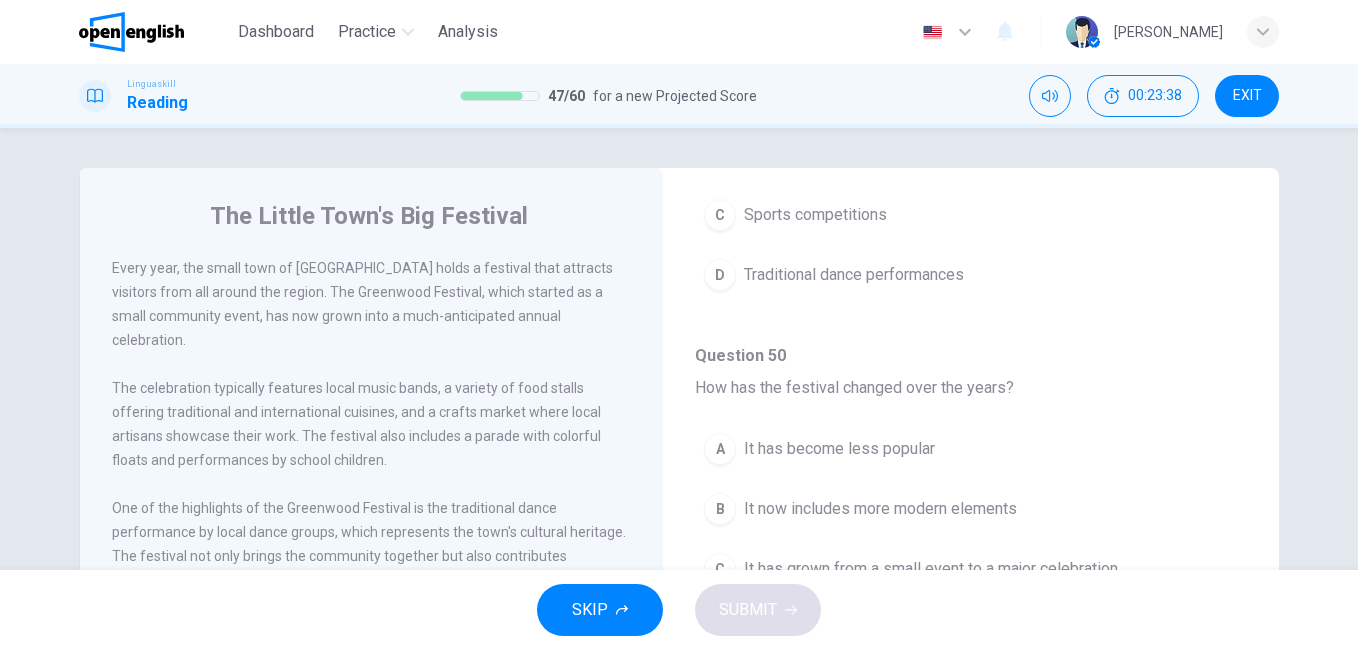 click on "The celebration typically features local music bands, a variety of food stalls offering traditional and international cuisines, and a crafts market where local artisans showcase their work. The festival also includes a parade with colorful floats and performances by school children." at bounding box center (356, 424) 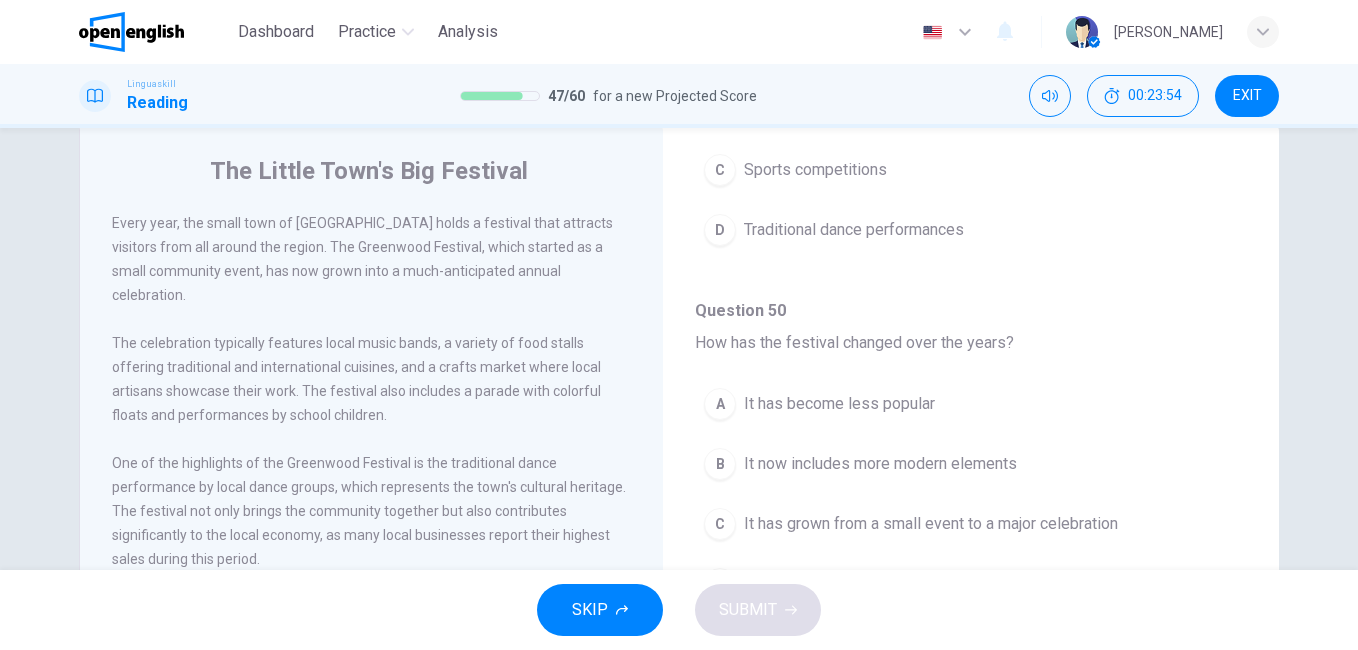 scroll, scrollTop: 0, scrollLeft: 0, axis: both 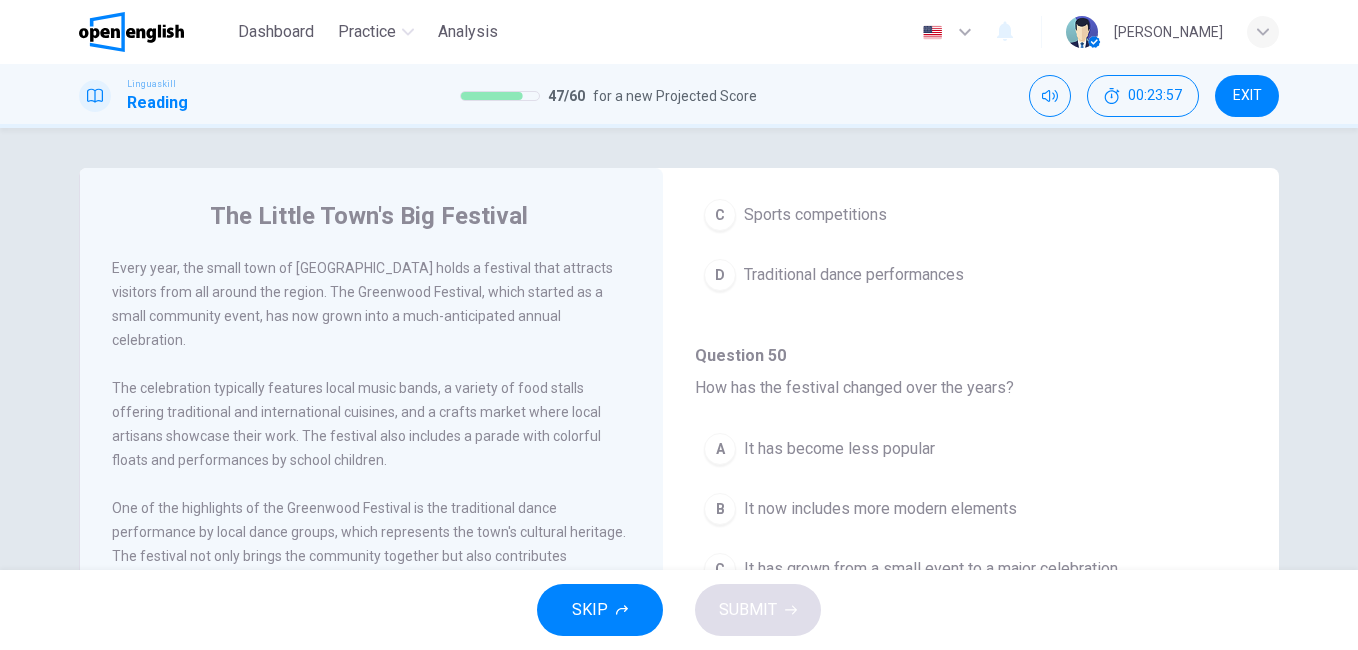 click on "The Little Town's Big Festival Every year, the small town of [GEOGRAPHIC_DATA] holds a festival that attracts visitors from all around the region. The Greenwood Festival, which started as a small community event, has now grown into a much-anticipated annual celebration.  The celebration typically features local music bands, a variety of food stalls offering traditional and international cuisines, and a crafts market where local artisans showcase their work. The festival also includes a parade with colorful floats and performances by school children. One of the highlights of the Greenwood Festival is the traditional dance performance by local dance groups, which represents the town's cultural heritage. The festival not only brings the community together but also contributes significantly to the local economy, as many local businesses report their highest sales during this period. Question 48 - 52 For these questions, choose the correct answer. Question   48 What is the main purpose of the Greenwood Festival? A B C D" at bounding box center [679, 515] 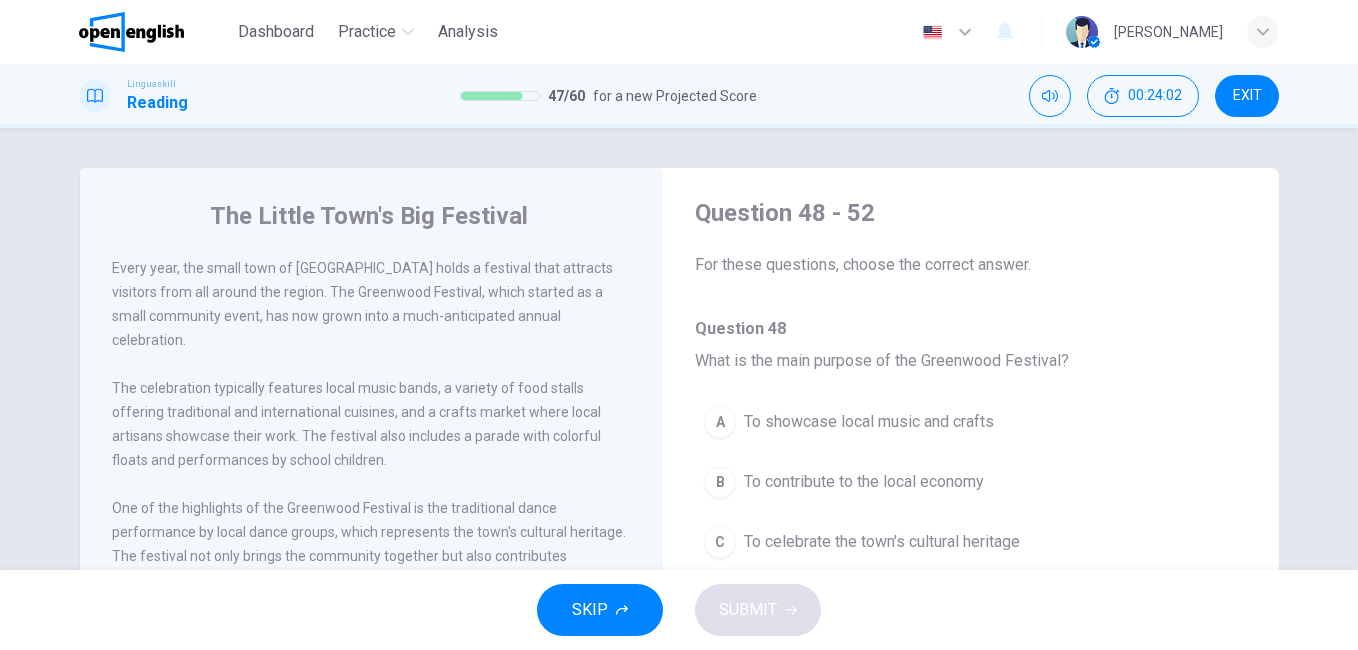 scroll, scrollTop: 0, scrollLeft: 0, axis: both 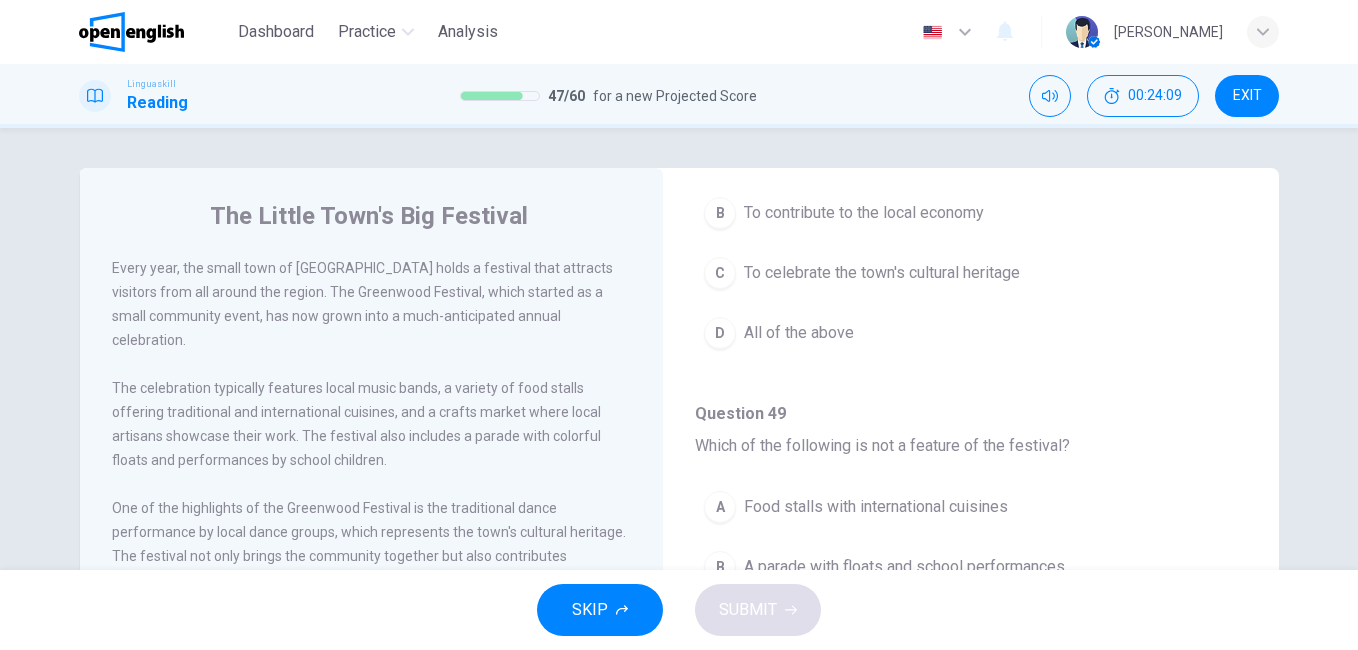 click on "D" at bounding box center (720, 333) 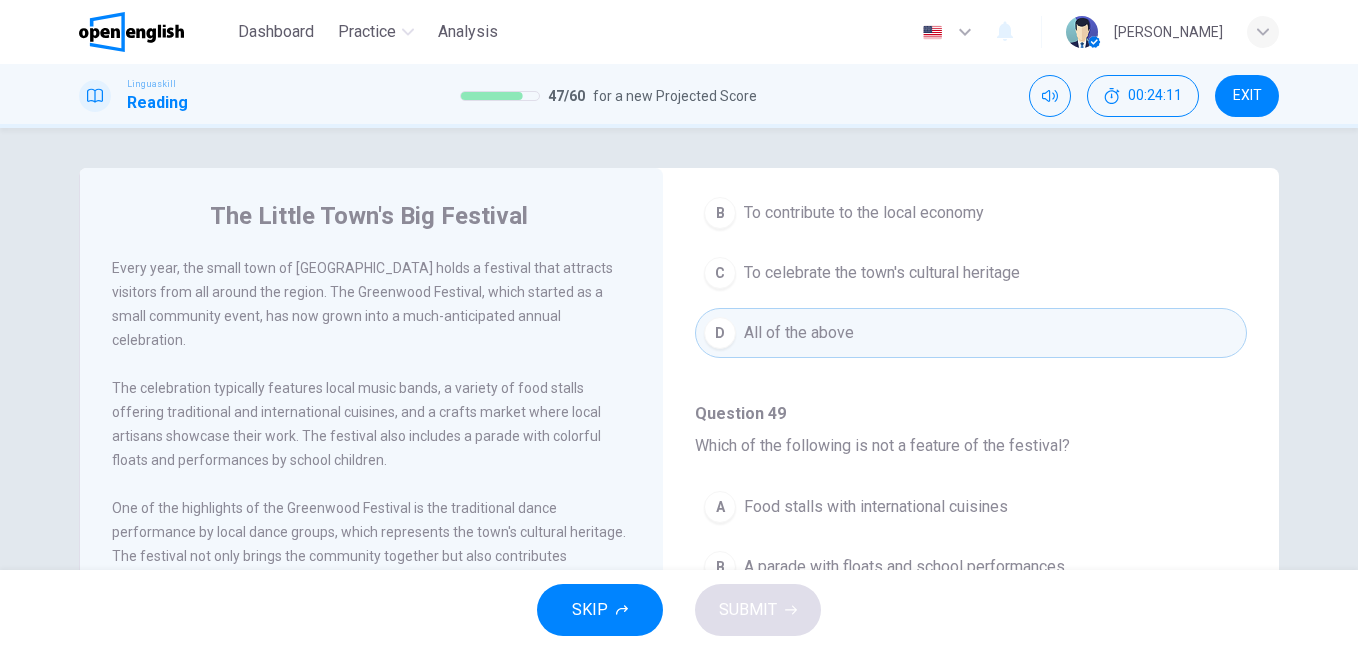 type 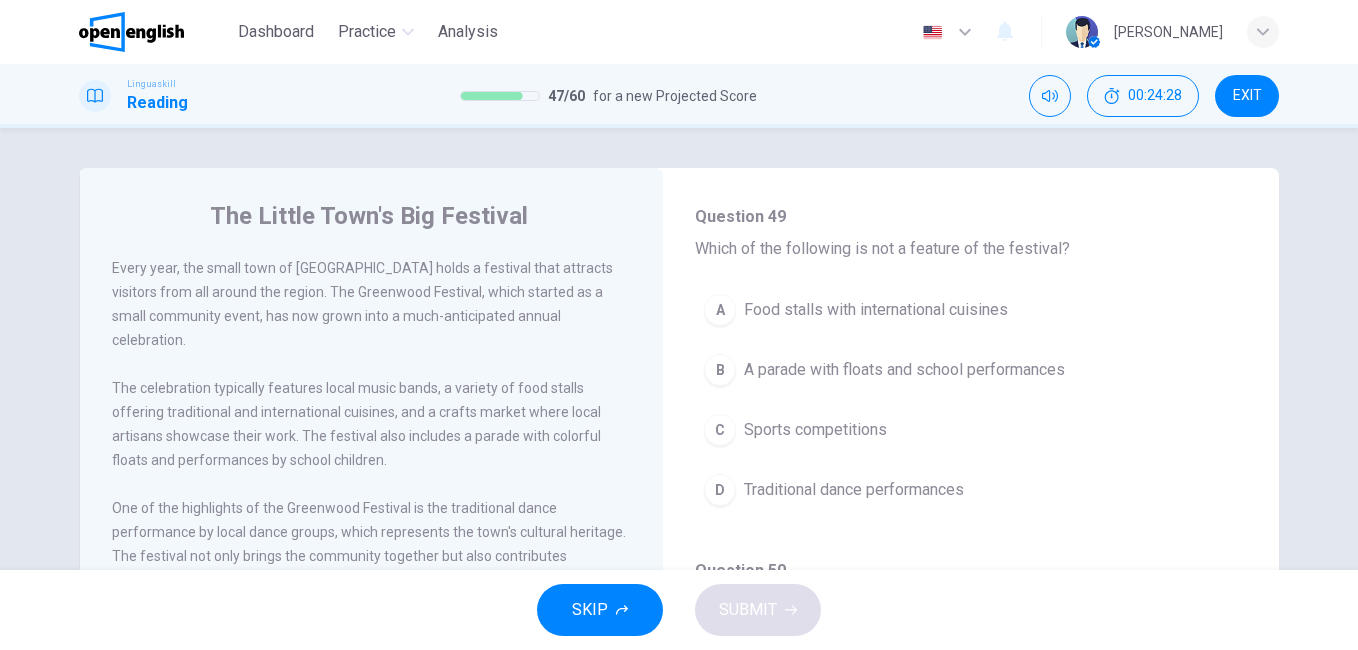 scroll, scrollTop: 480, scrollLeft: 0, axis: vertical 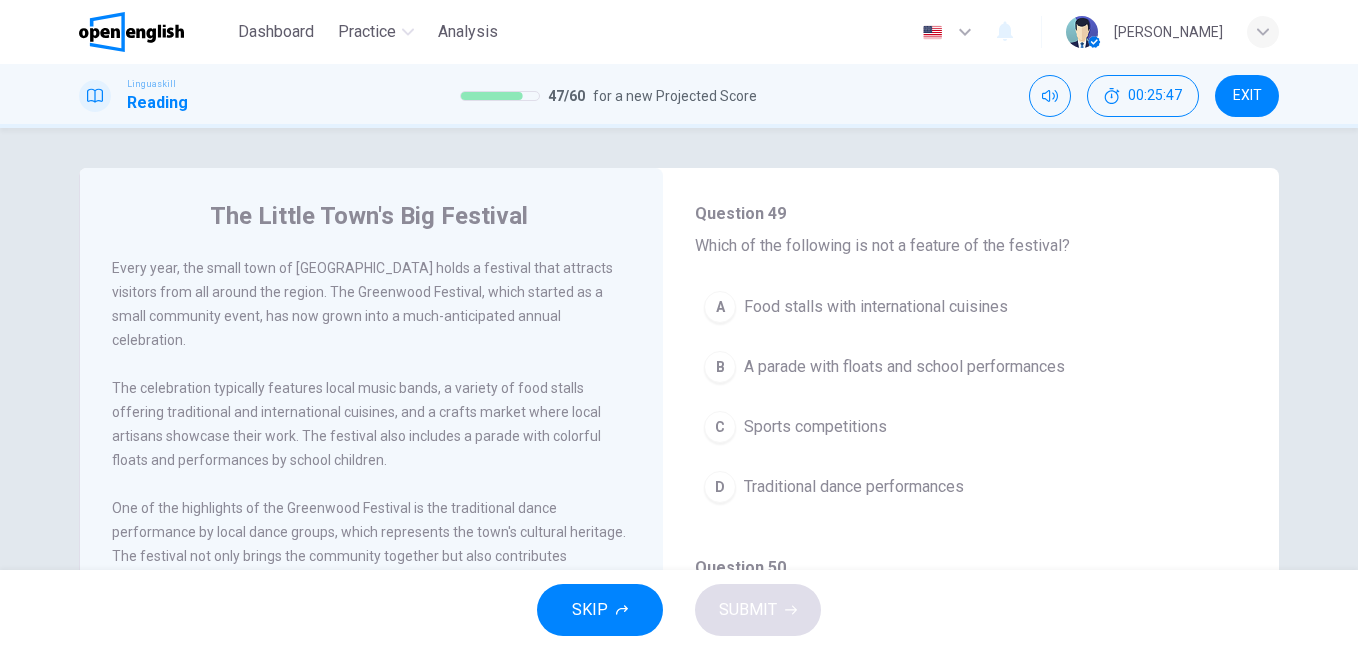 click on "C" at bounding box center [720, 427] 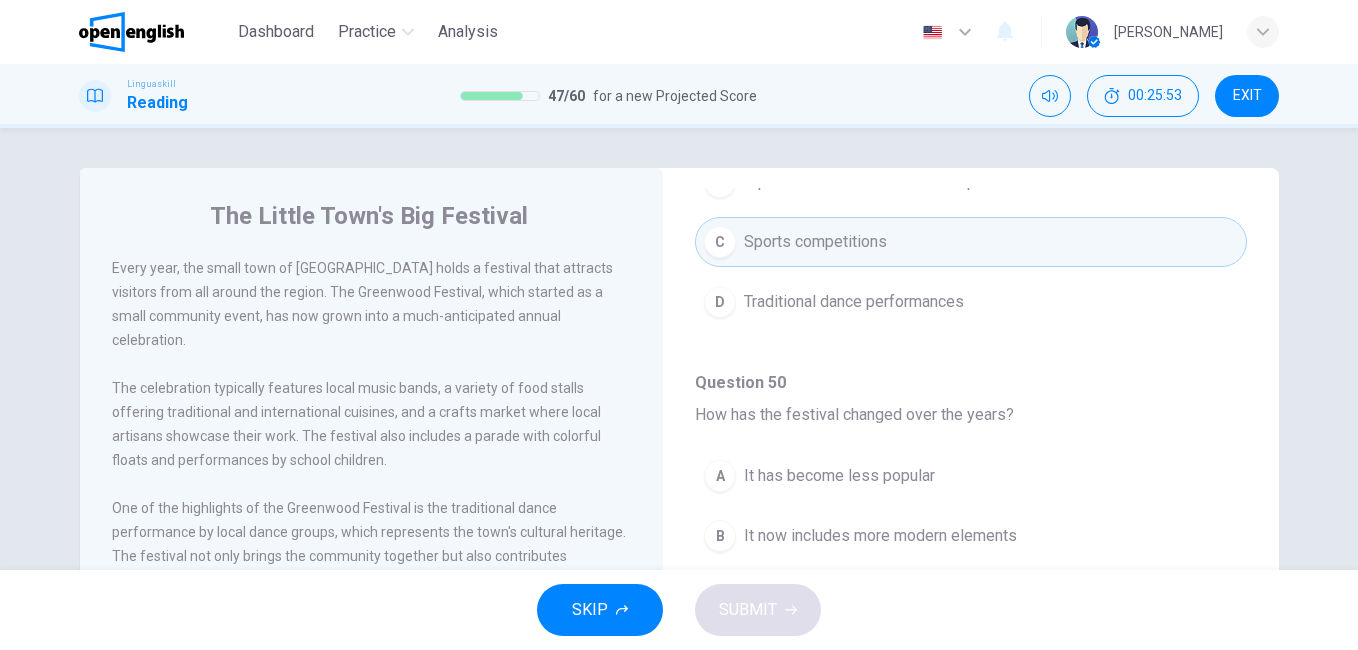 scroll, scrollTop: 695, scrollLeft: 0, axis: vertical 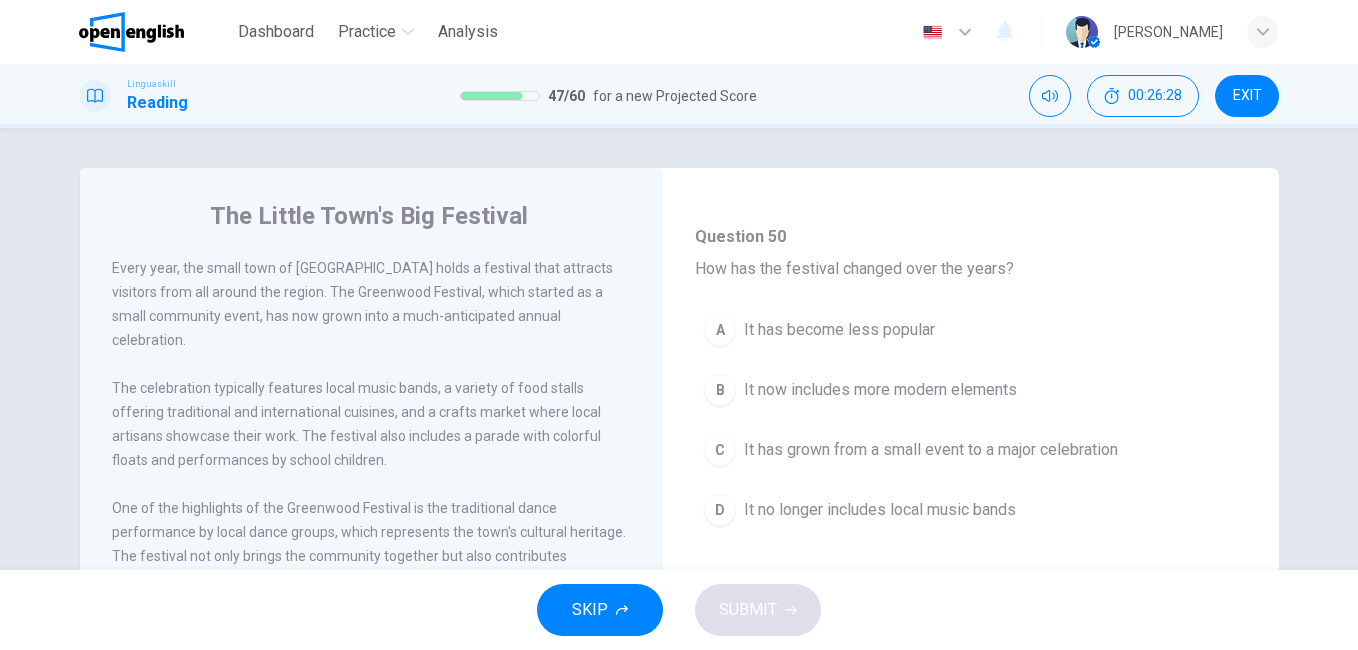 click on "The celebration typically features local music bands, a variety of food stalls offering traditional and international cuisines, and a crafts market where local artisans showcase their work. The festival also includes a parade with colorful floats and performances by school children." at bounding box center [372, 424] 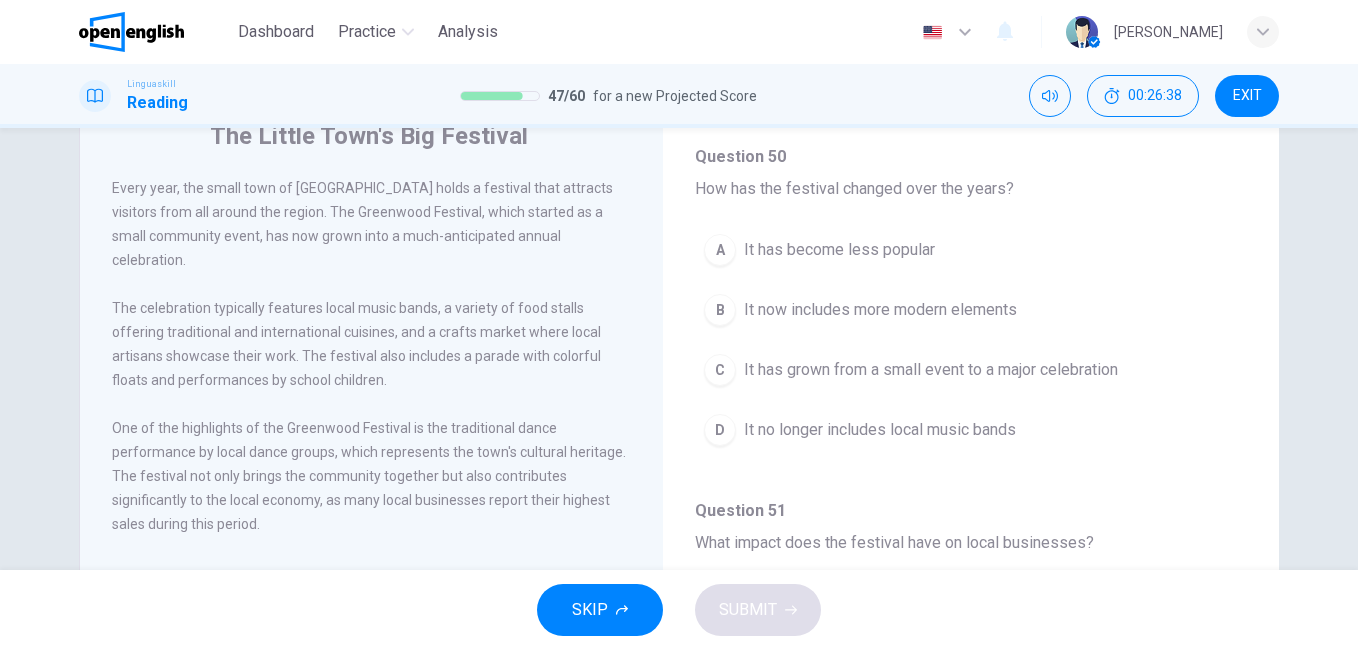 scroll, scrollTop: 40, scrollLeft: 0, axis: vertical 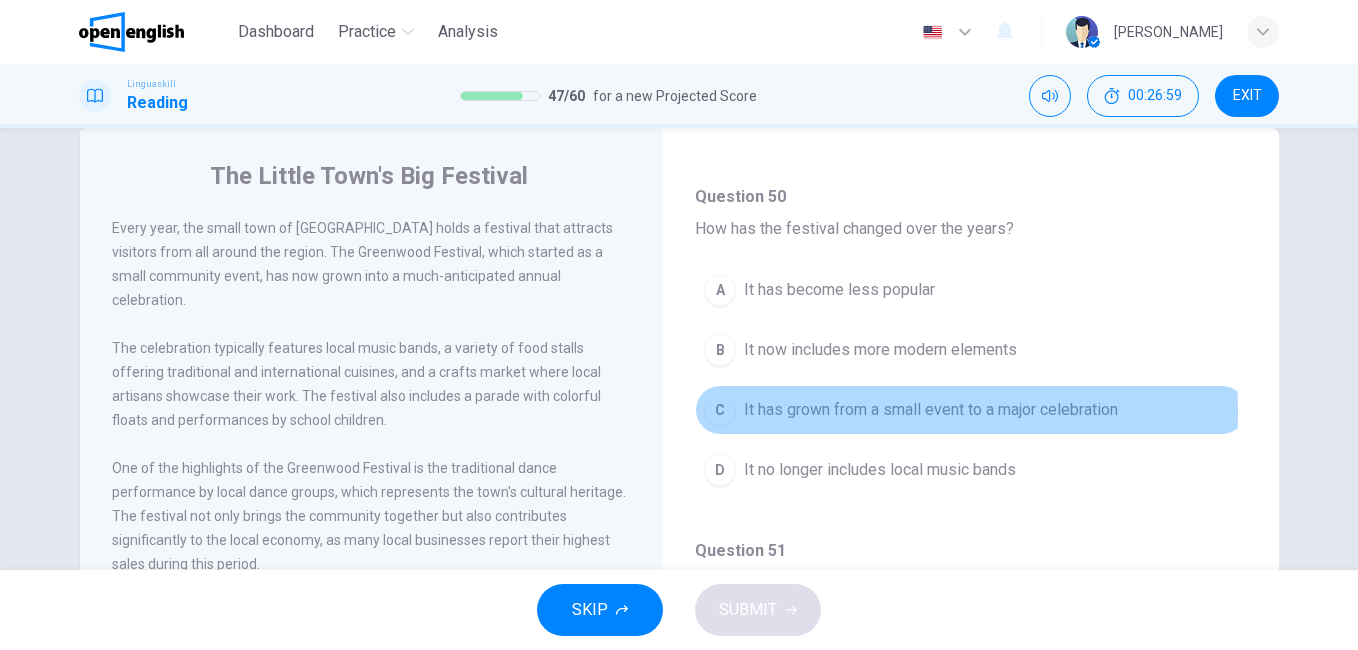 click on "C" at bounding box center (720, 410) 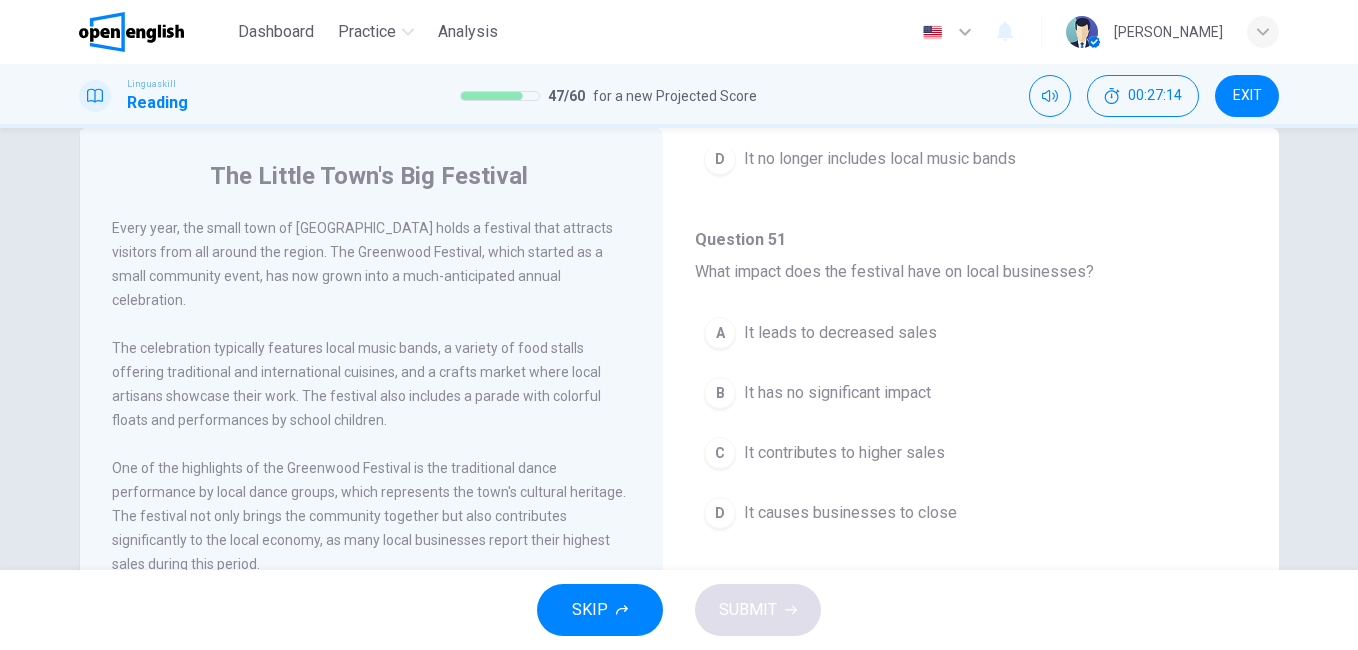 scroll, scrollTop: 1116, scrollLeft: 0, axis: vertical 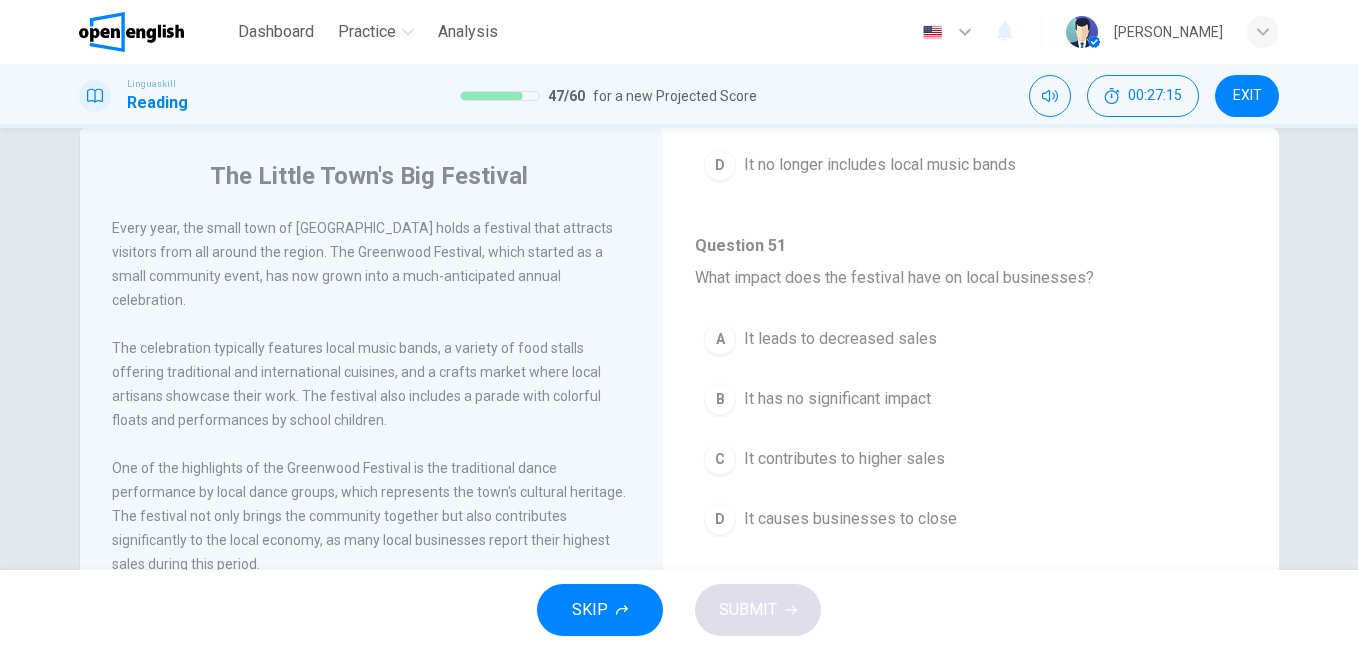 click on "SKIP SUBMIT" at bounding box center [679, 610] 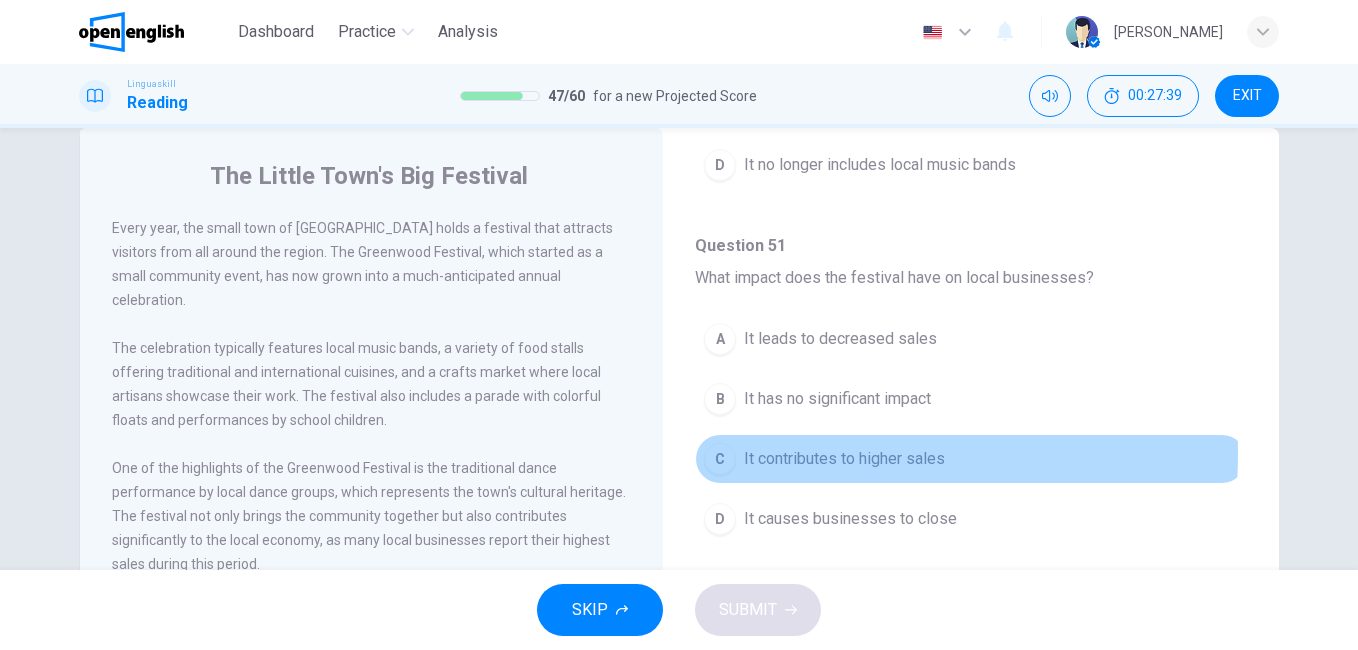 click on "C" at bounding box center [720, 459] 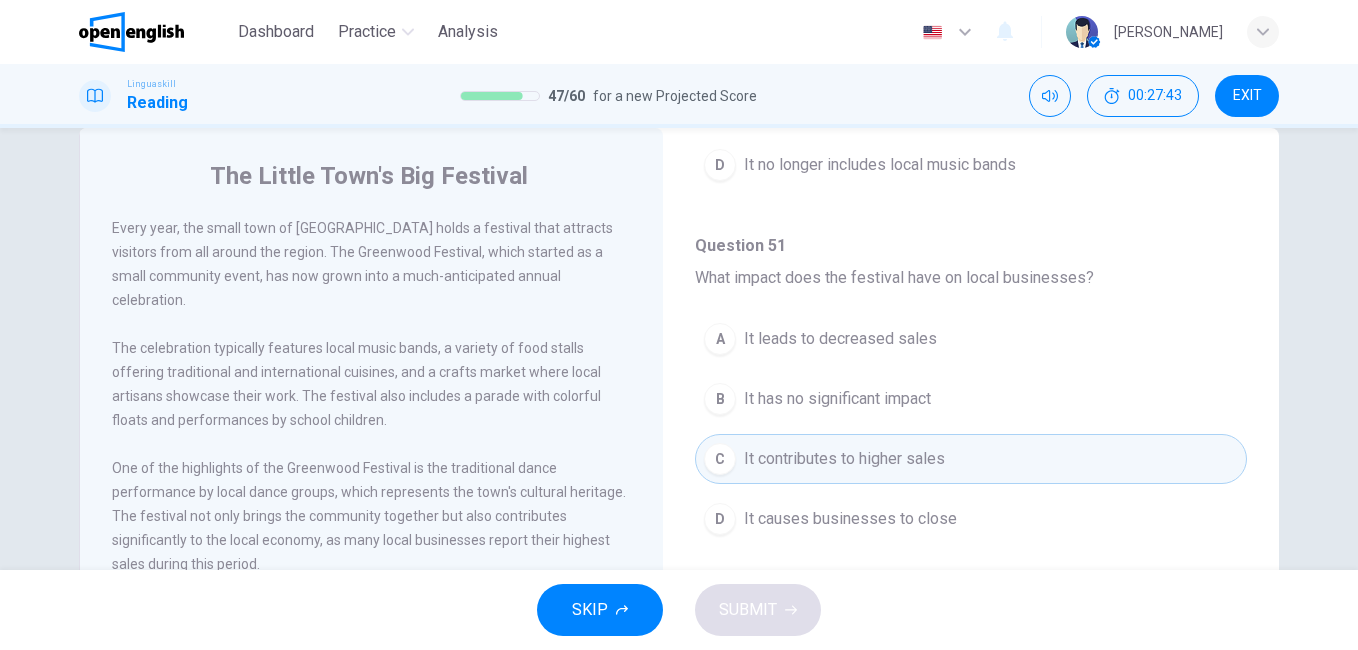 type 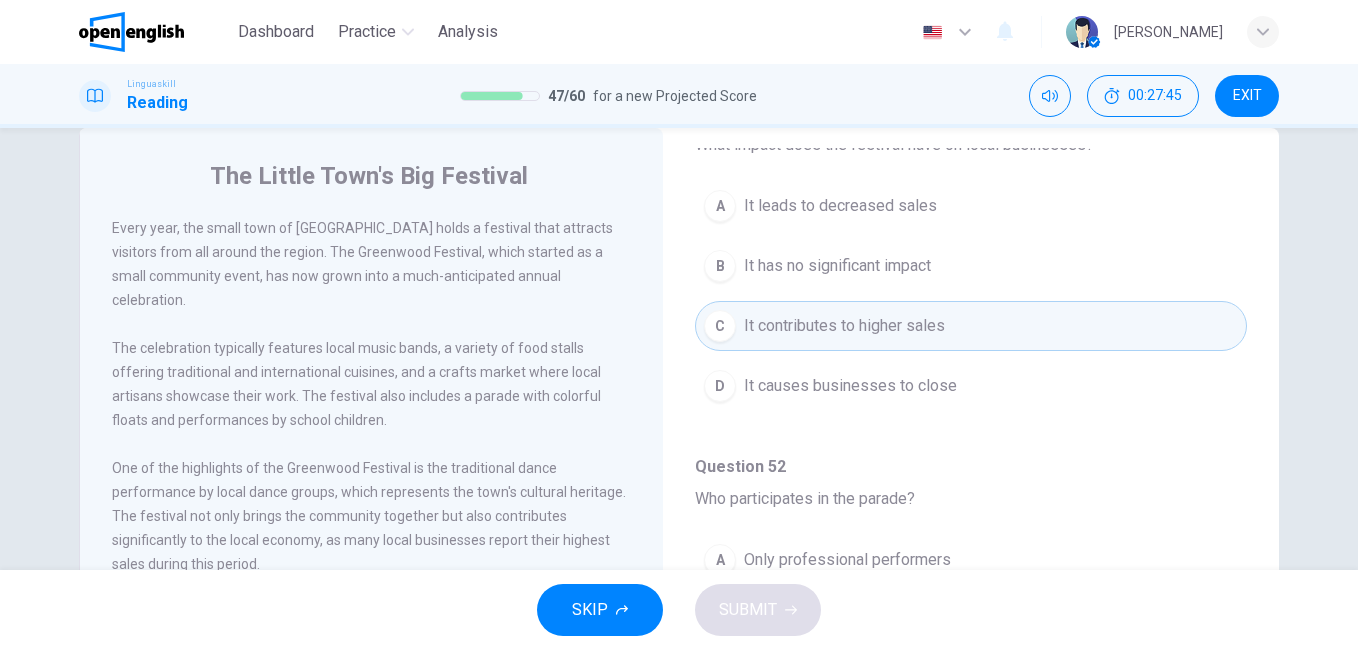 scroll, scrollTop: 1251, scrollLeft: 0, axis: vertical 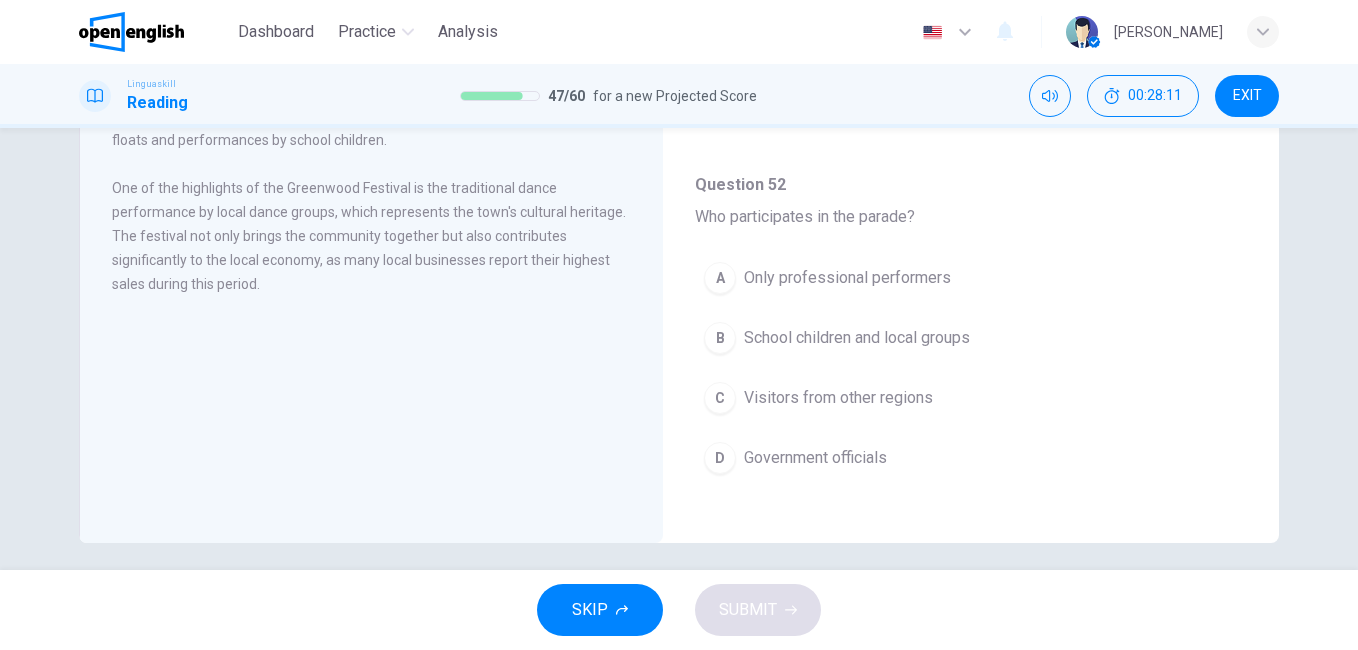 click on "B" at bounding box center (720, 338) 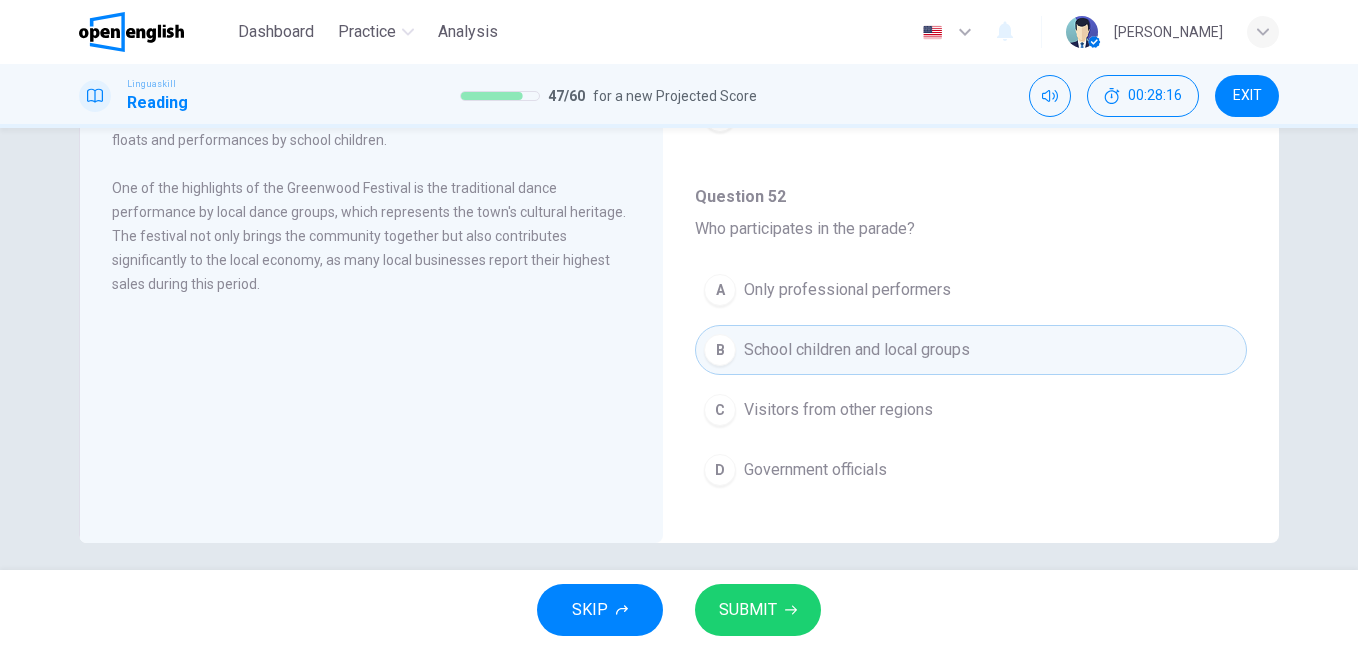 scroll, scrollTop: 1209, scrollLeft: 0, axis: vertical 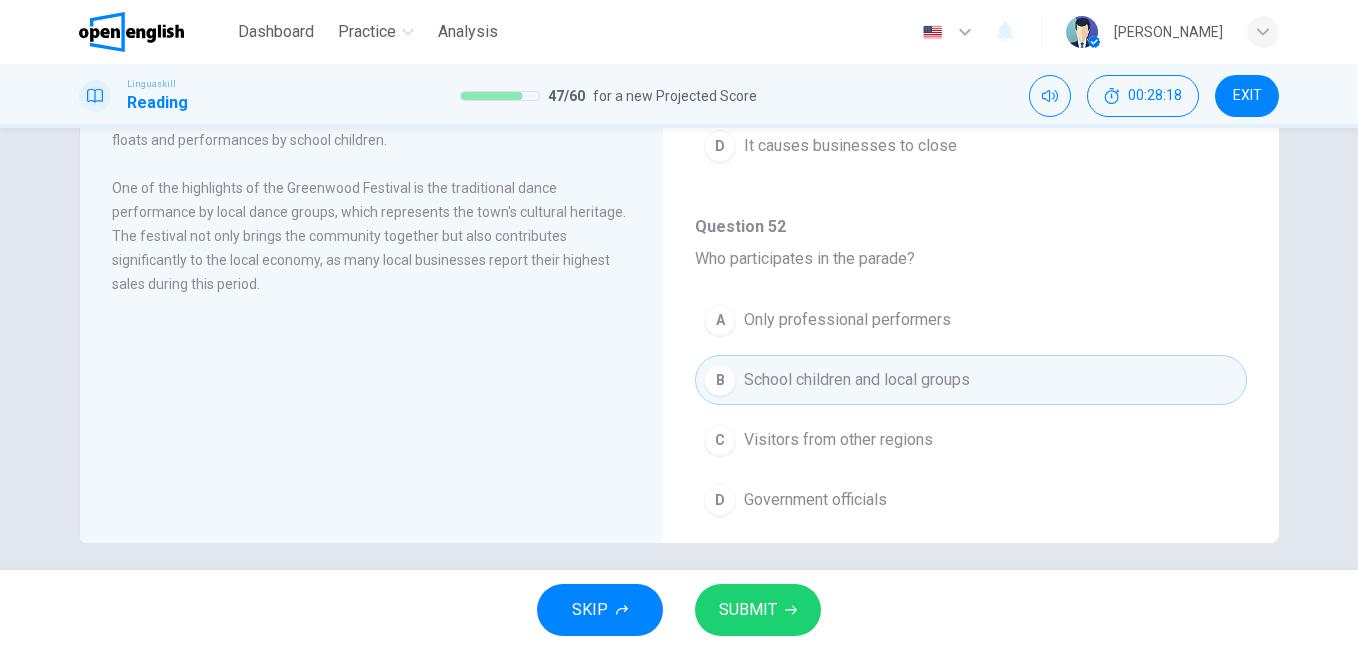 click on "The Little Town's Big Festival Every year, the small town of [GEOGRAPHIC_DATA] holds a festival that attracts visitors from all around the region. The Greenwood Festival, which started as a small community event, has now grown into a much-anticipated annual celebration.  The celebration typically features local music bands, a variety of food stalls offering traditional and international cuisines, and a crafts market where local artisans showcase their work. The festival also includes a parade with colorful floats and performances by school children. One of the highlights of the Greenwood Festival is the traditional dance performance by local dance groups, which represents the town's cultural heritage. The festival not only brings the community together but also contributes significantly to the local economy, as many local businesses report their highest sales during this period." at bounding box center (371, 195) 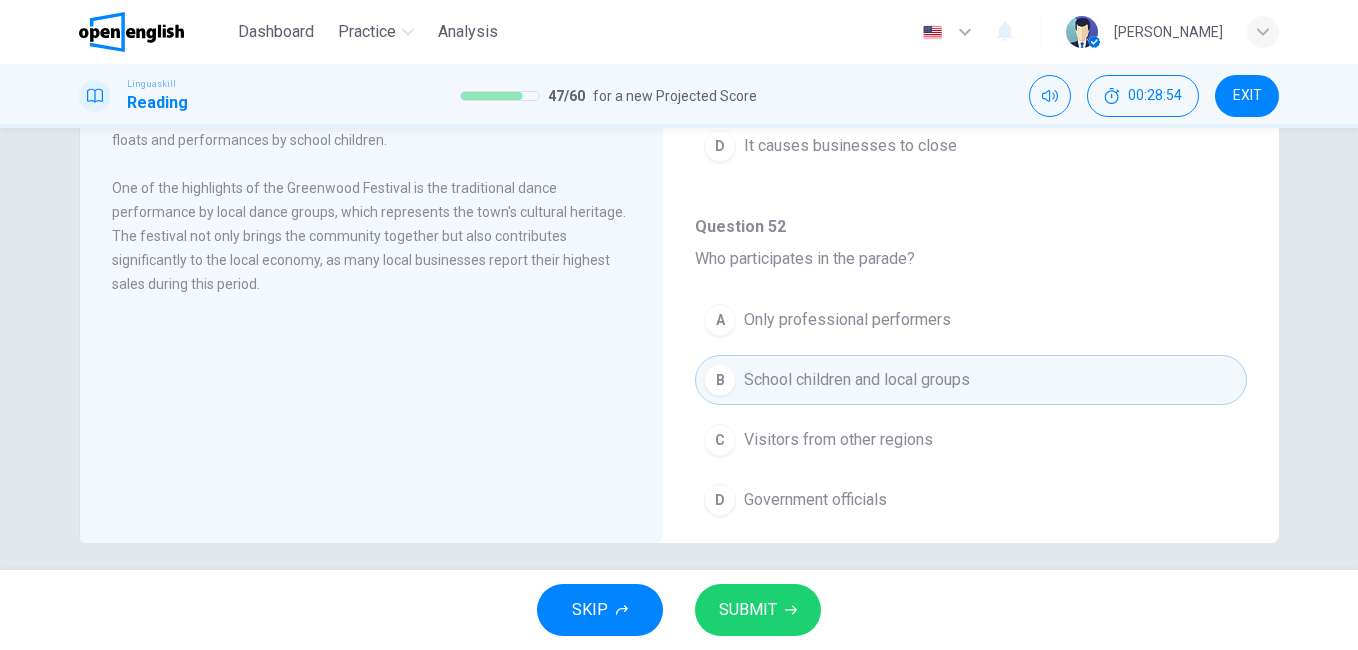 scroll, scrollTop: 333, scrollLeft: 0, axis: vertical 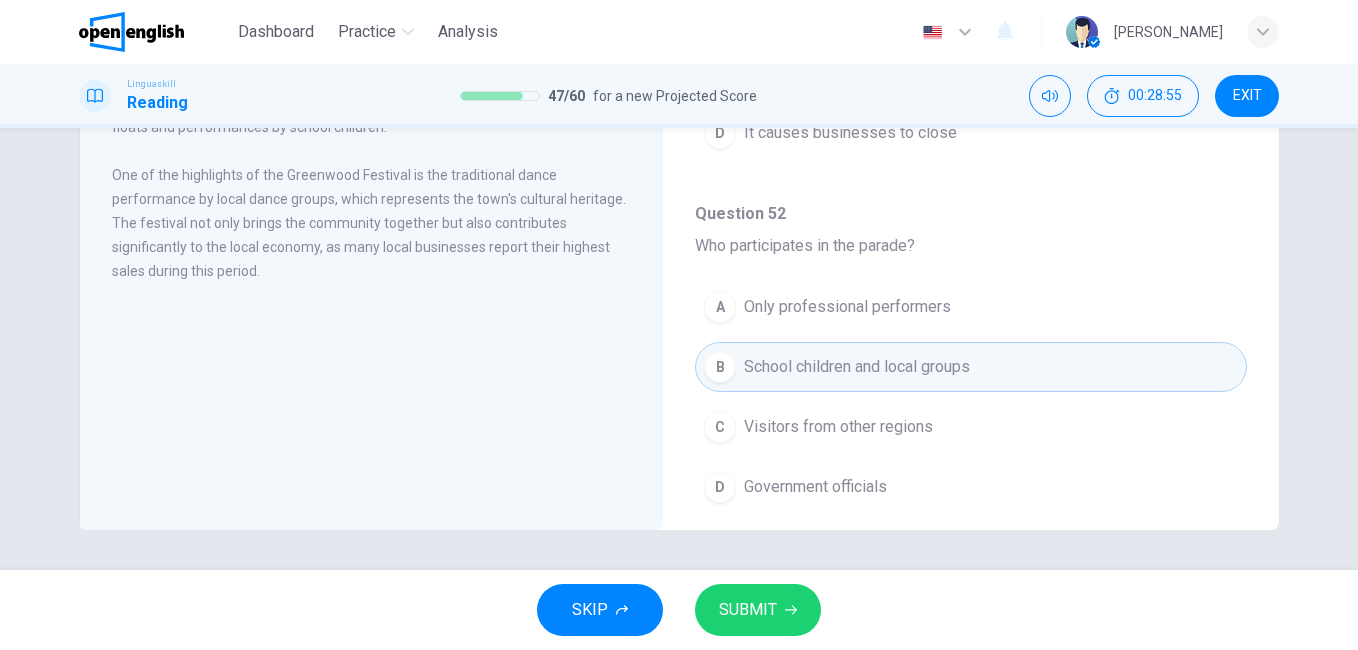 click on "SUBMIT" at bounding box center [748, 610] 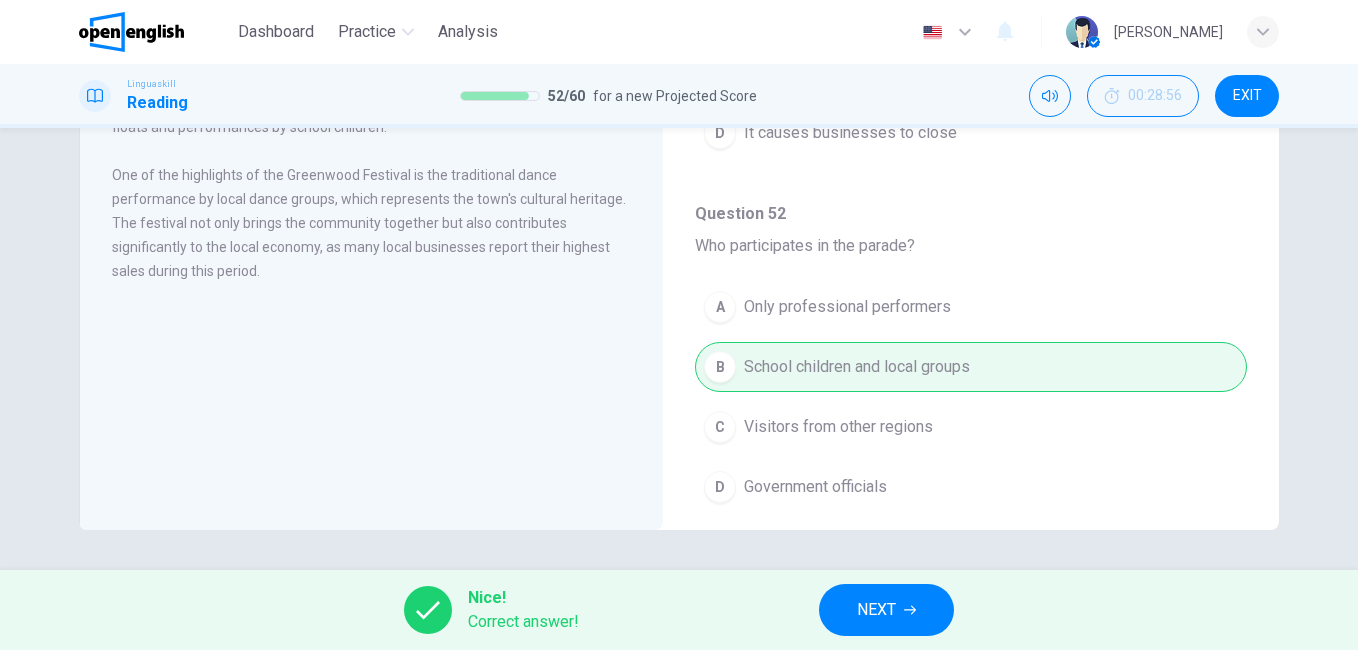 click on "NEXT" at bounding box center (876, 610) 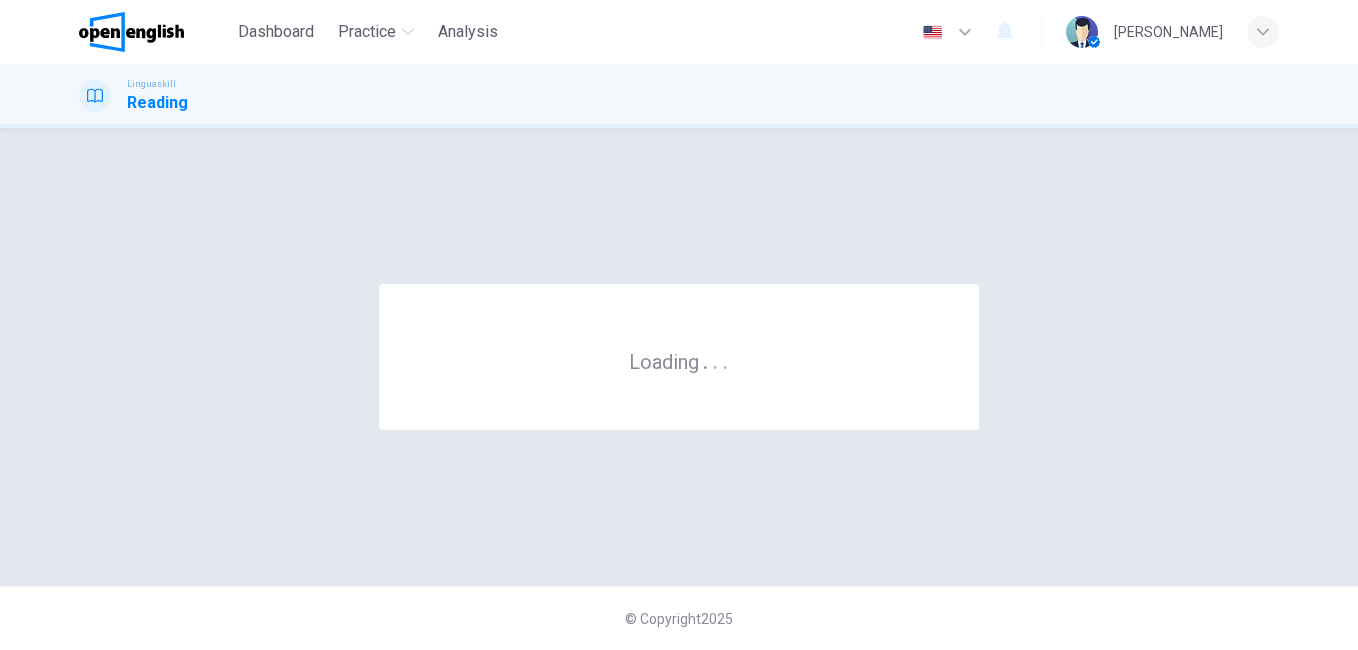 scroll, scrollTop: 0, scrollLeft: 0, axis: both 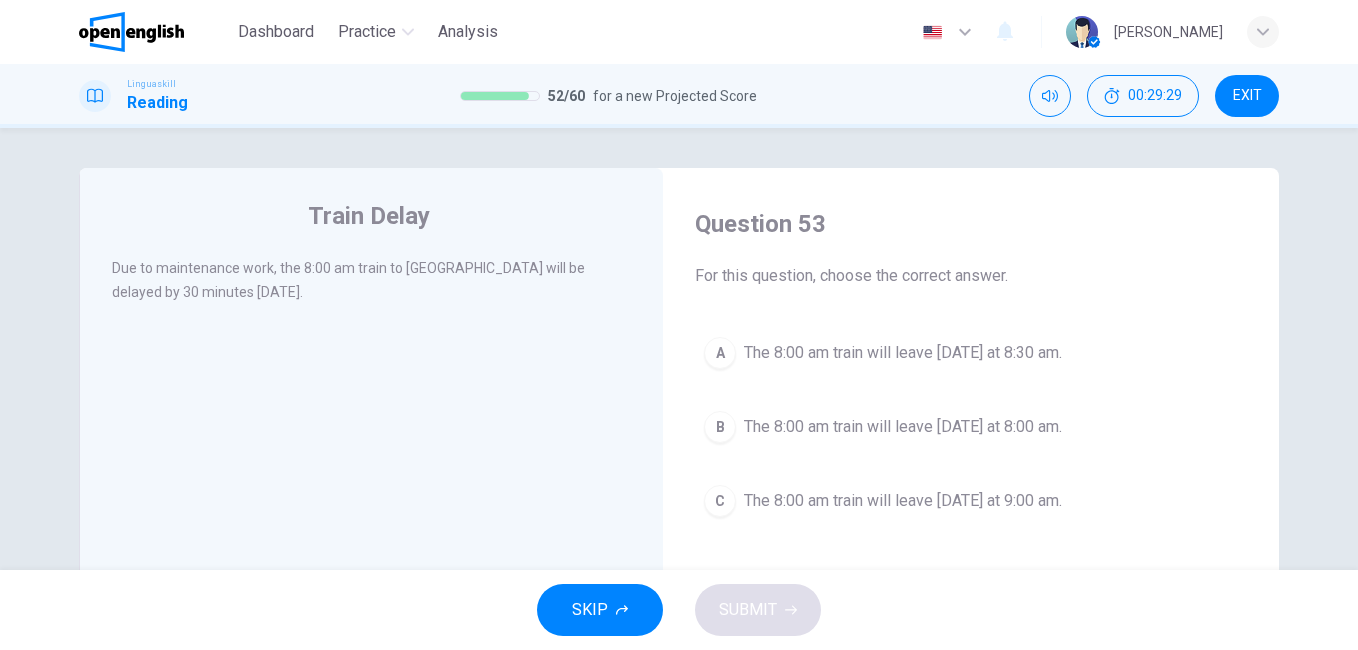 click on "A" at bounding box center (720, 353) 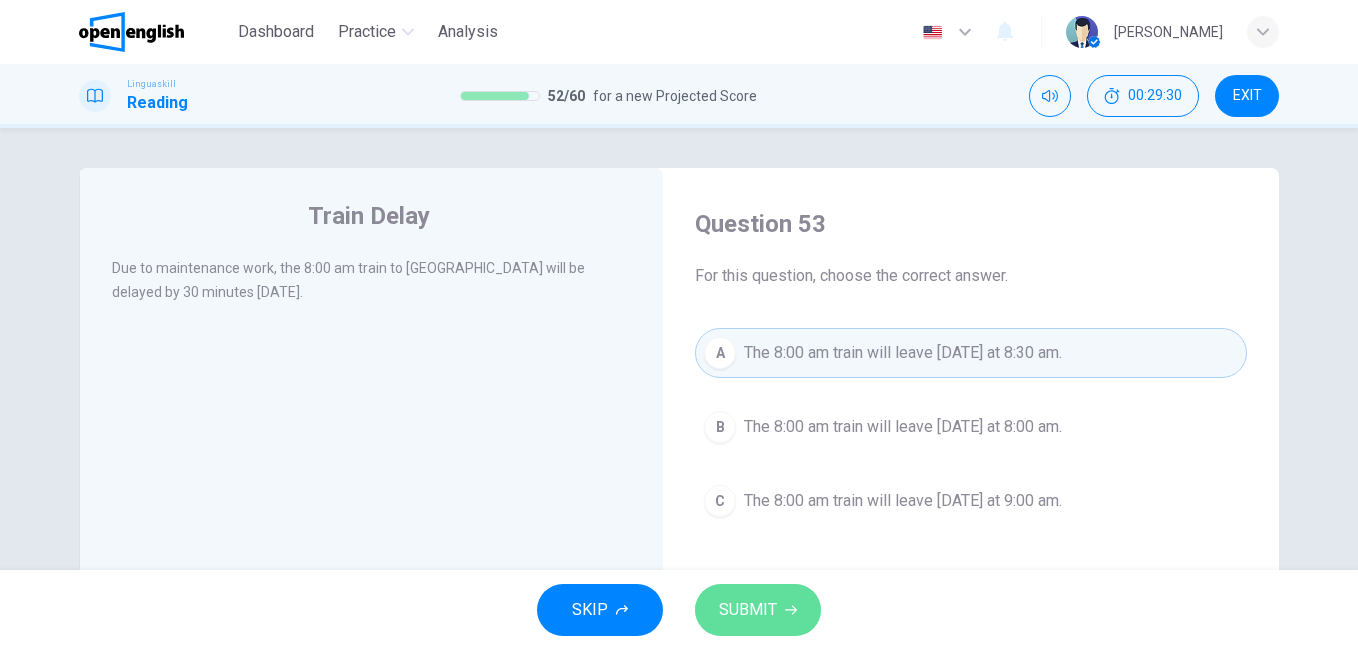 click on "SUBMIT" at bounding box center (758, 610) 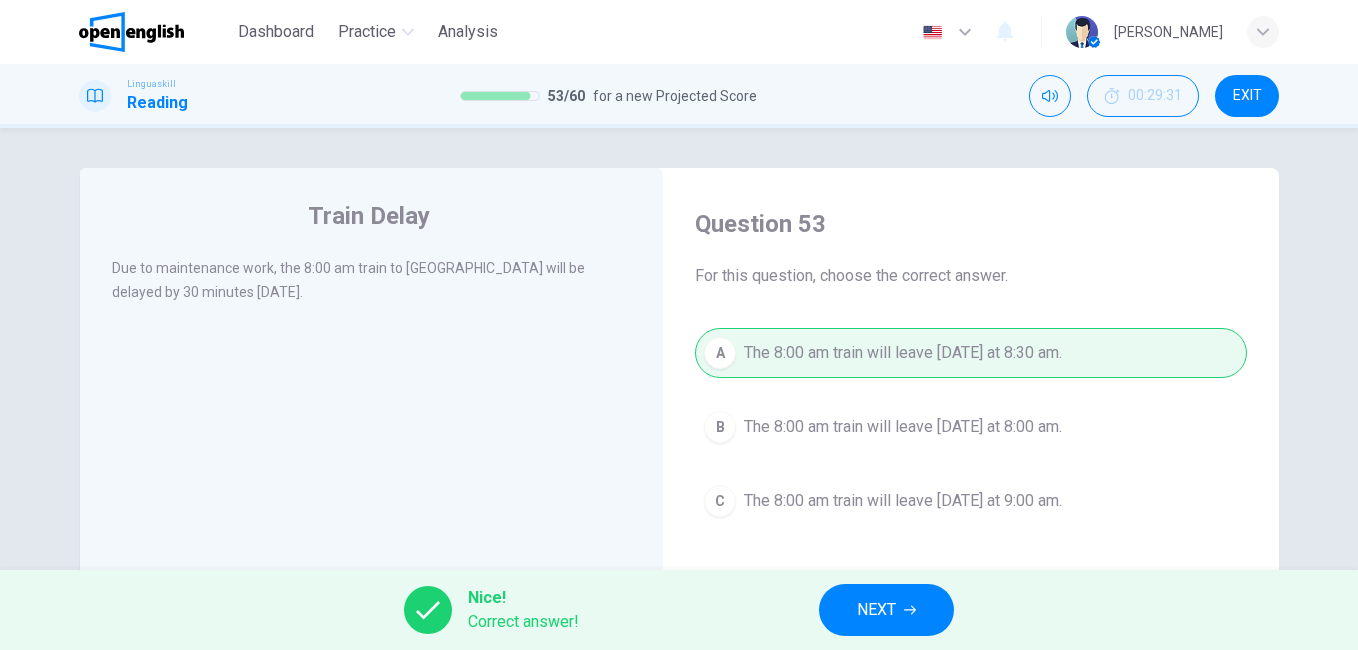 click on "NEXT" at bounding box center [886, 610] 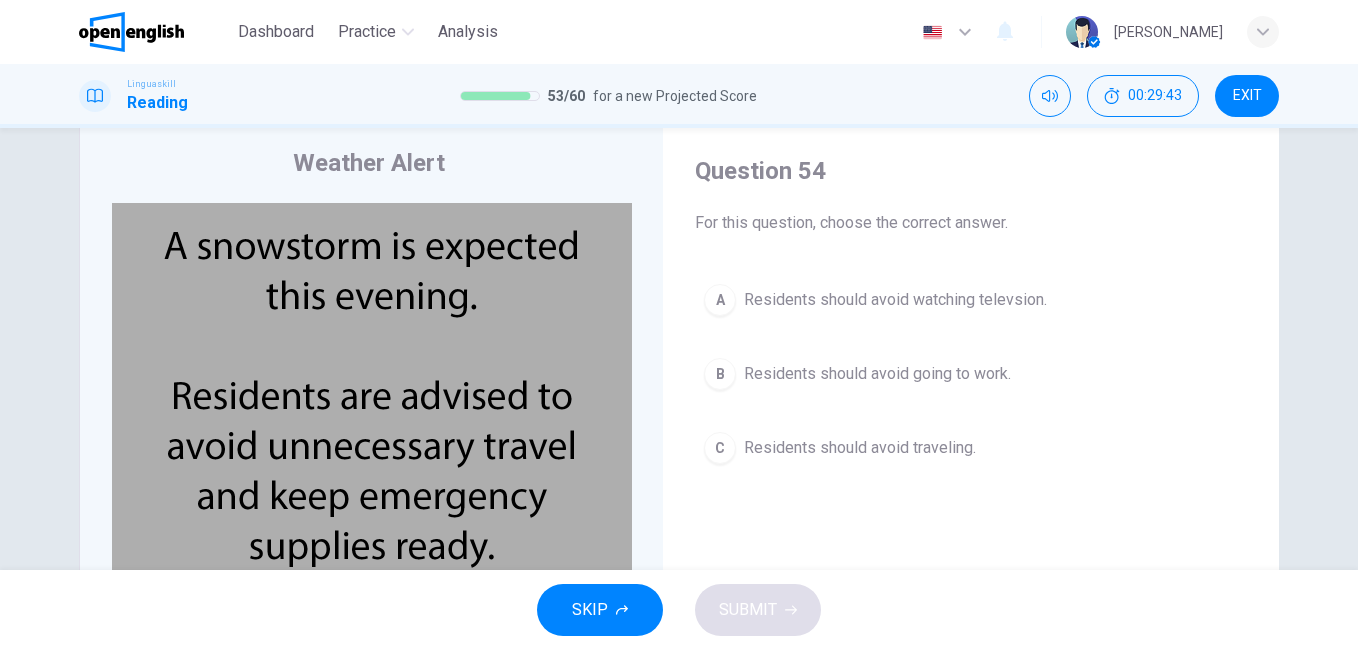 scroll, scrollTop: 147, scrollLeft: 0, axis: vertical 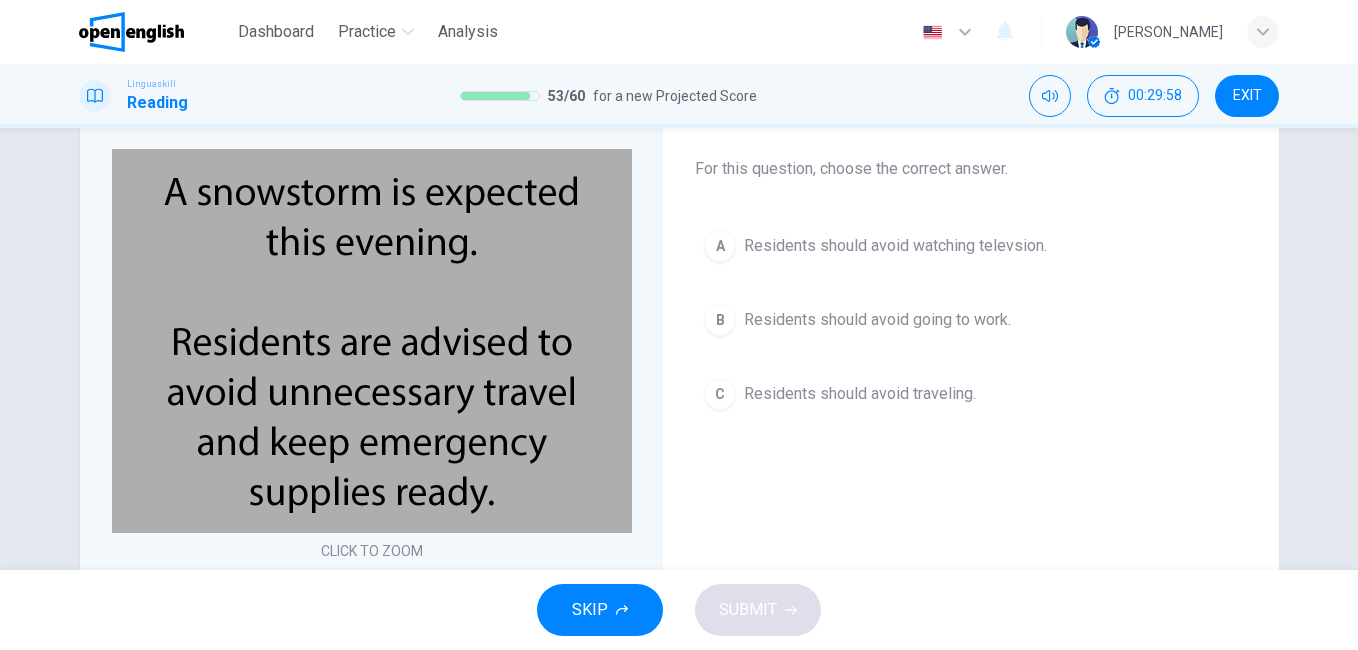 click on "C" at bounding box center [720, 394] 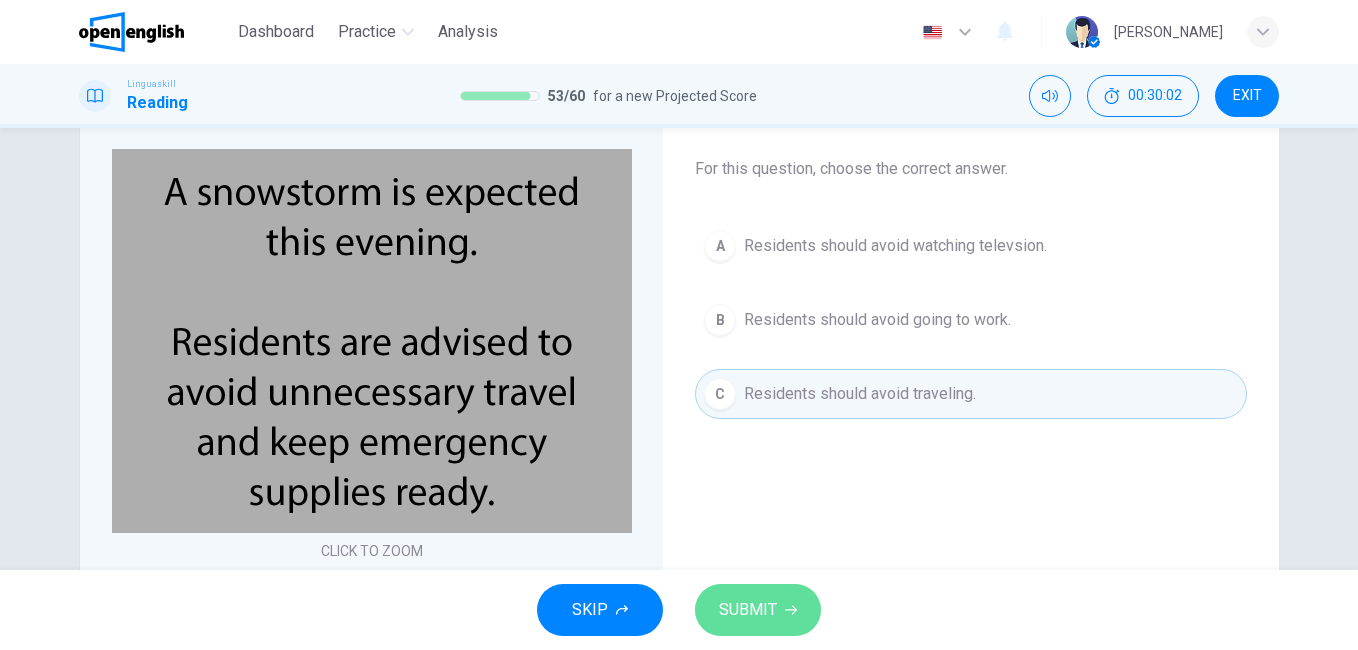click on "SUBMIT" at bounding box center [758, 610] 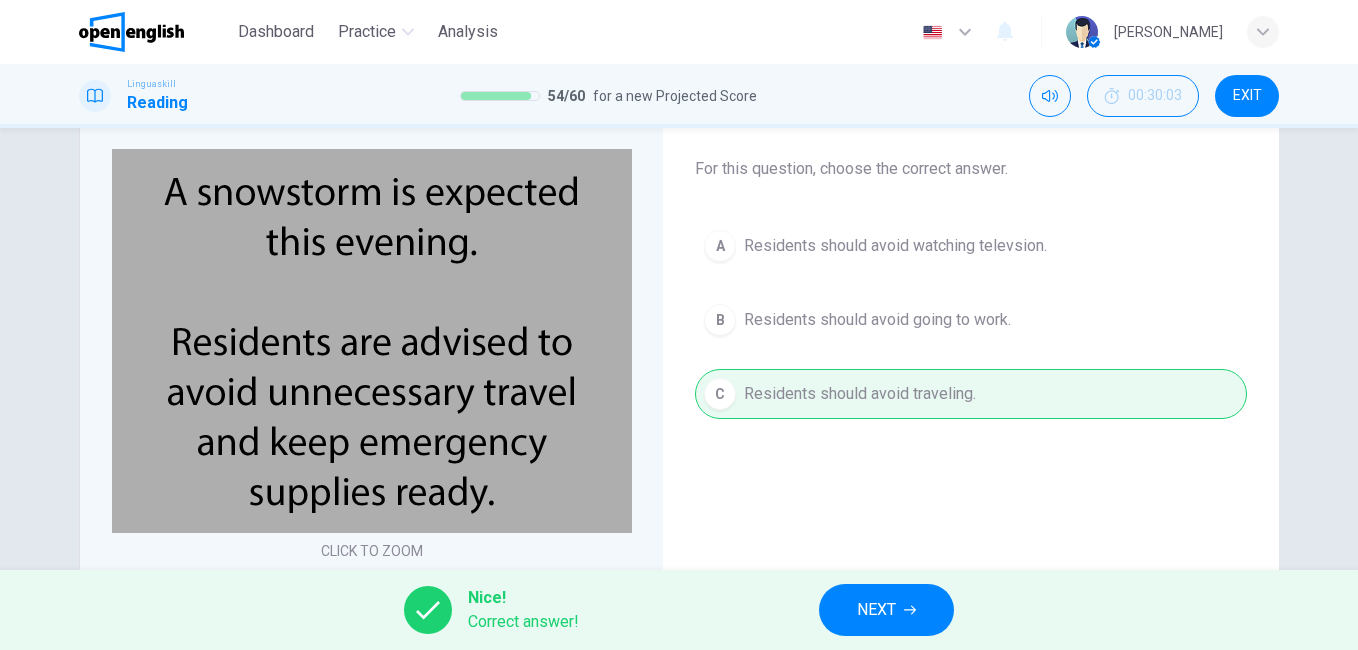 click on "NEXT" at bounding box center [886, 610] 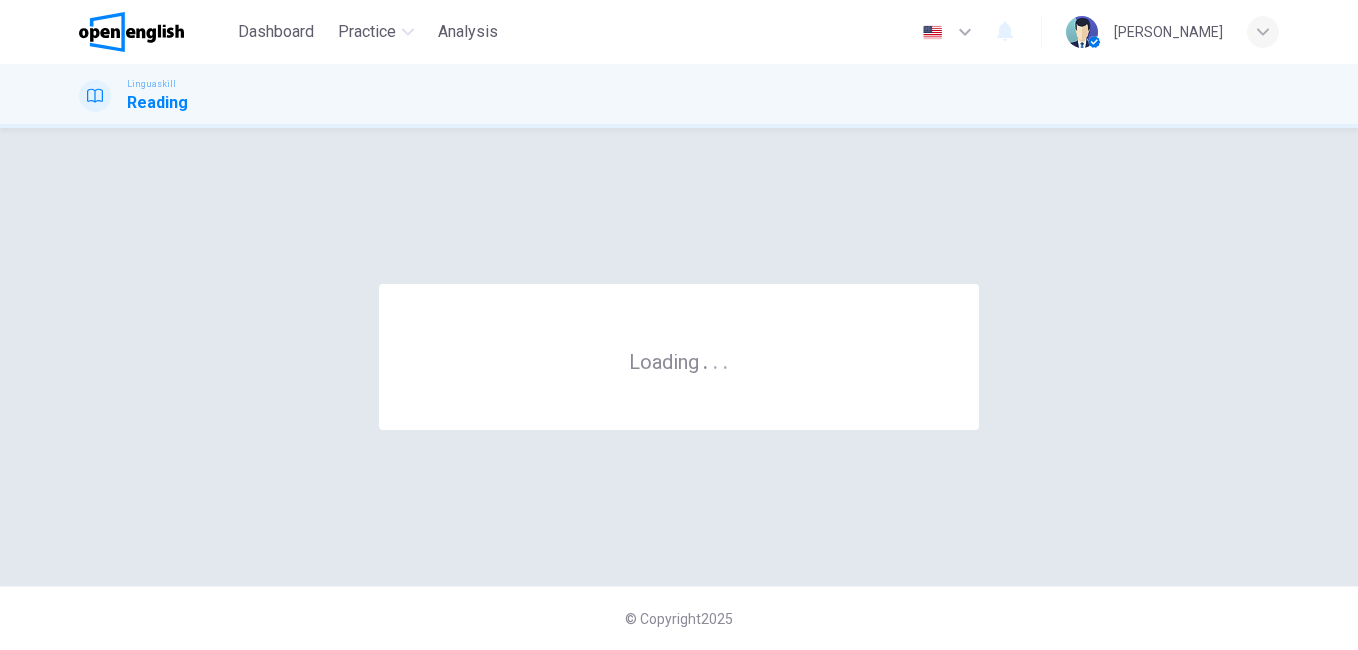 scroll, scrollTop: 0, scrollLeft: 0, axis: both 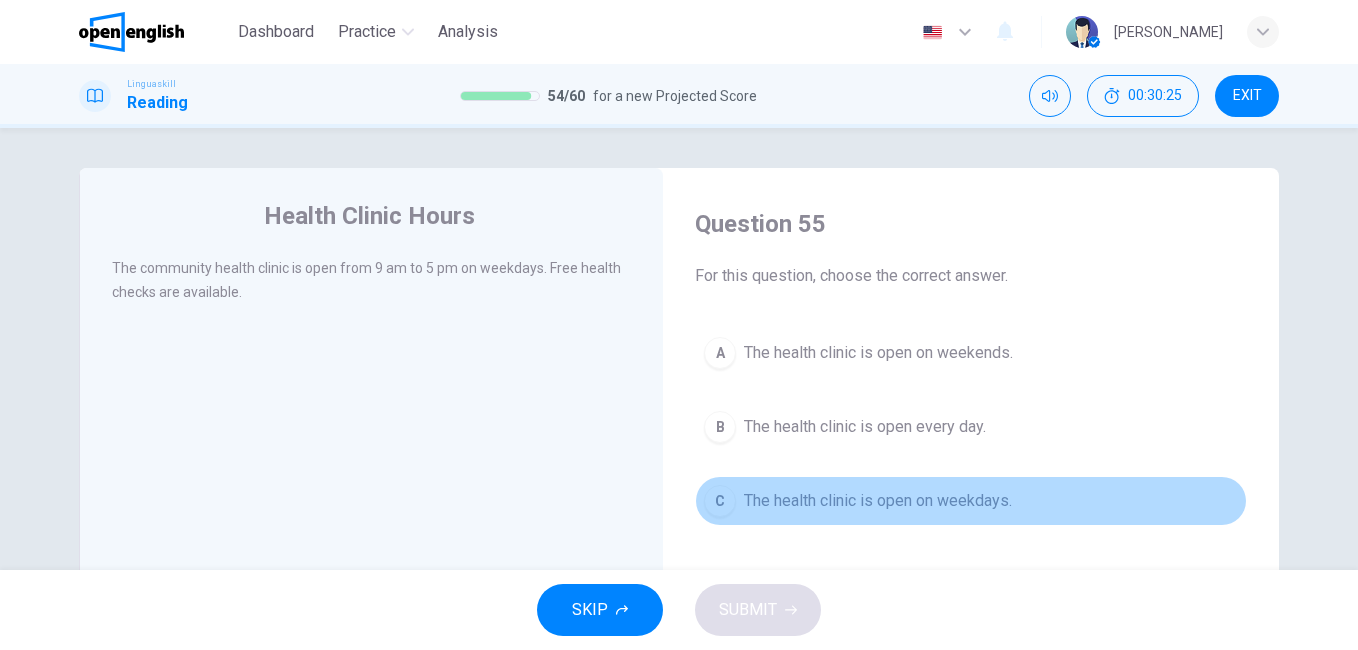 click on "C" at bounding box center (720, 501) 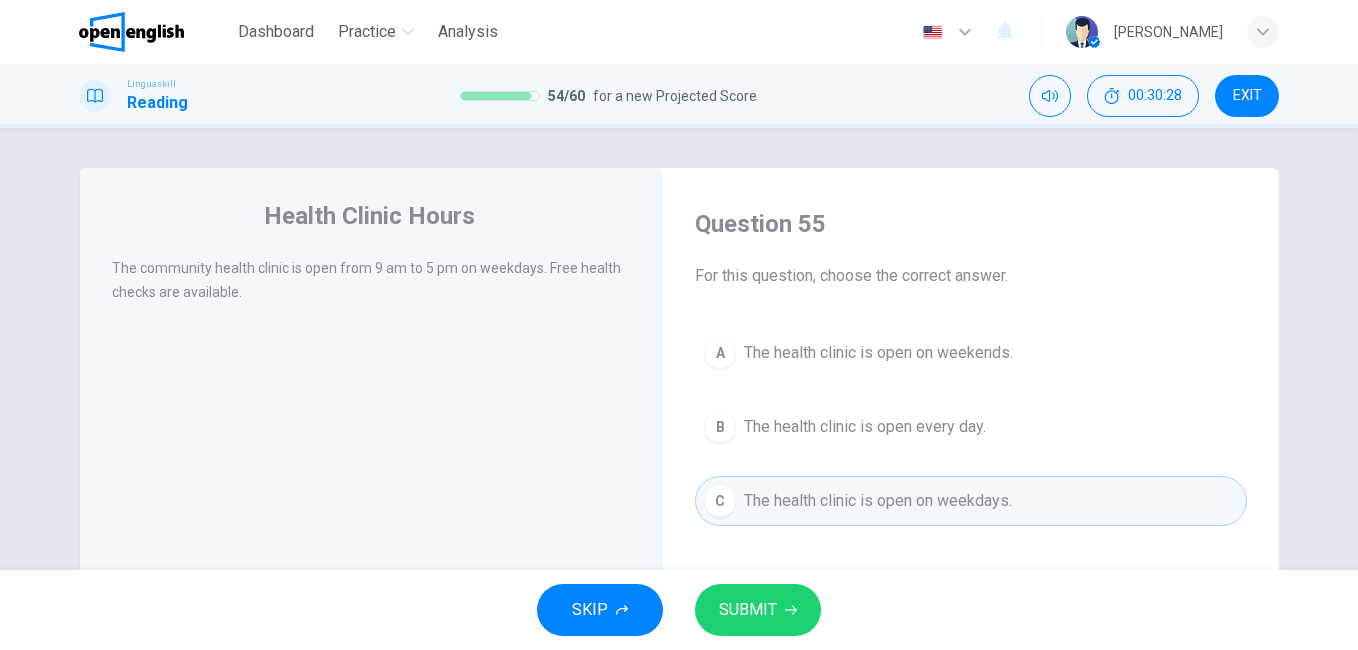 click on "SUBMIT" at bounding box center (748, 610) 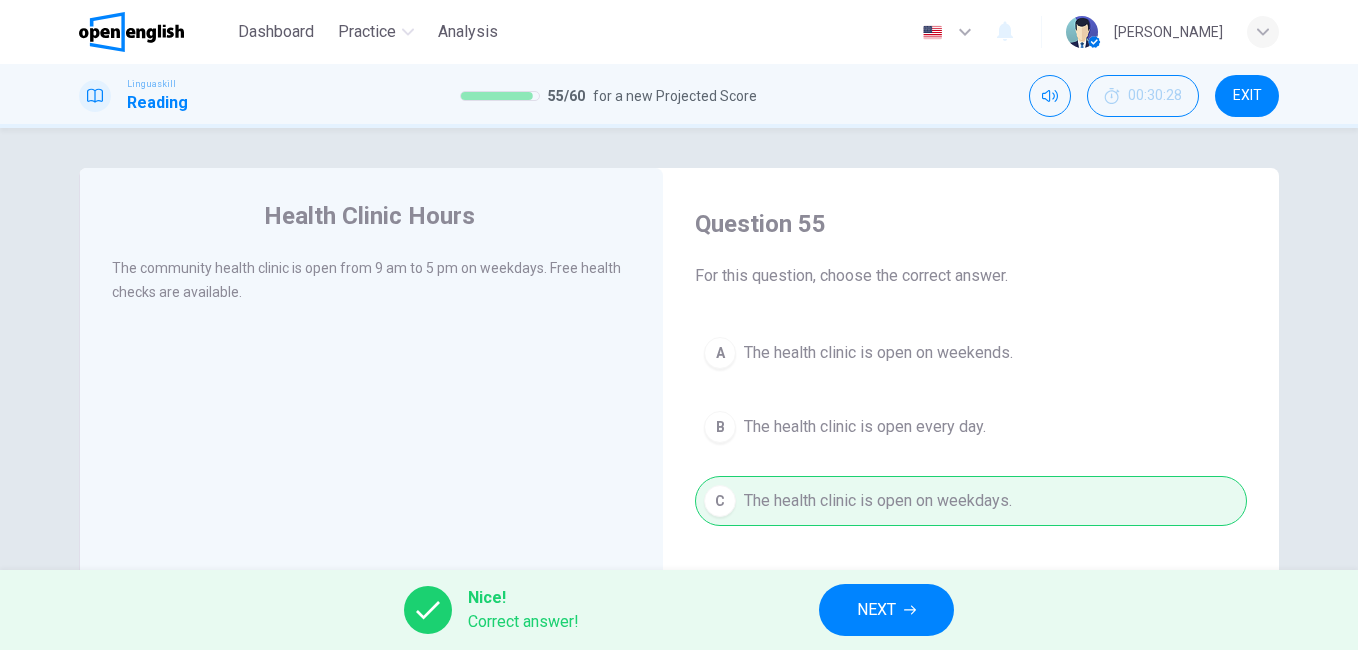 click on "NEXT" at bounding box center (876, 610) 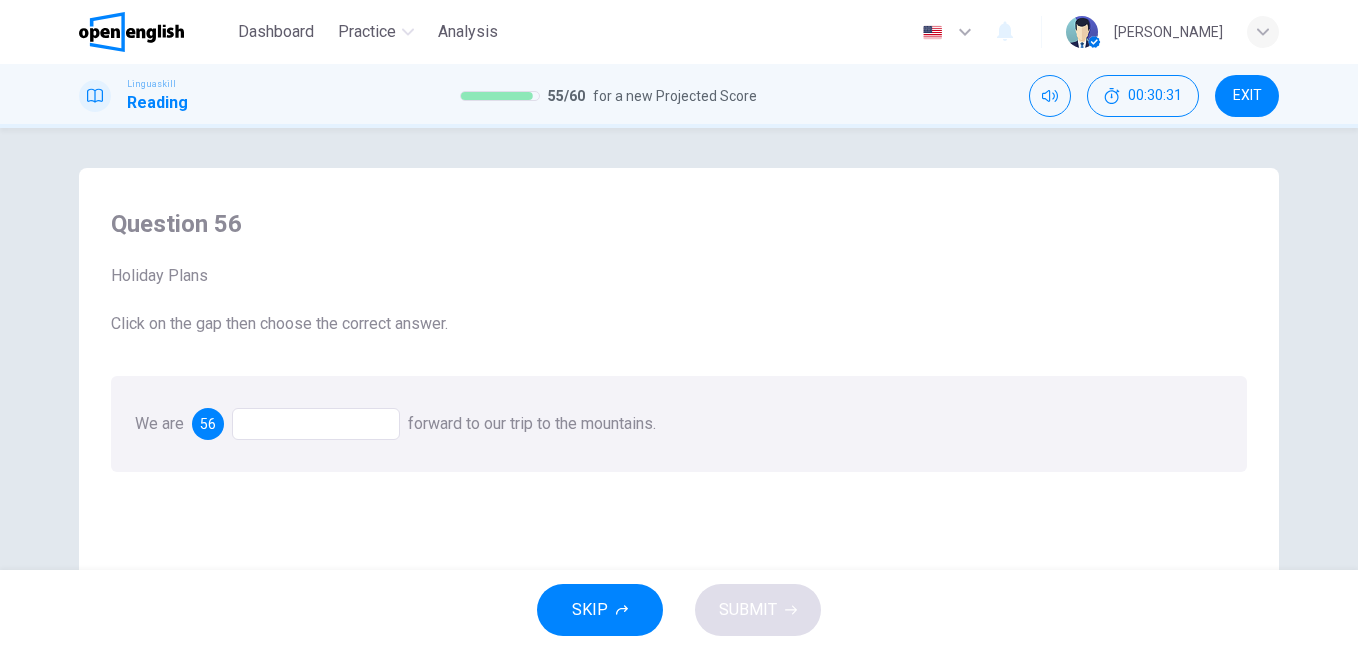 click at bounding box center [316, 424] 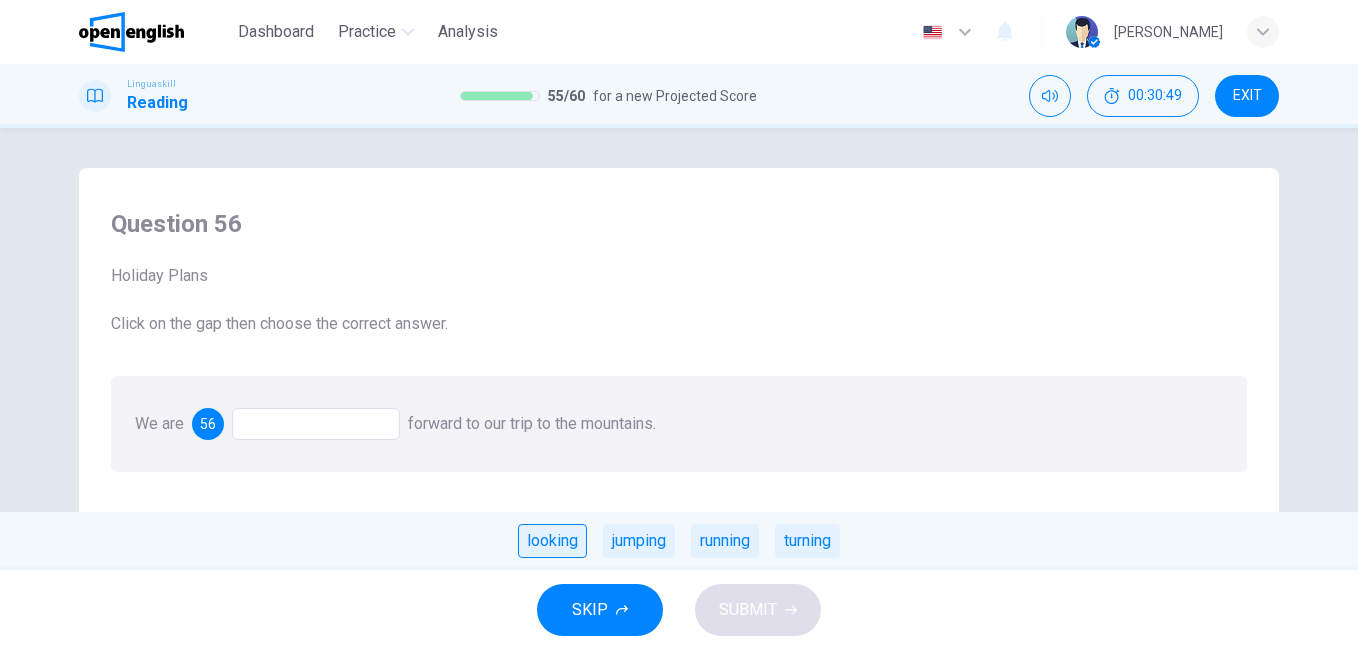 click on "looking" at bounding box center [552, 541] 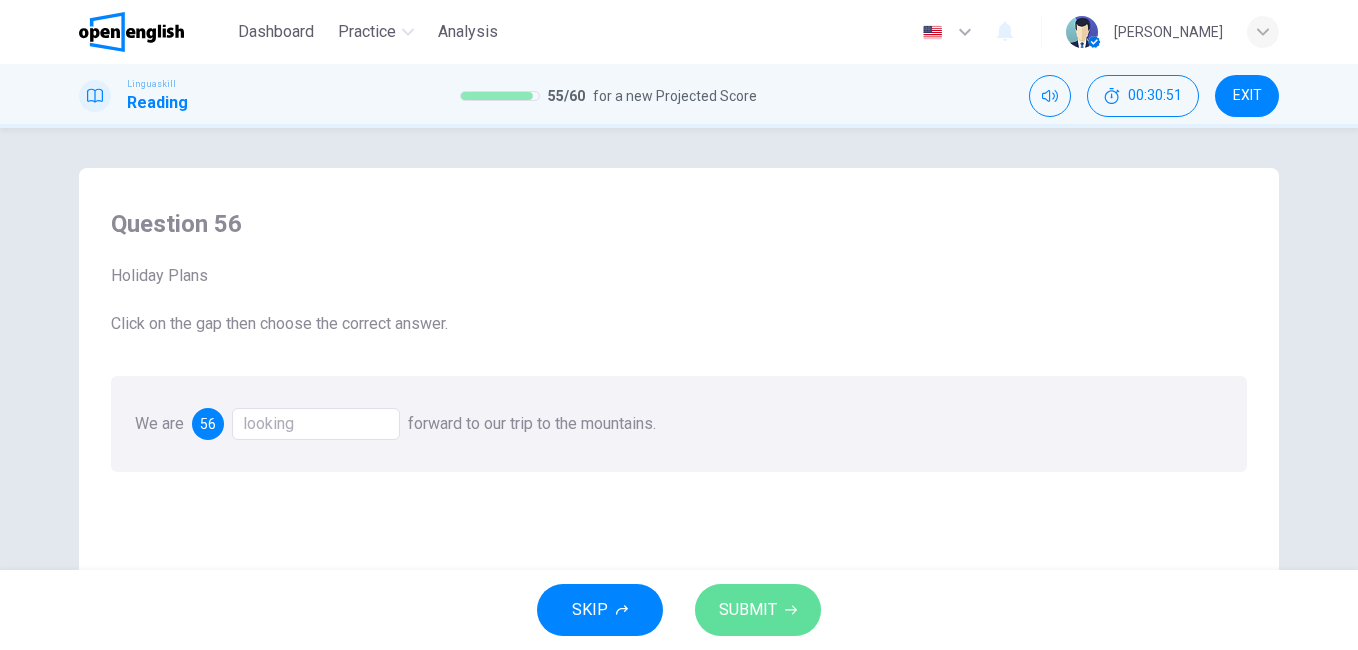 click 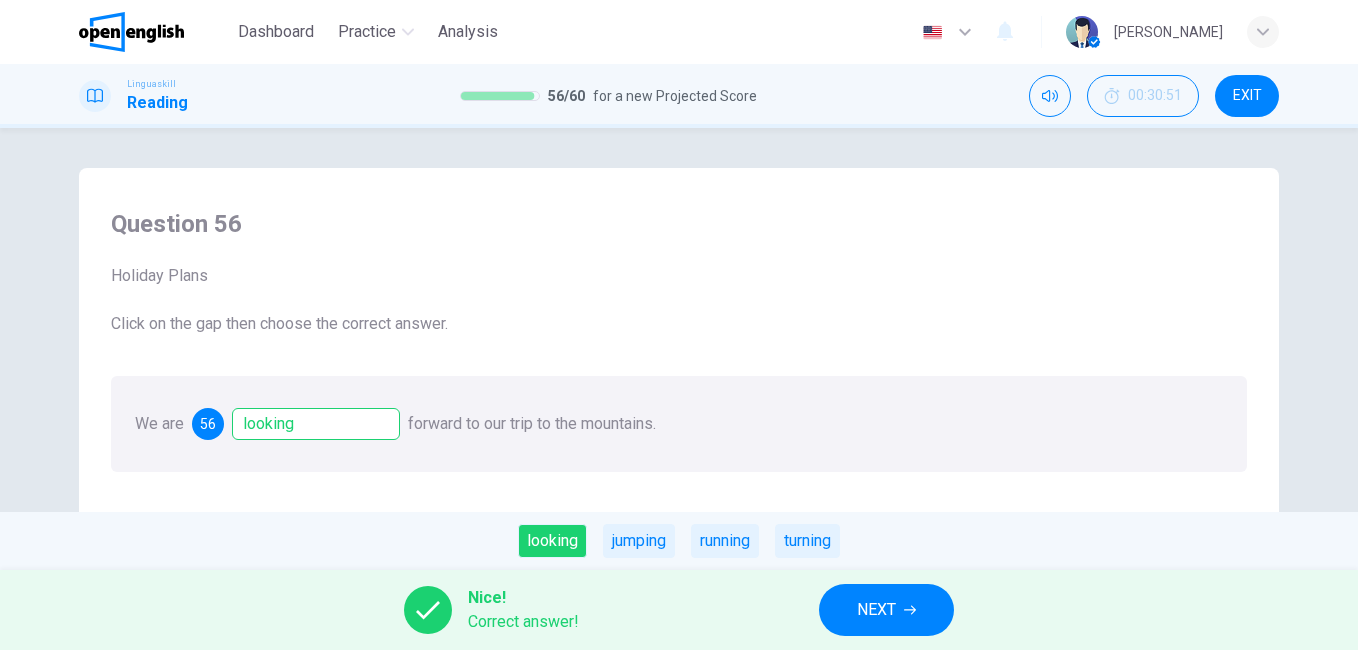click on "NEXT" at bounding box center [876, 610] 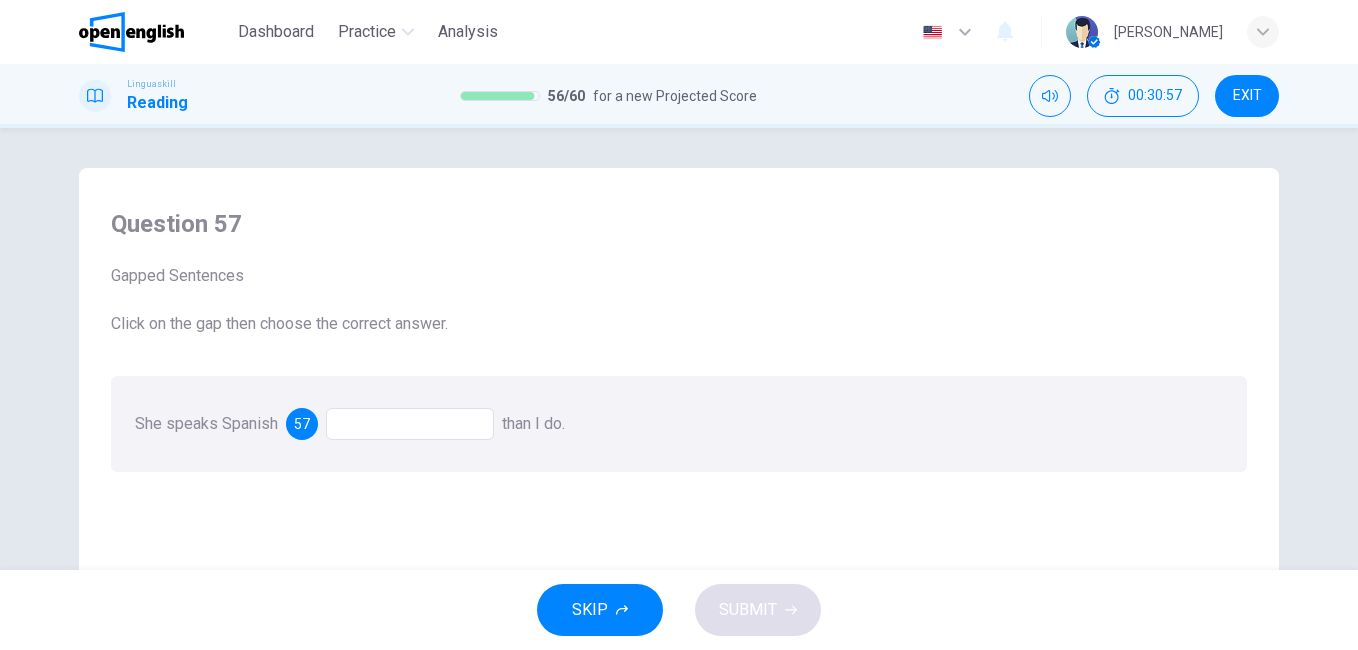 click at bounding box center [410, 424] 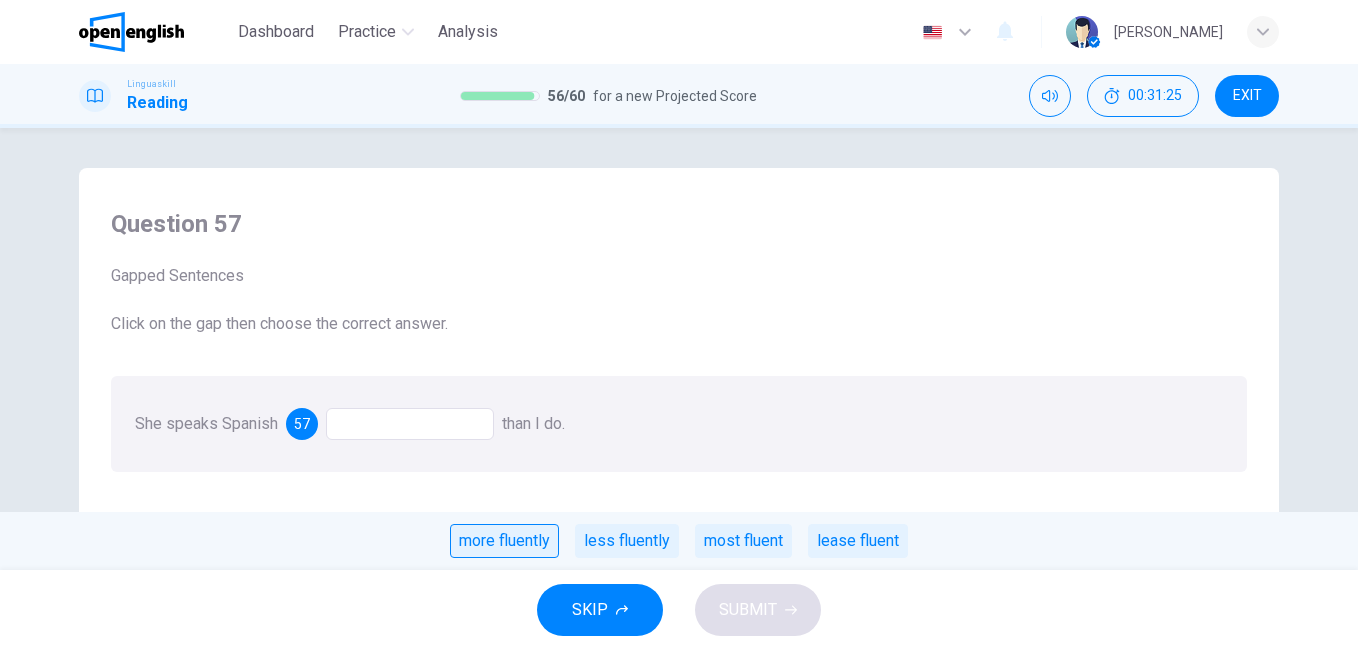 click on "more fluently" at bounding box center [504, 541] 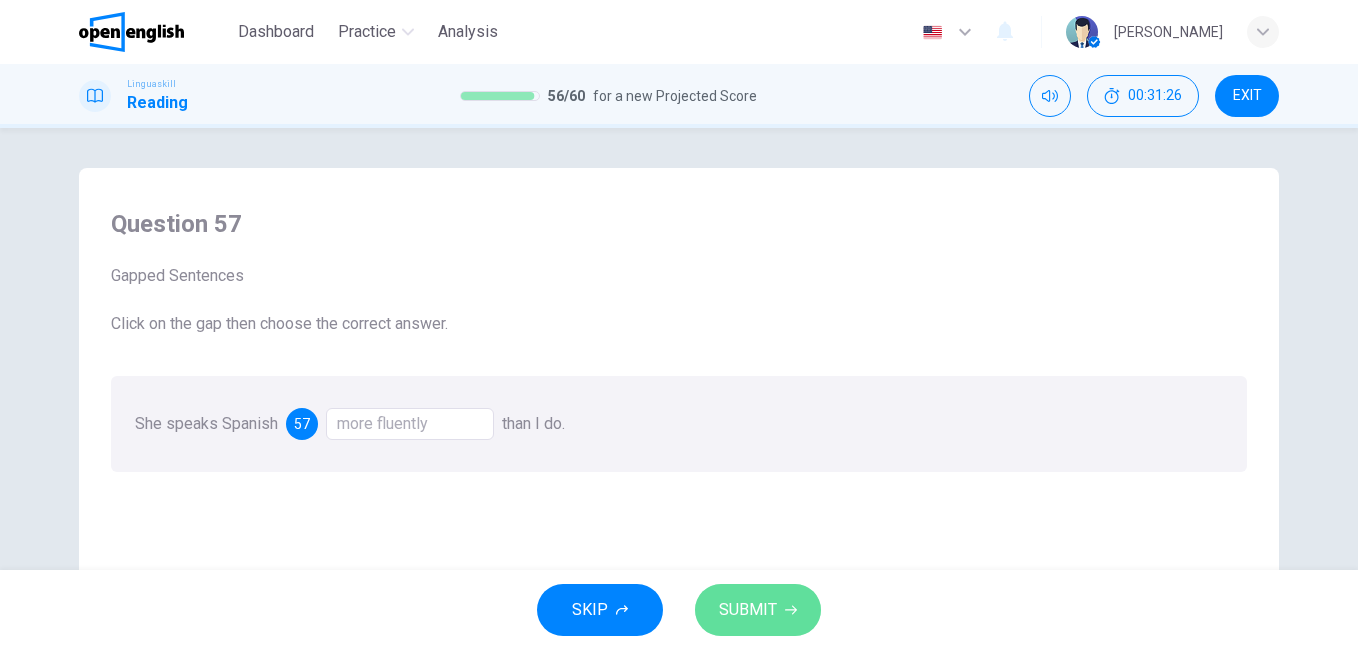 click on "SUBMIT" at bounding box center (758, 610) 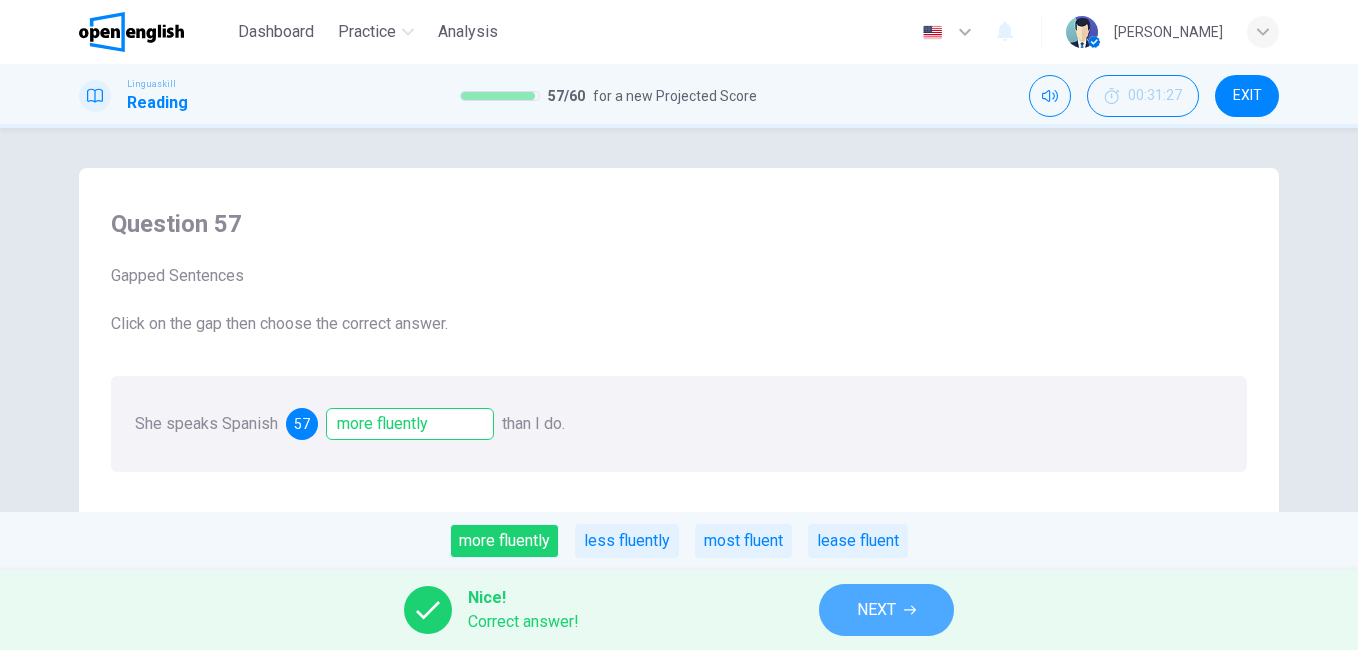 click on "NEXT" at bounding box center [876, 610] 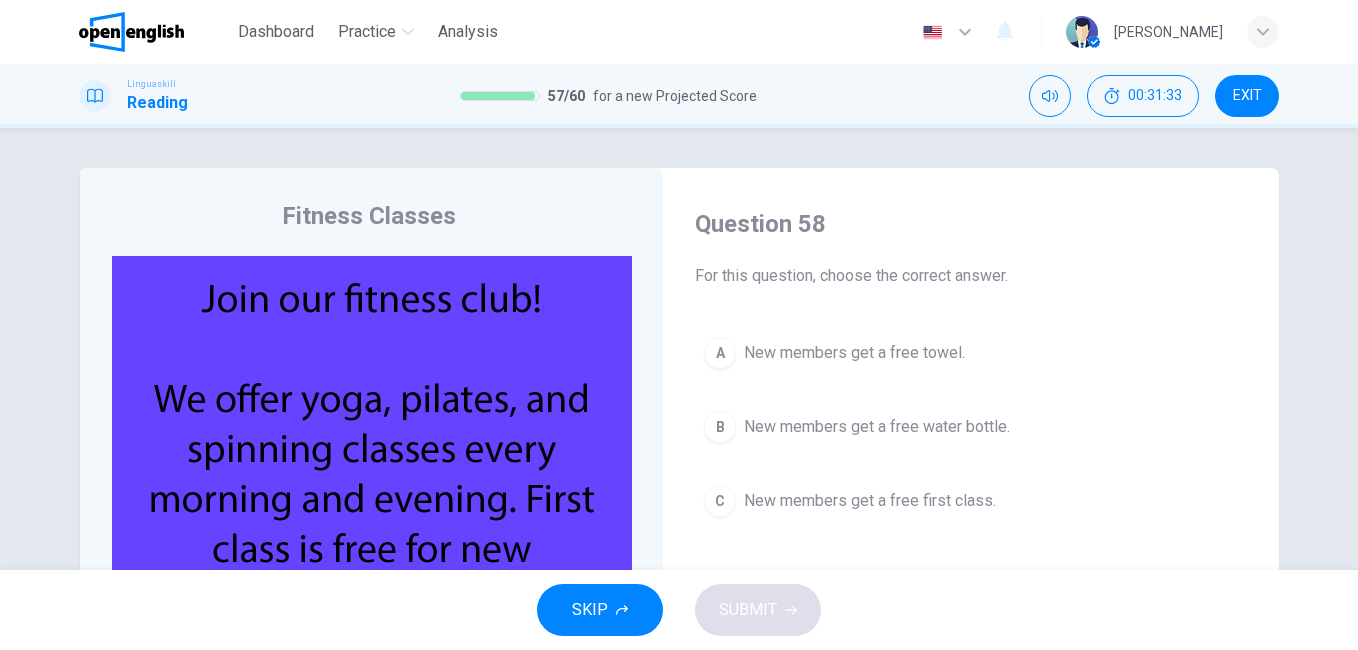 scroll, scrollTop: 40, scrollLeft: 0, axis: vertical 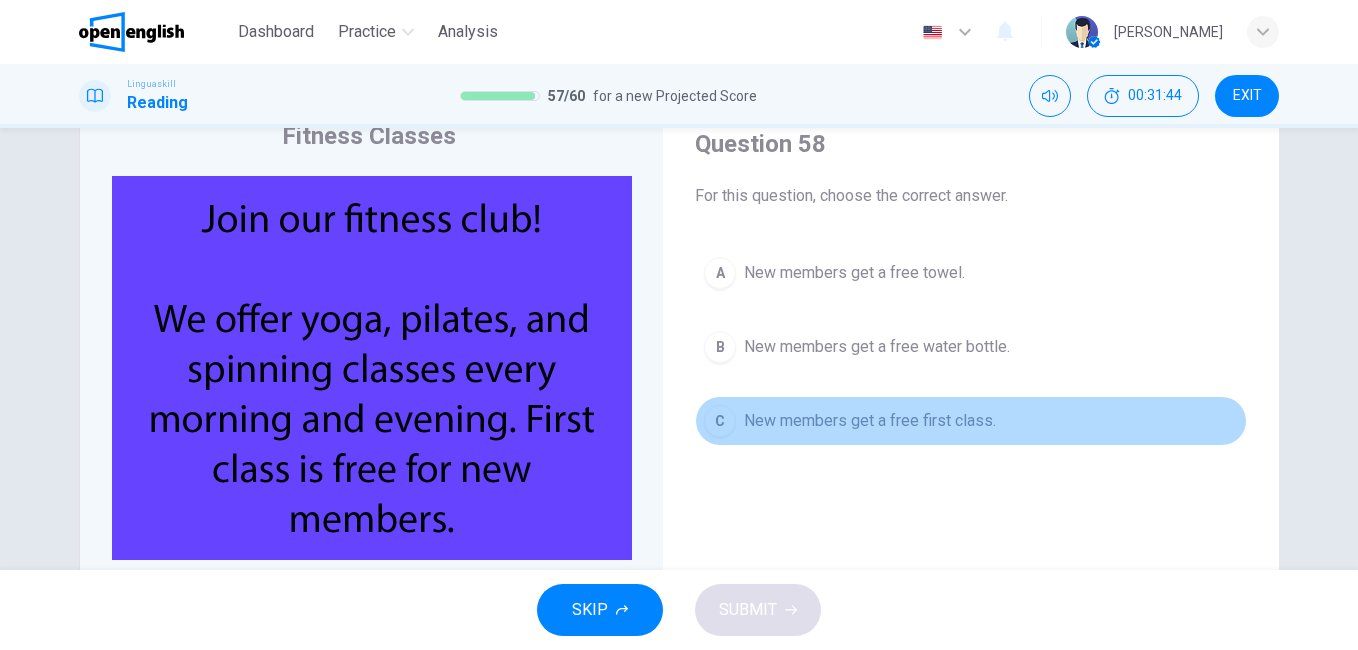 click on "C" at bounding box center [720, 421] 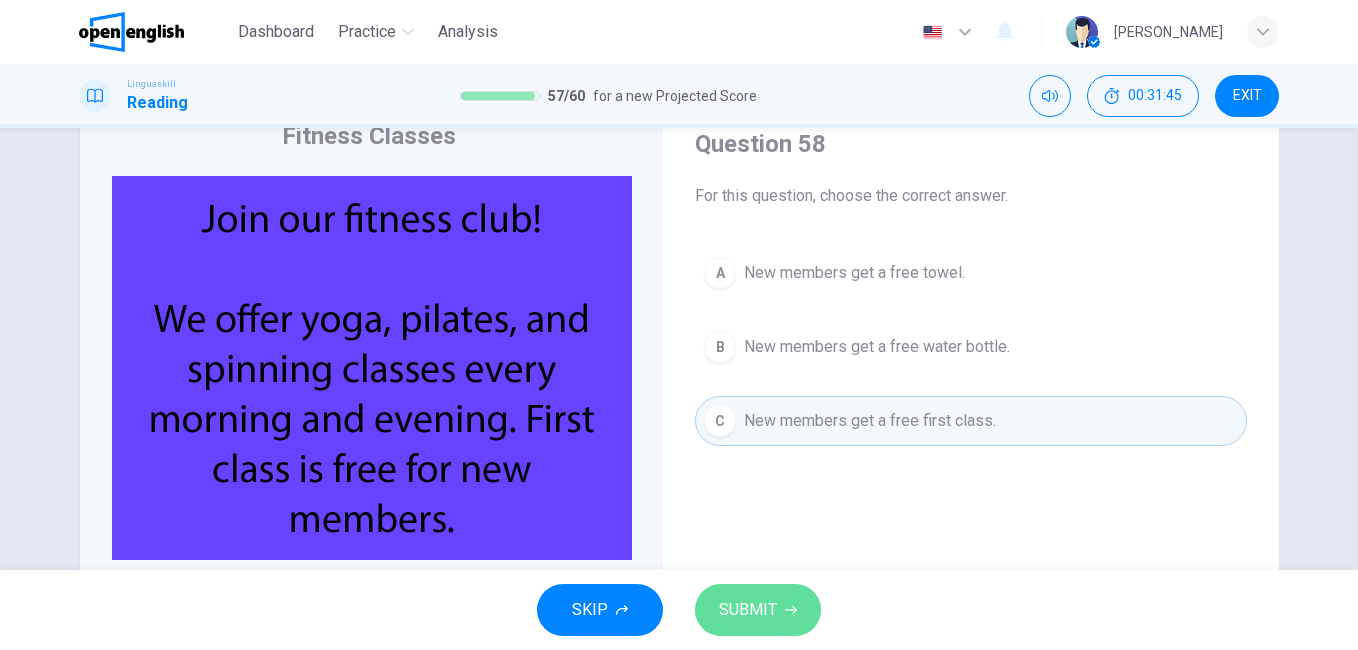 click 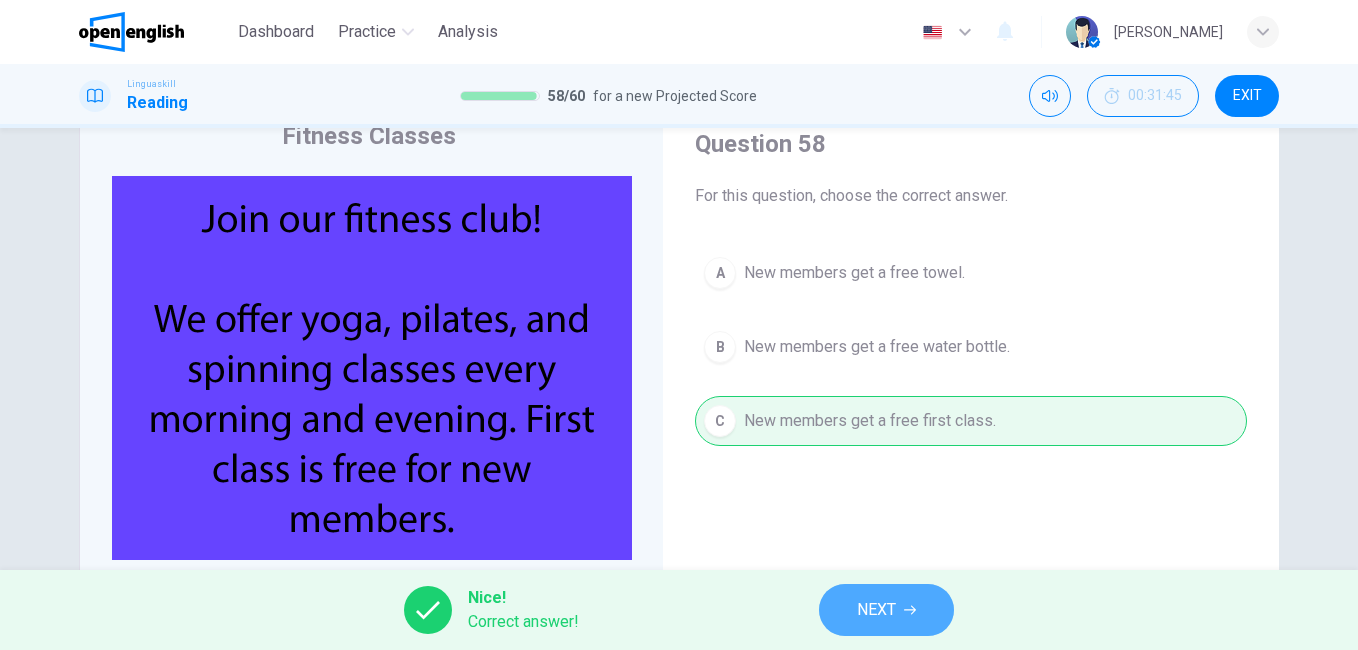click on "NEXT" at bounding box center [876, 610] 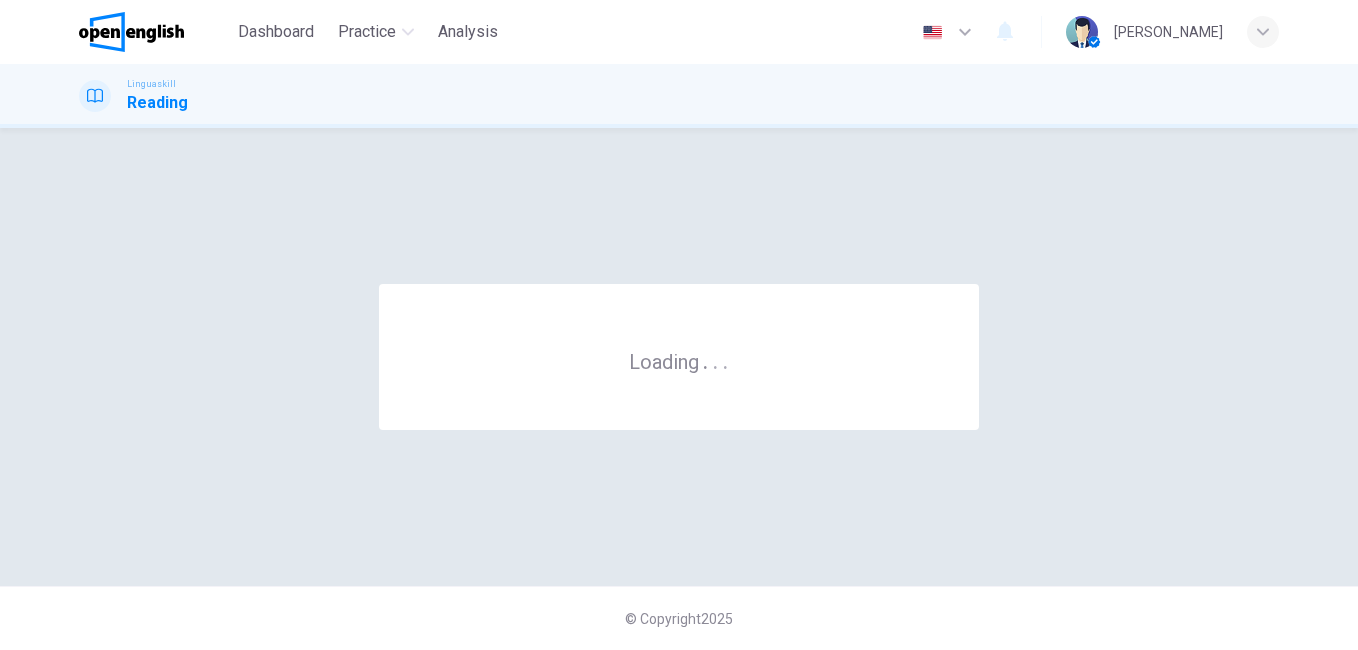 scroll, scrollTop: 0, scrollLeft: 0, axis: both 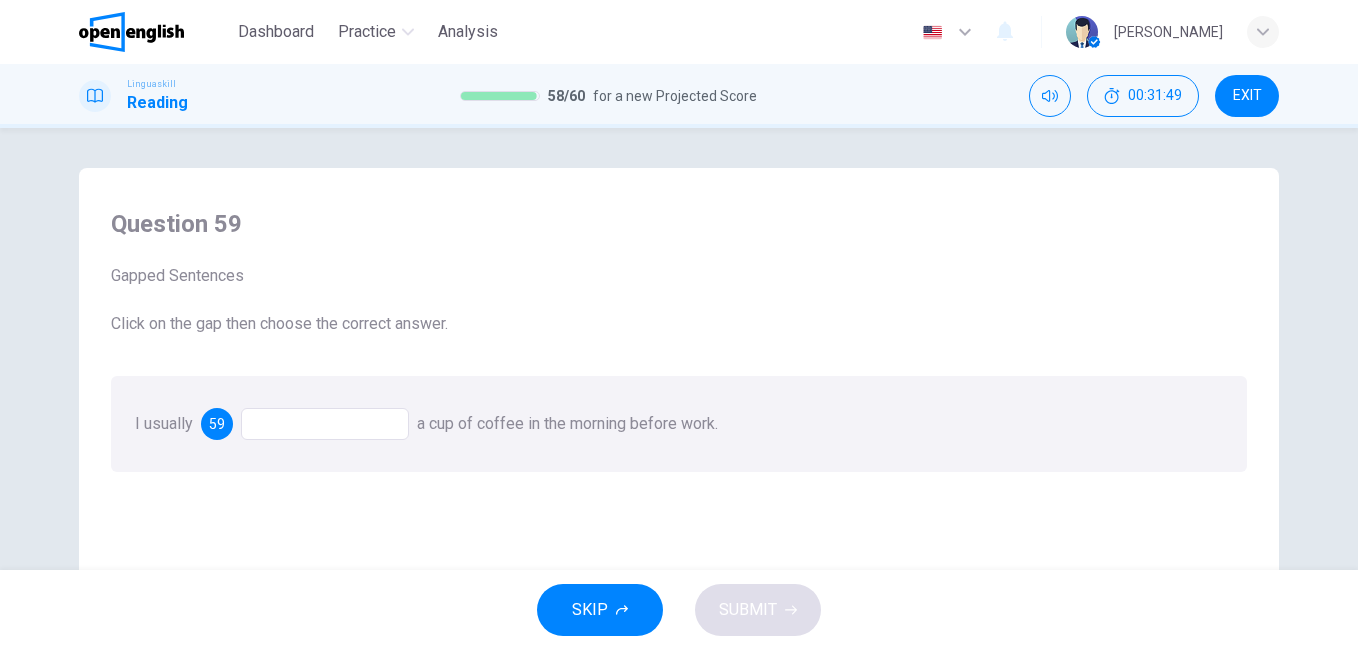 click at bounding box center (325, 424) 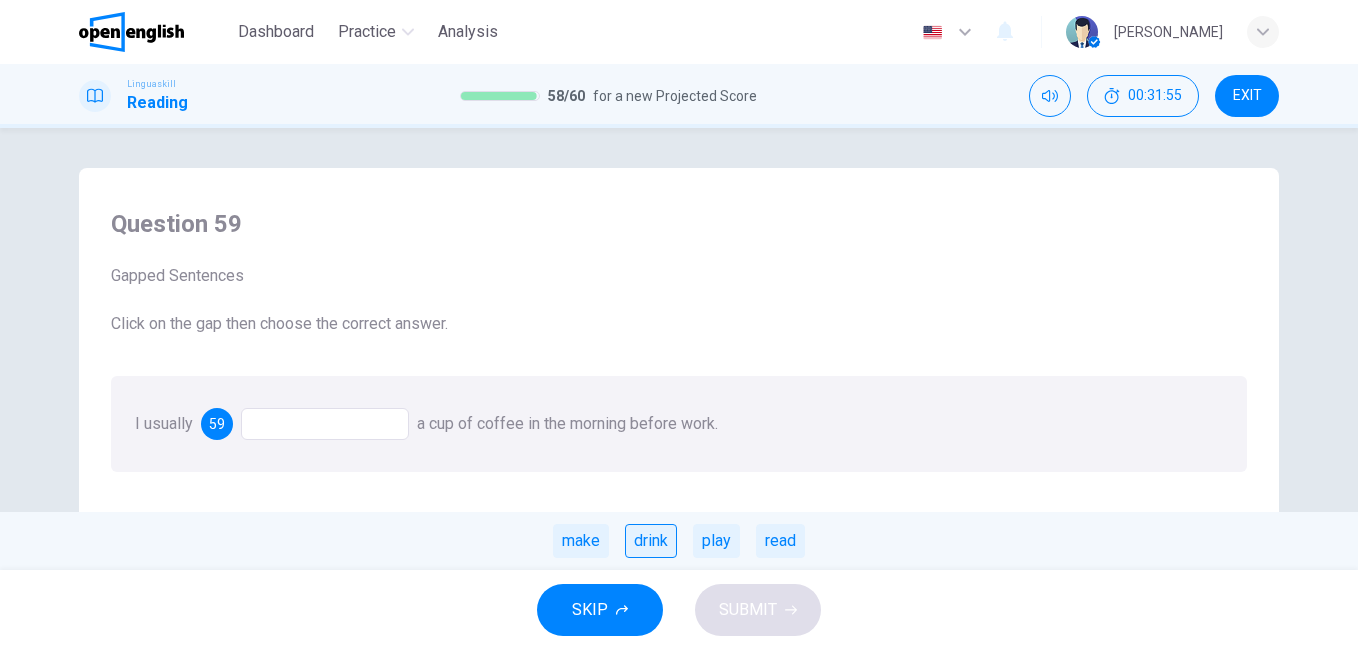 click on "drink" at bounding box center [651, 541] 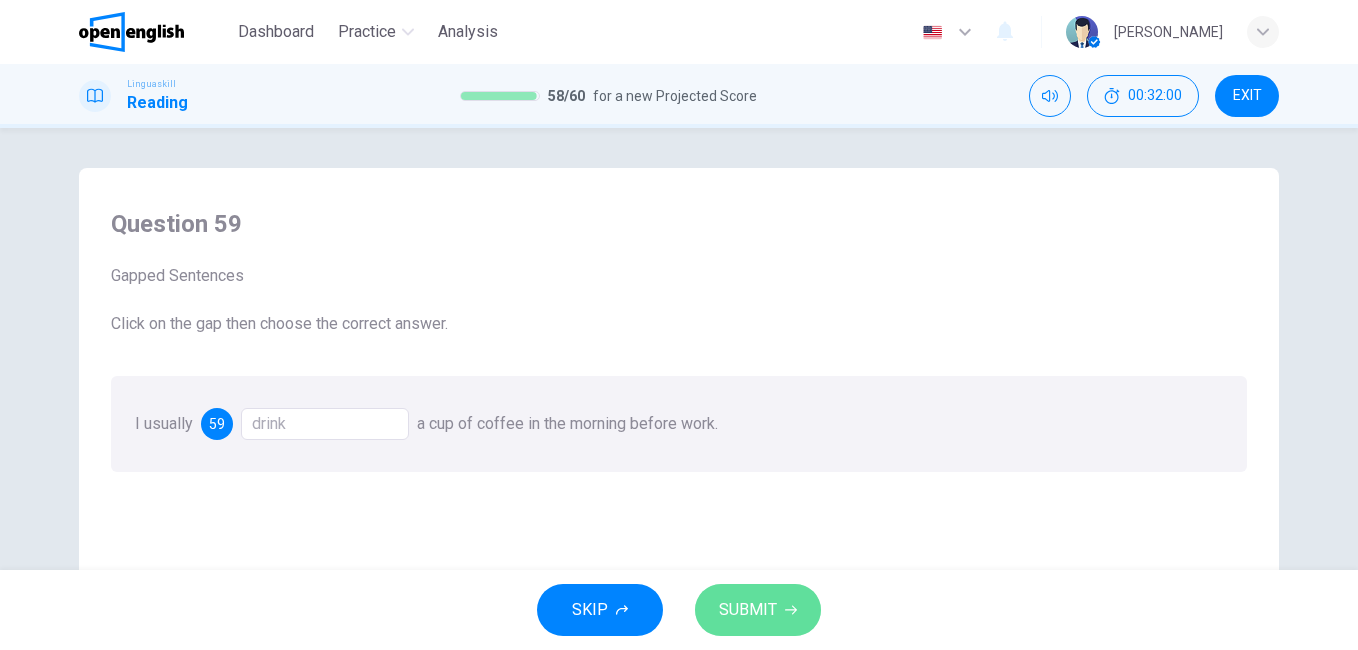 click on "SUBMIT" at bounding box center [748, 610] 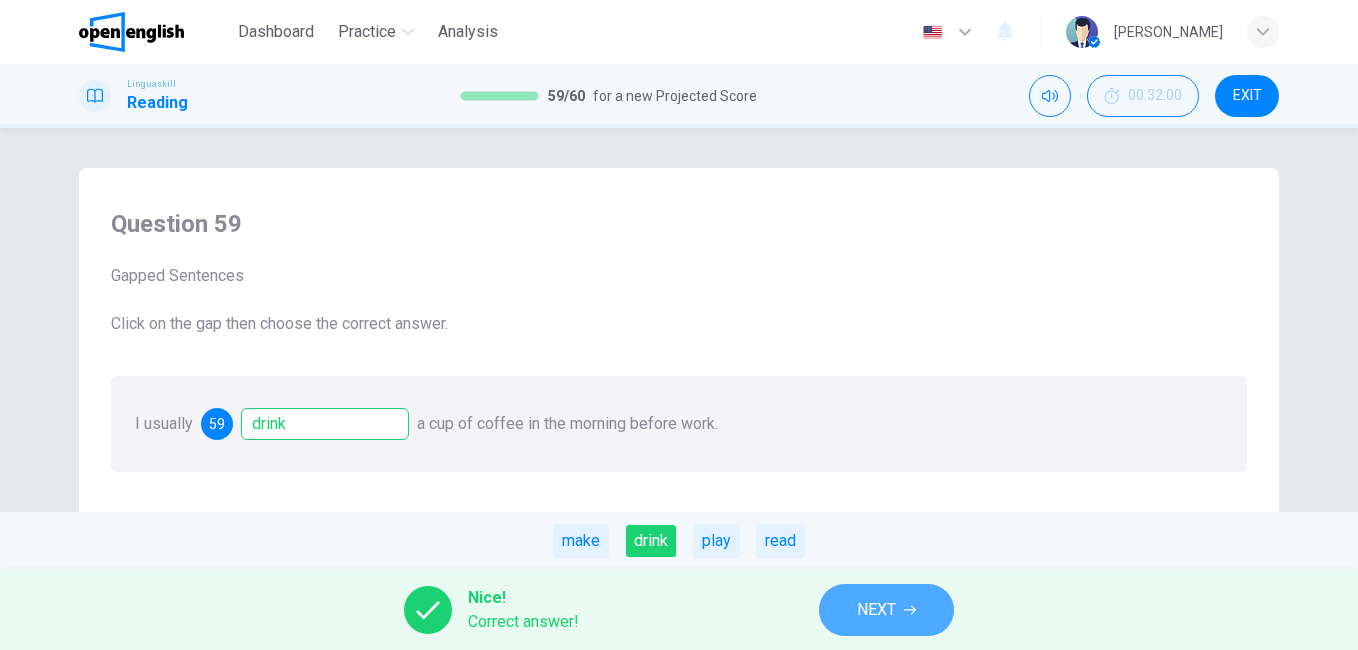 click on "NEXT" at bounding box center [876, 610] 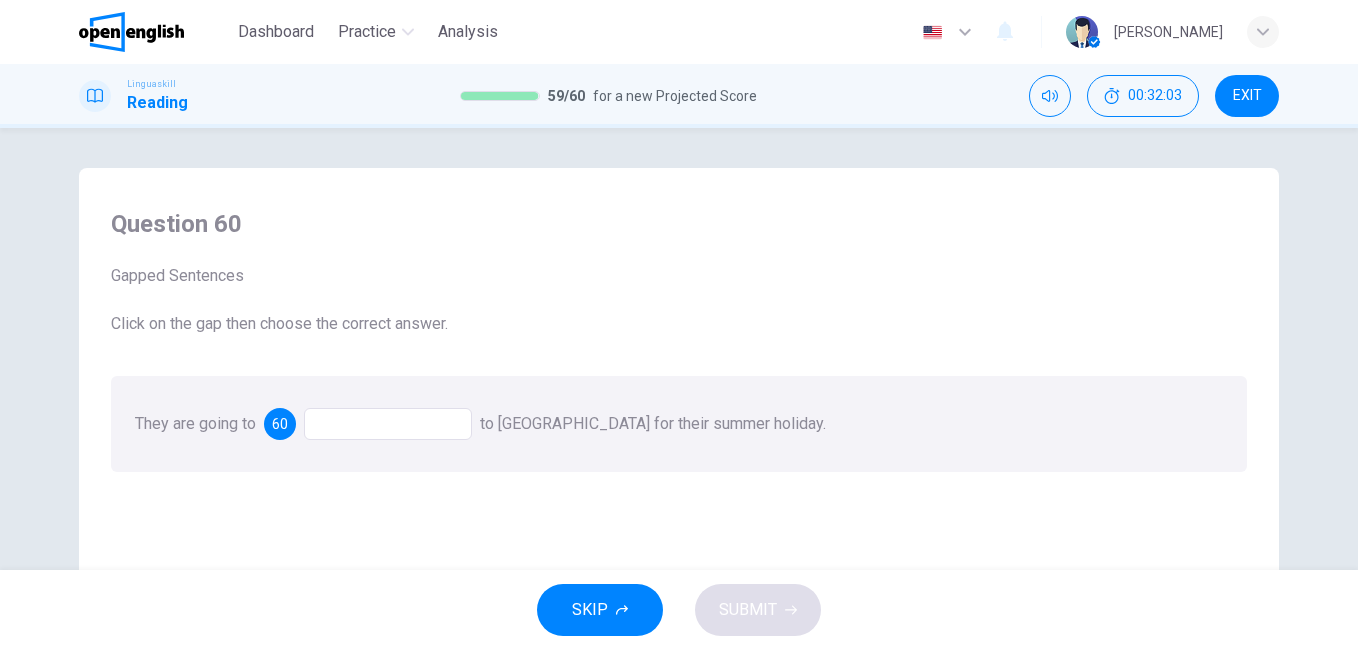 click at bounding box center [388, 424] 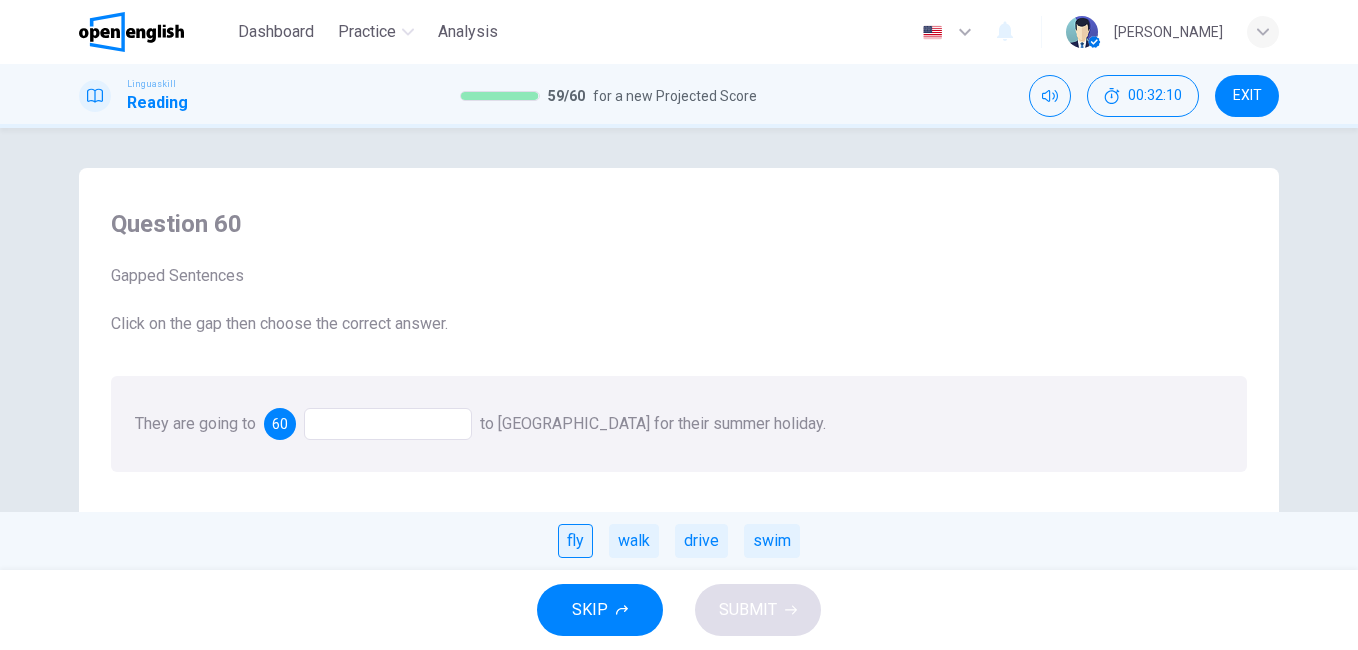 click on "fly" at bounding box center [575, 541] 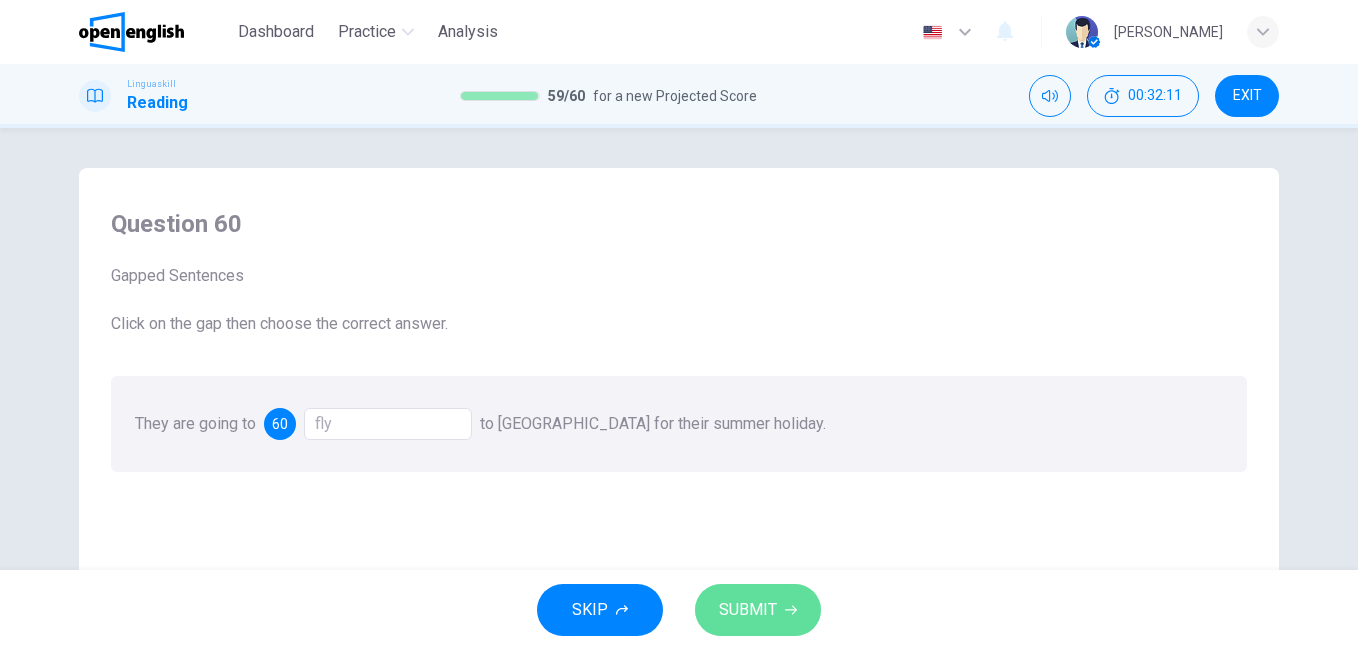 click on "SUBMIT" at bounding box center [748, 610] 